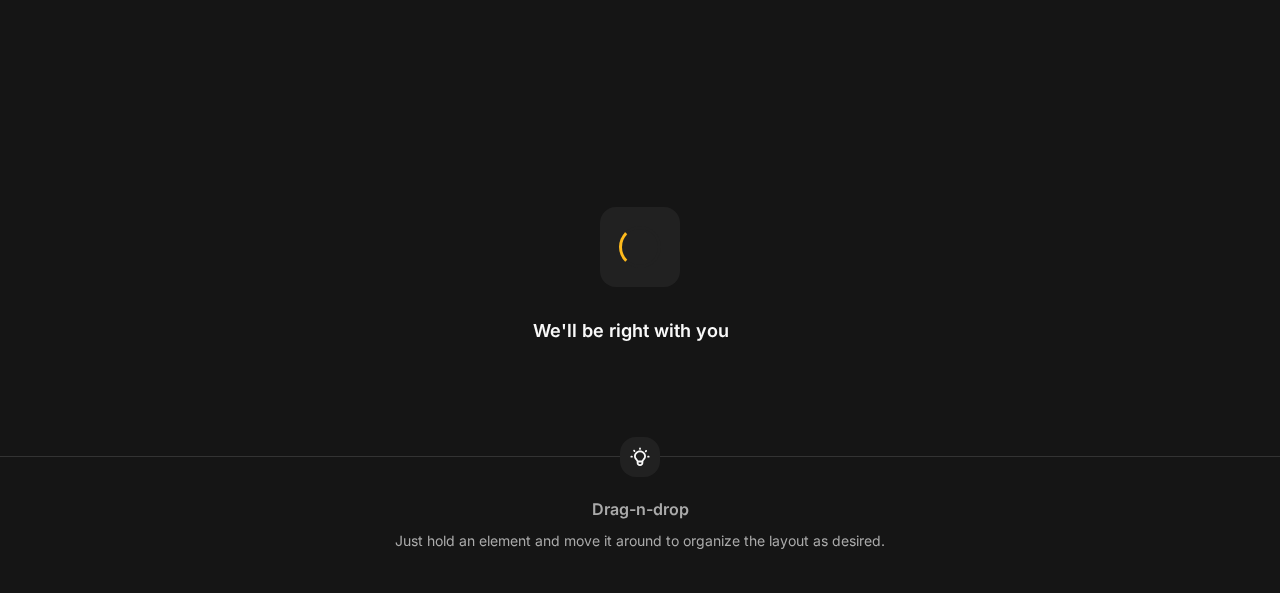 scroll, scrollTop: 0, scrollLeft: 0, axis: both 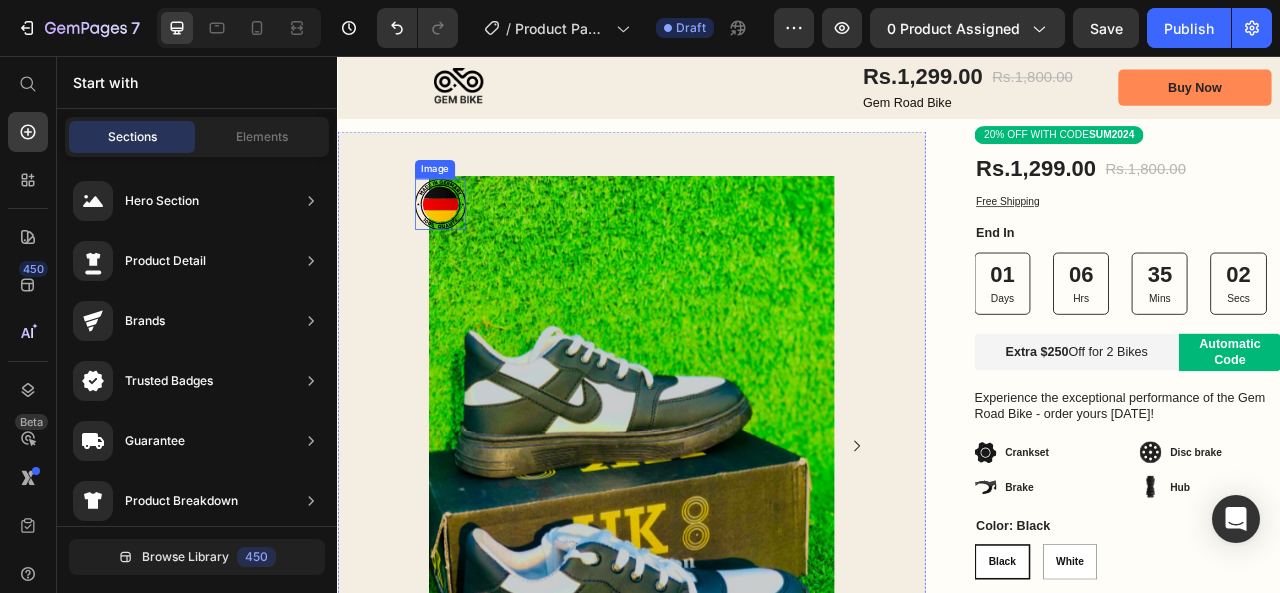 click at bounding box center [467, 244] 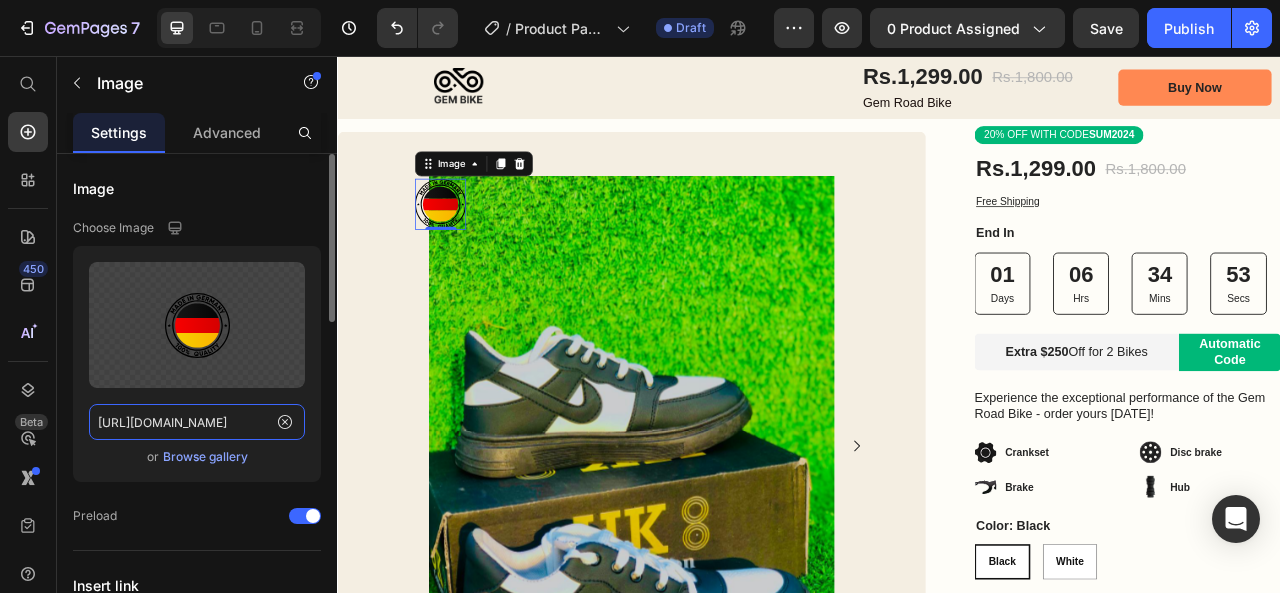 click on "[URL][DOMAIN_NAME]" 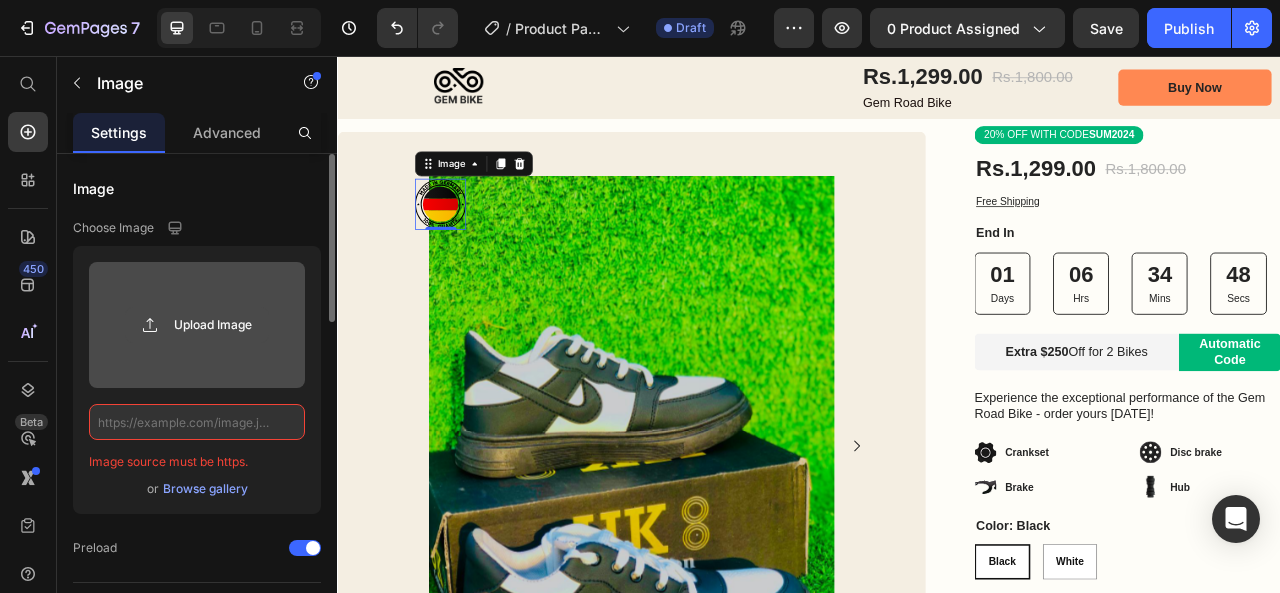 click 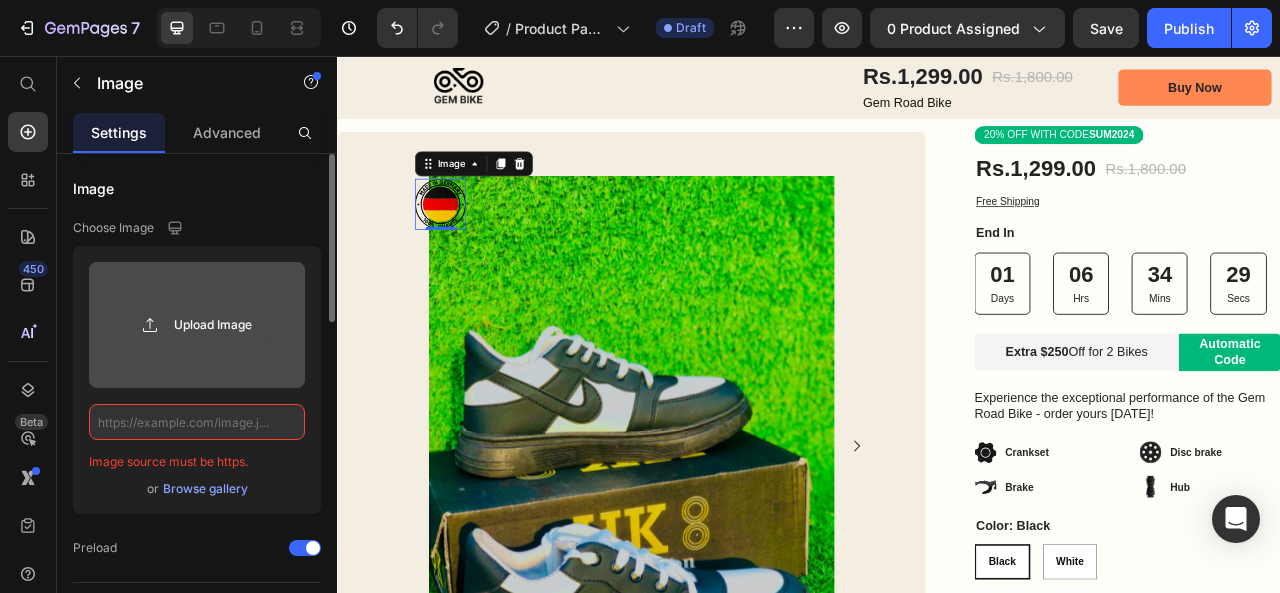 click 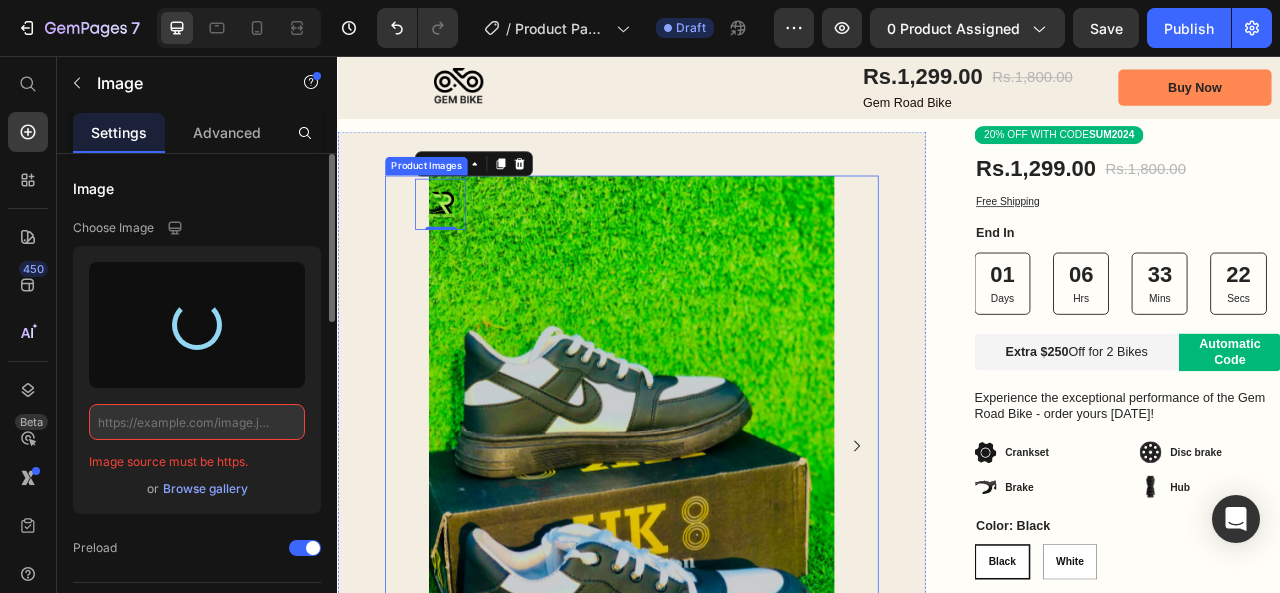 type on "[URL][DOMAIN_NAME]" 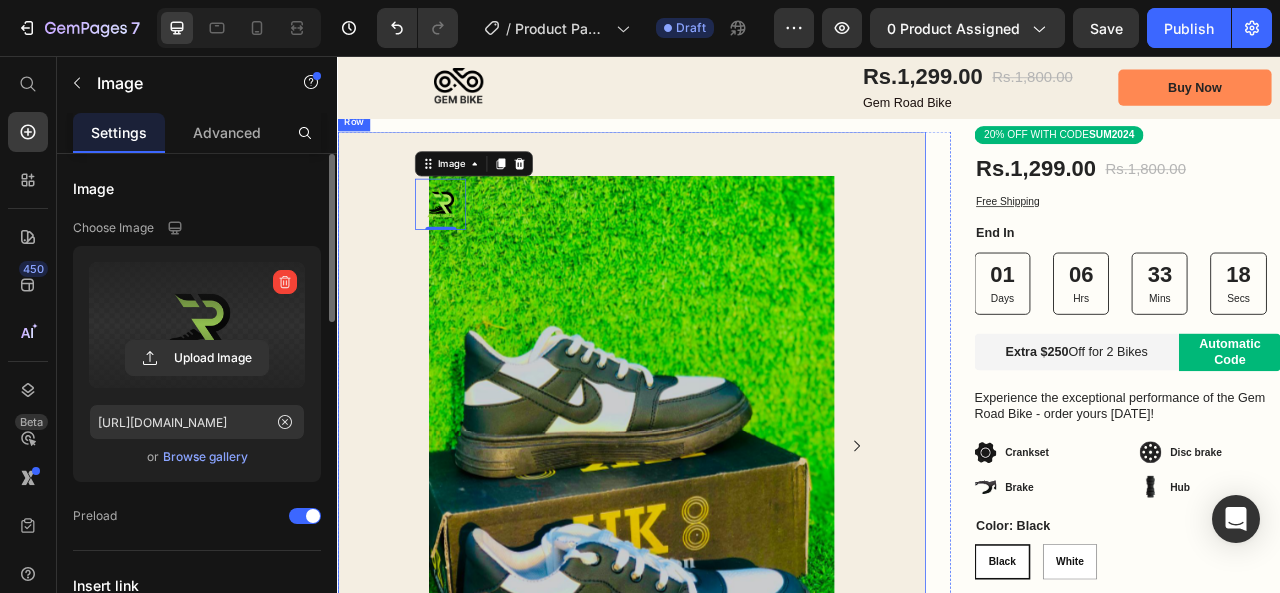 click on "Product Images Bonus packs deal: Text Block
Helmet Item List
2 Bottles Item List
Spanner Item List Row Row Product Images Image   0 Row" at bounding box center (711, 667) 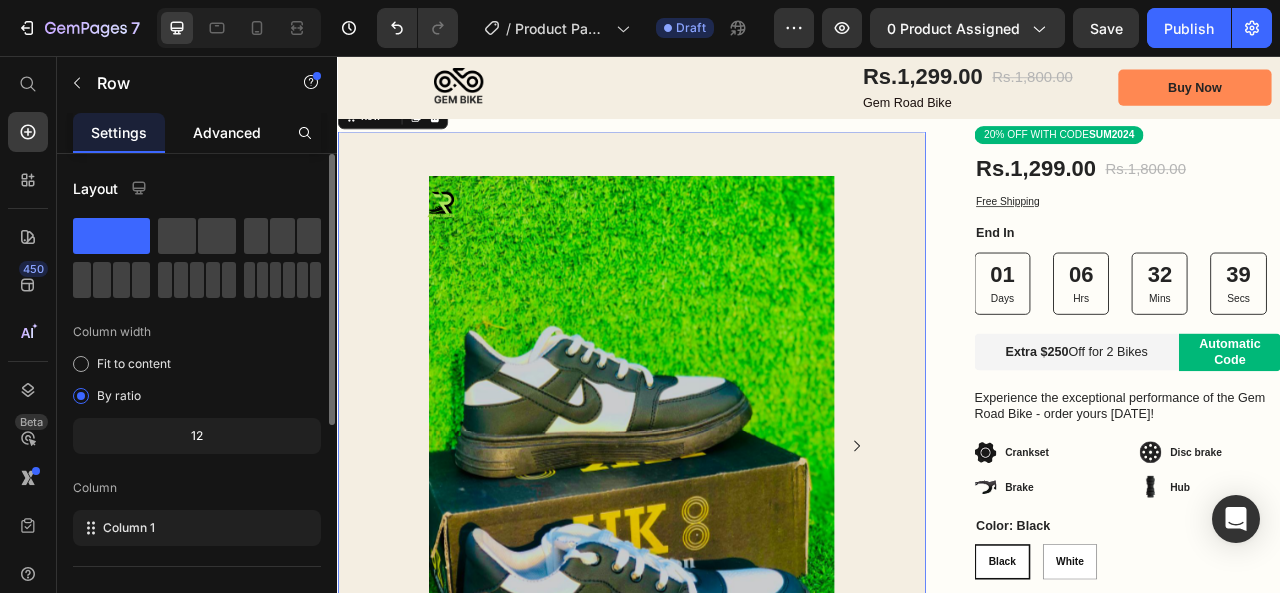 click on "Advanced" at bounding box center (227, 132) 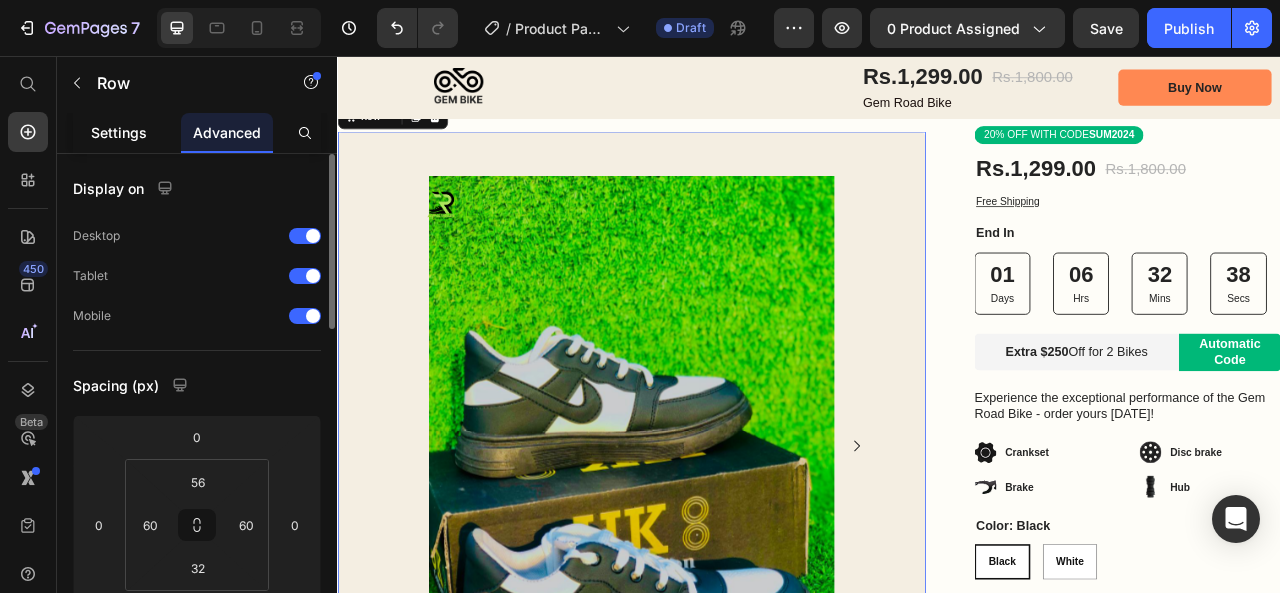 click on "Settings" at bounding box center [119, 132] 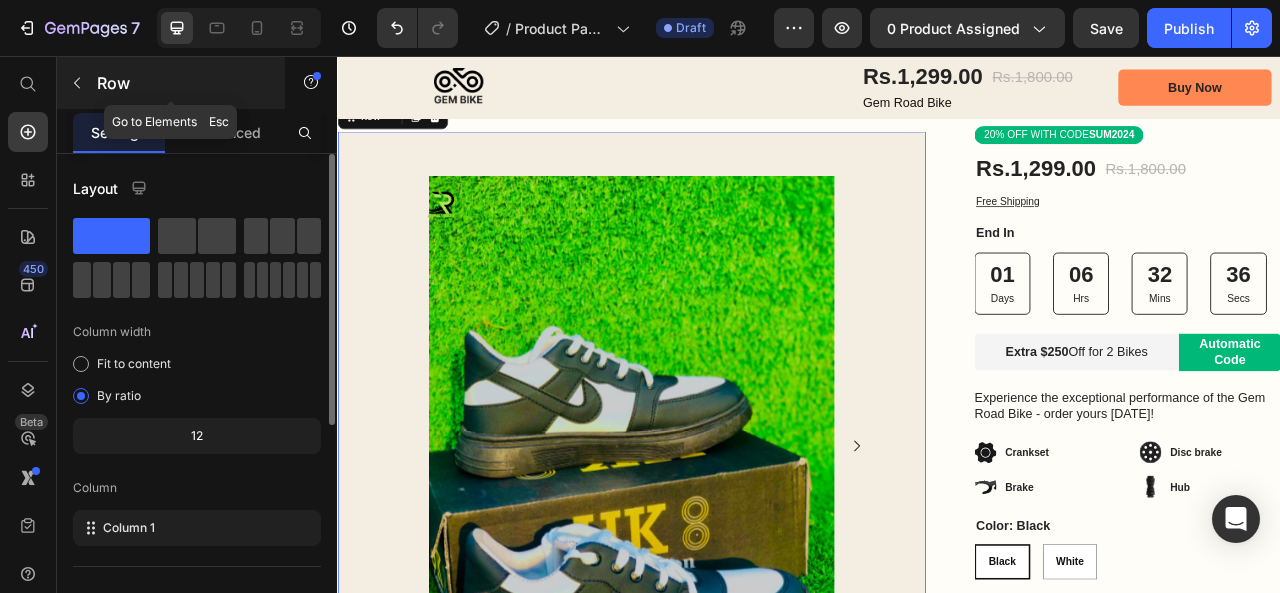 click 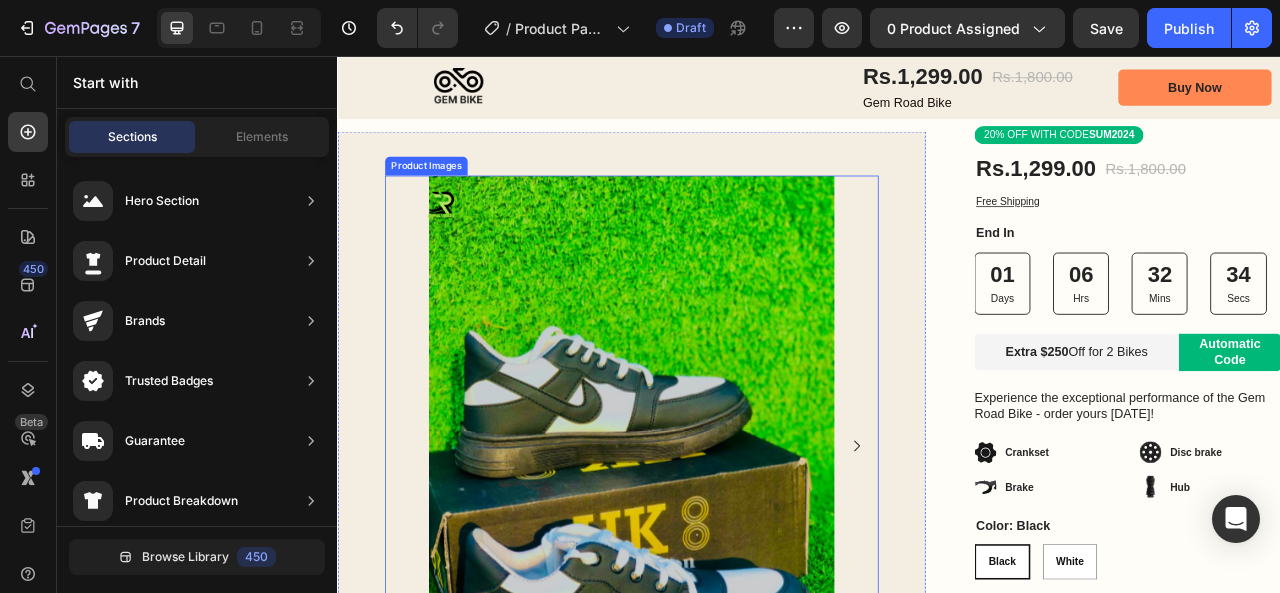 click at bounding box center (711, 552) 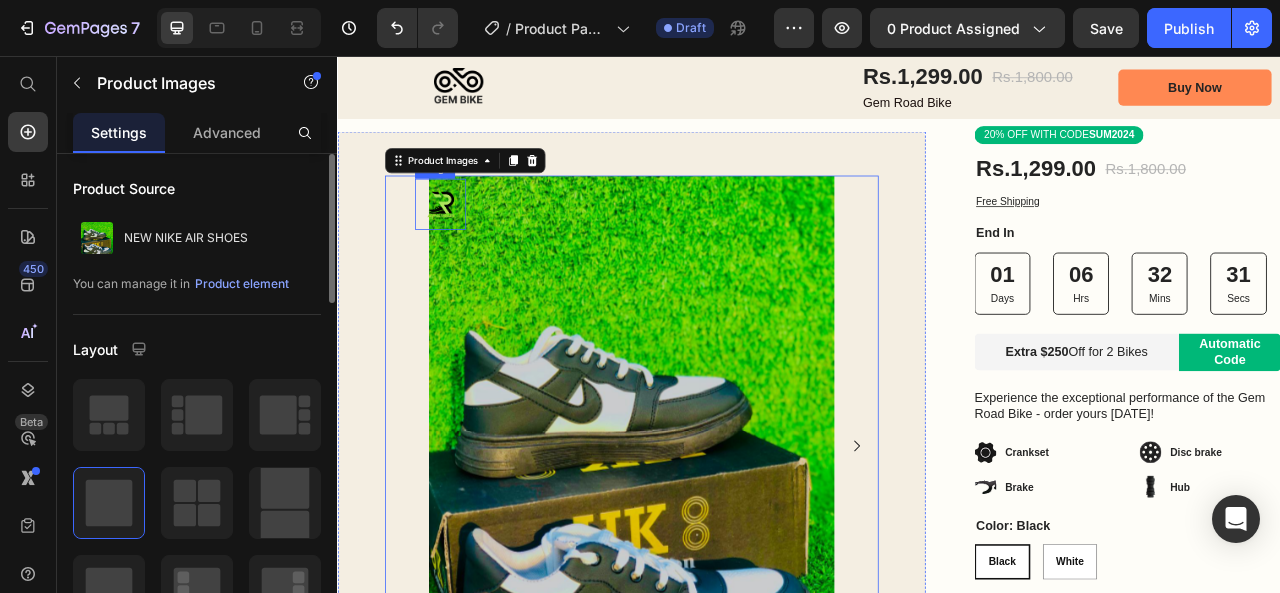 click at bounding box center [467, 244] 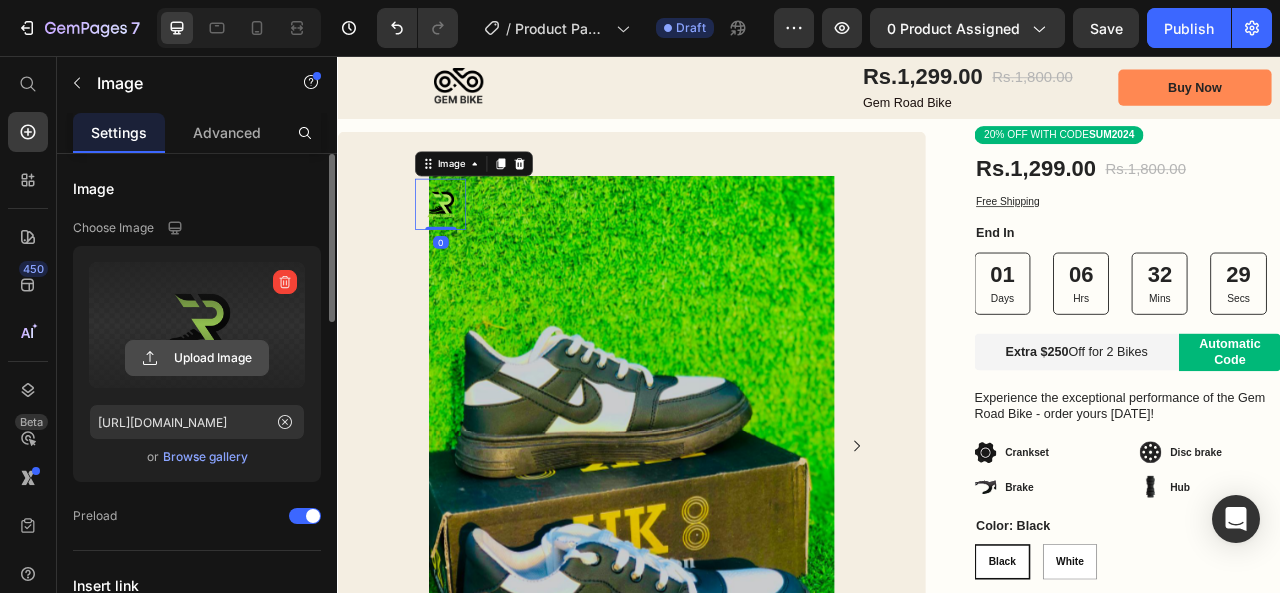 click 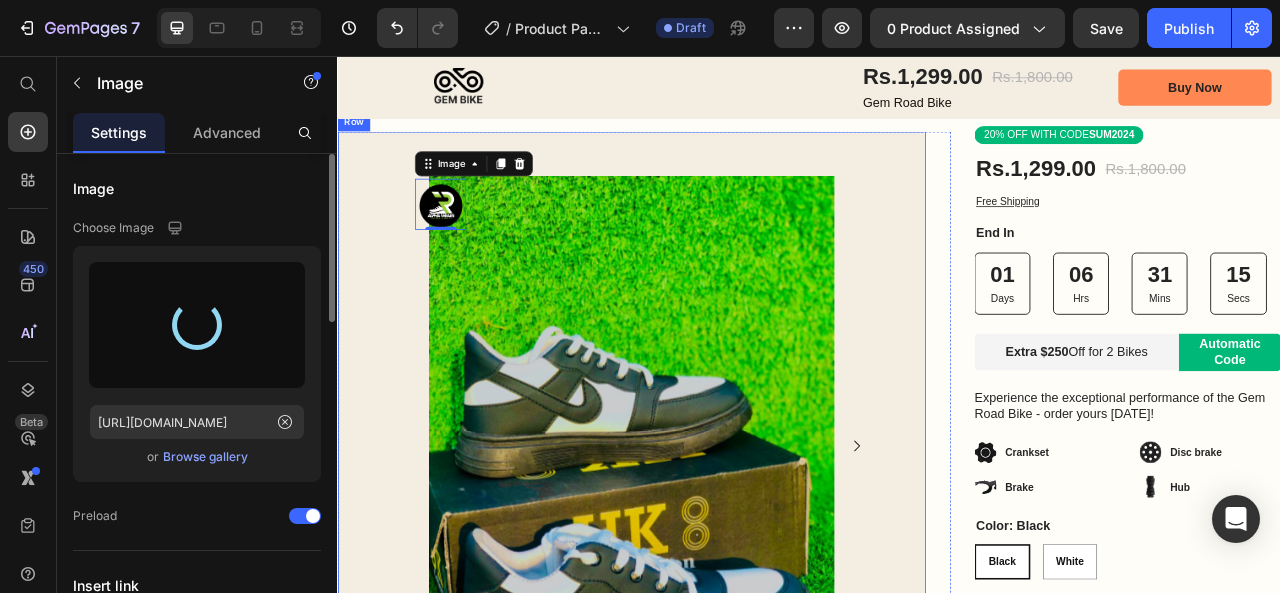 type on "[URL][DOMAIN_NAME]" 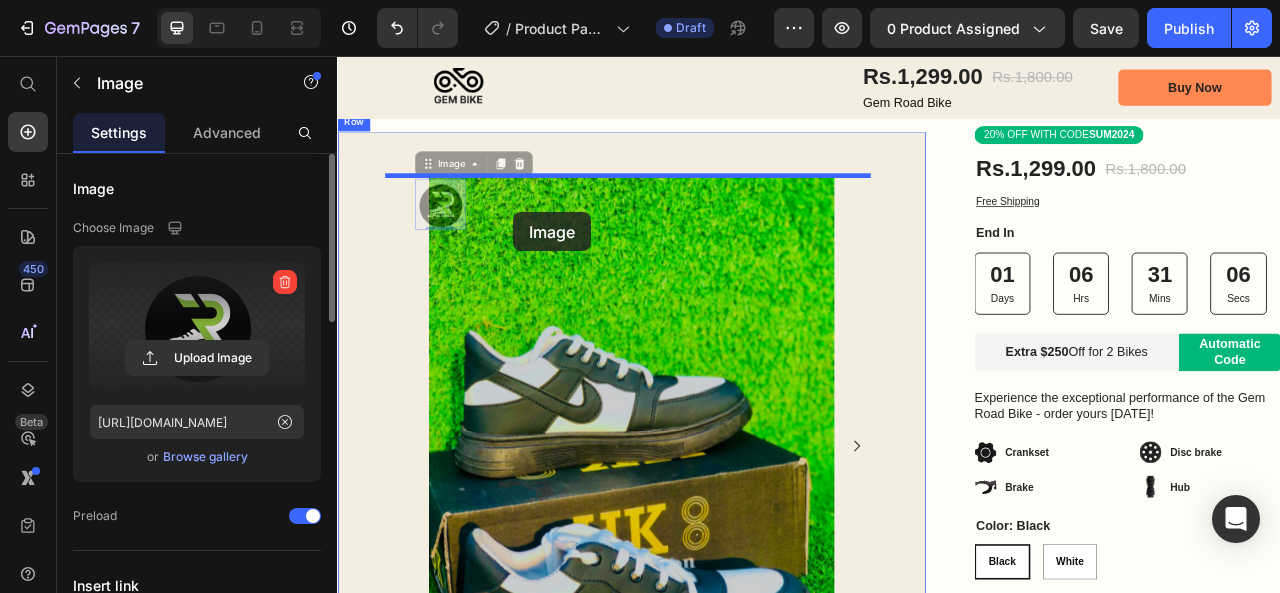 drag, startPoint x: 498, startPoint y: 247, endPoint x: 561, endPoint y: 255, distance: 63.505905 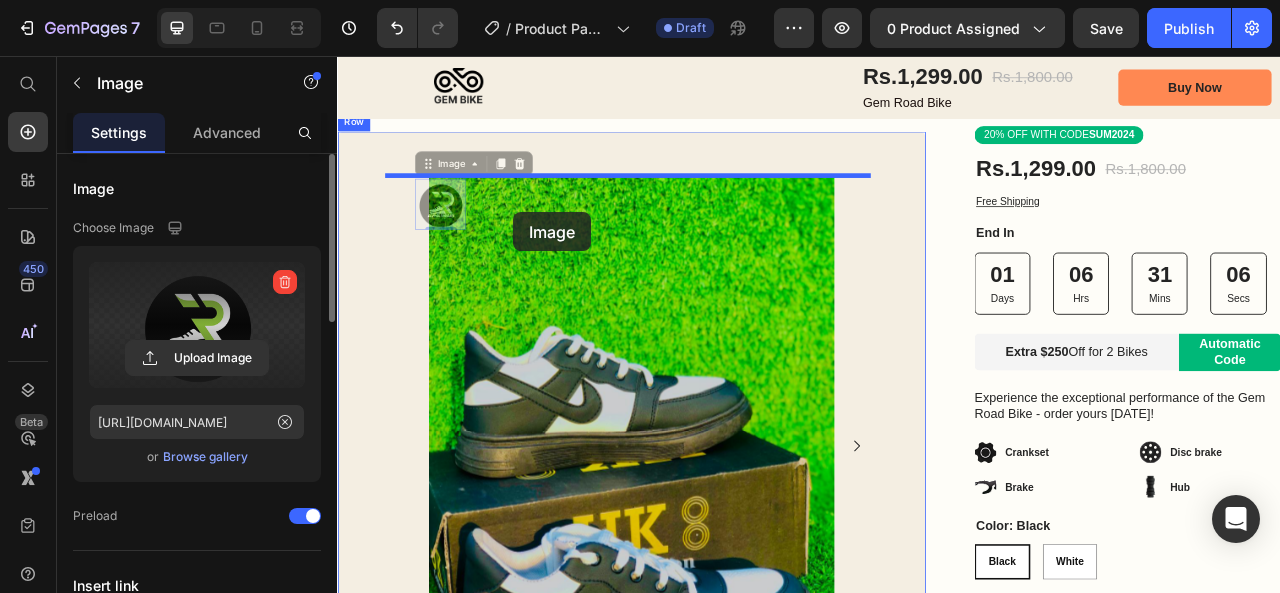 click on "Header Image Rs.1,299.00 Product Price Rs.1,800.00 Product Price Row Gem Road Bike Text Block Buy Now Button Product Row Sticky Buy Now Button Sticky Image Row
Product Images Bonus packs deal: Text Block
Helmet Item List
2 Bottles Item List
Spanner Item List Row Row Product Images Image   0 Image   0 Row Row
Icon
Icon
Icon
Icon
Icon Icon List 2,500+ Verified Reviews! Text Block Row NEW NIKE AIR SHOES Product Title 20% OFF WITH CODE  SUM2024 Text Block Rs.1,299.00 Product Price Rs.1,800.00 Product Price Row Free Shipping Text Block End In  Text Block 01 Days 06 Hrs 31 Mins 06 Secs Countdown Timer Extra $250  Off for 2 Bikes Text Block Automatic  Code Text Block Row Experience the exceptional performance of the Gem Road Bike - order yours [DATE]! Text Block
Crankset Item List" at bounding box center [937, 4787] 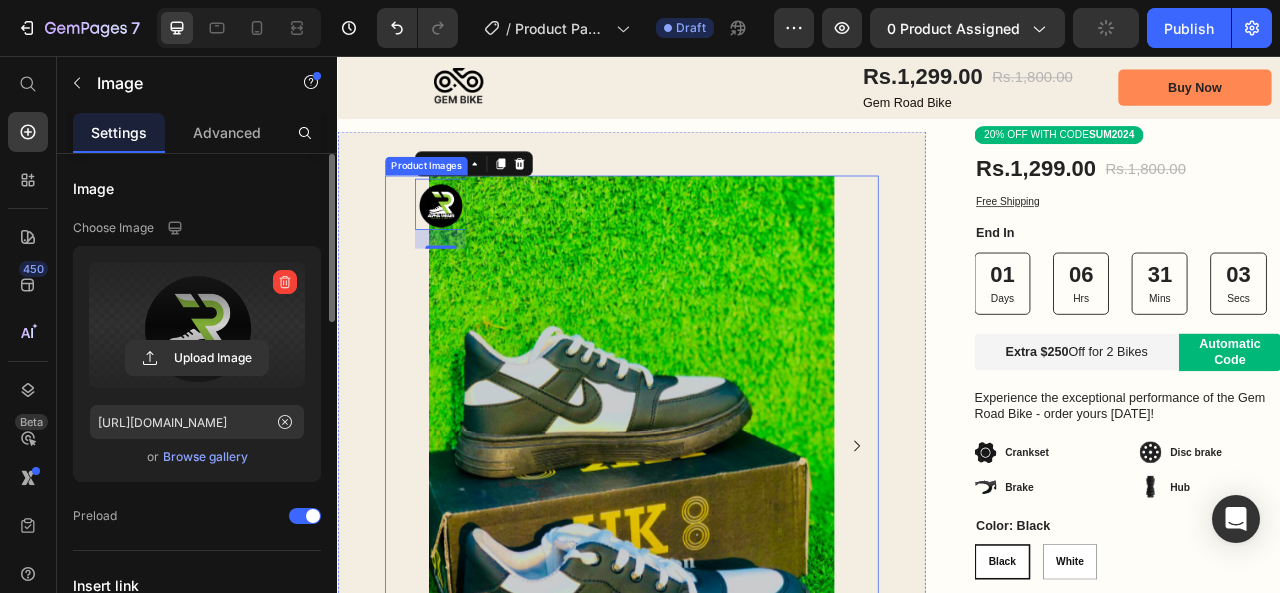 click at bounding box center (711, 575) 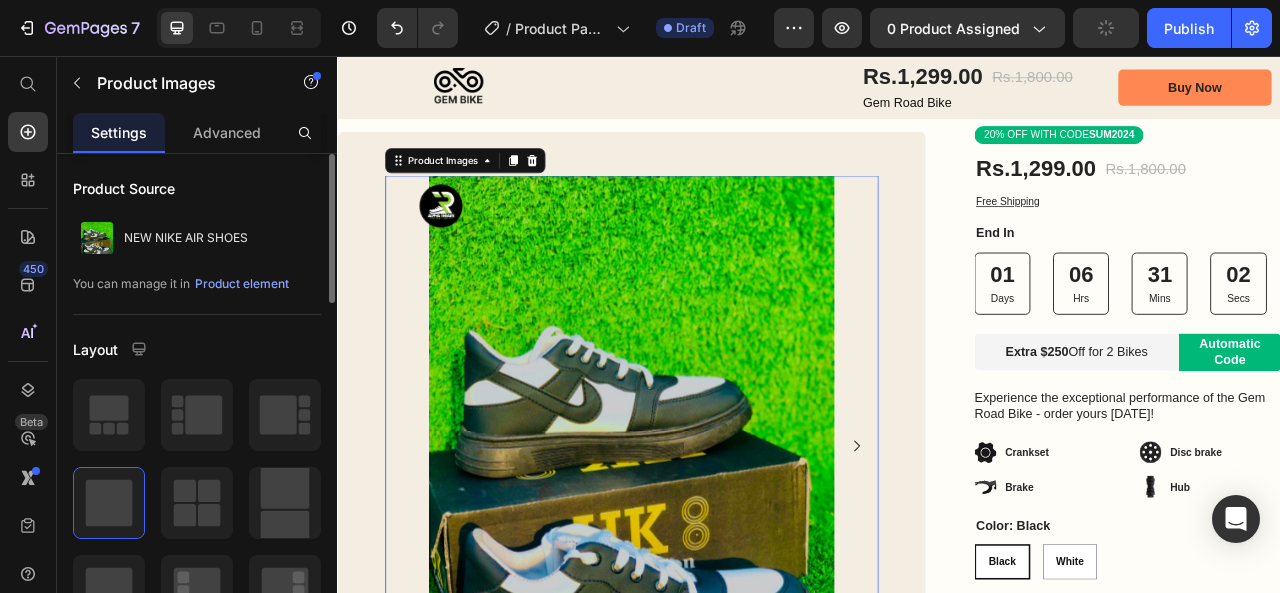 click on "Image
Product Images   24 Bonus packs deal: Text Block
Helmet Item List
2 Bottles Item List
Spanner Item List Row Row Product Images Row" at bounding box center (711, 667) 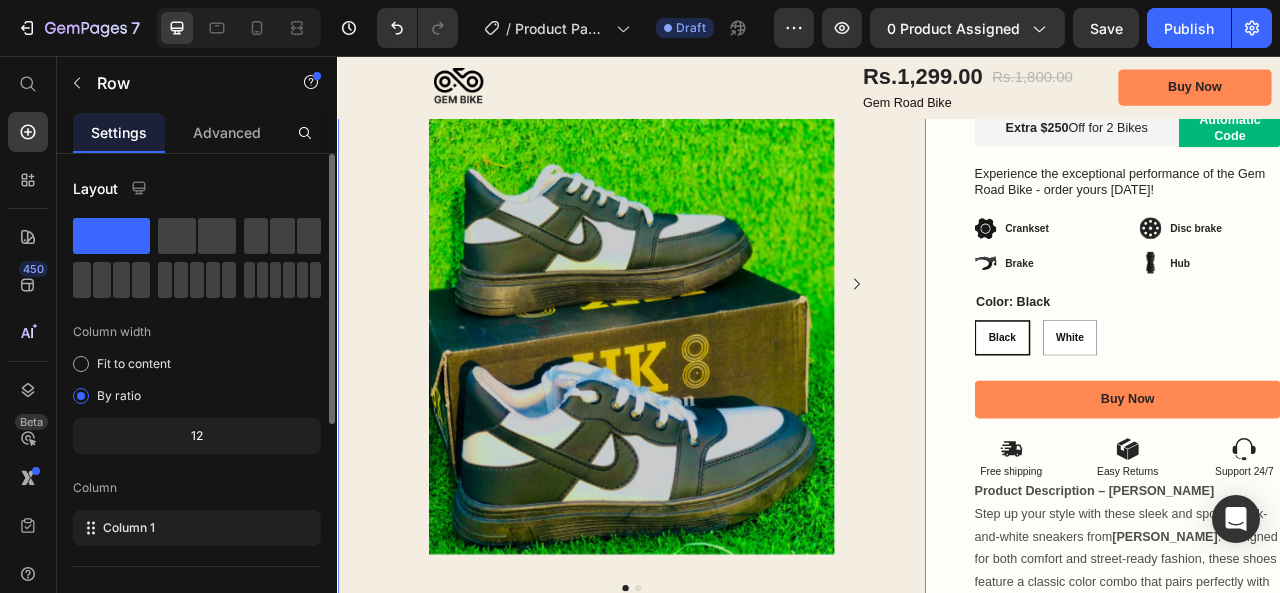 scroll, scrollTop: 35, scrollLeft: 0, axis: vertical 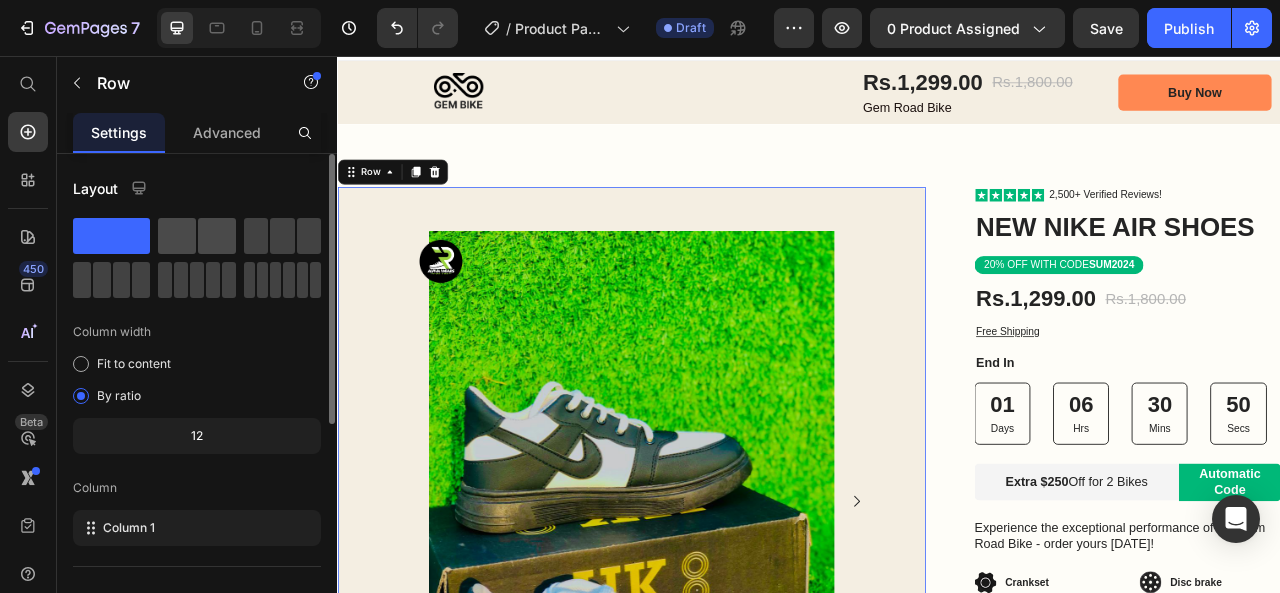 click 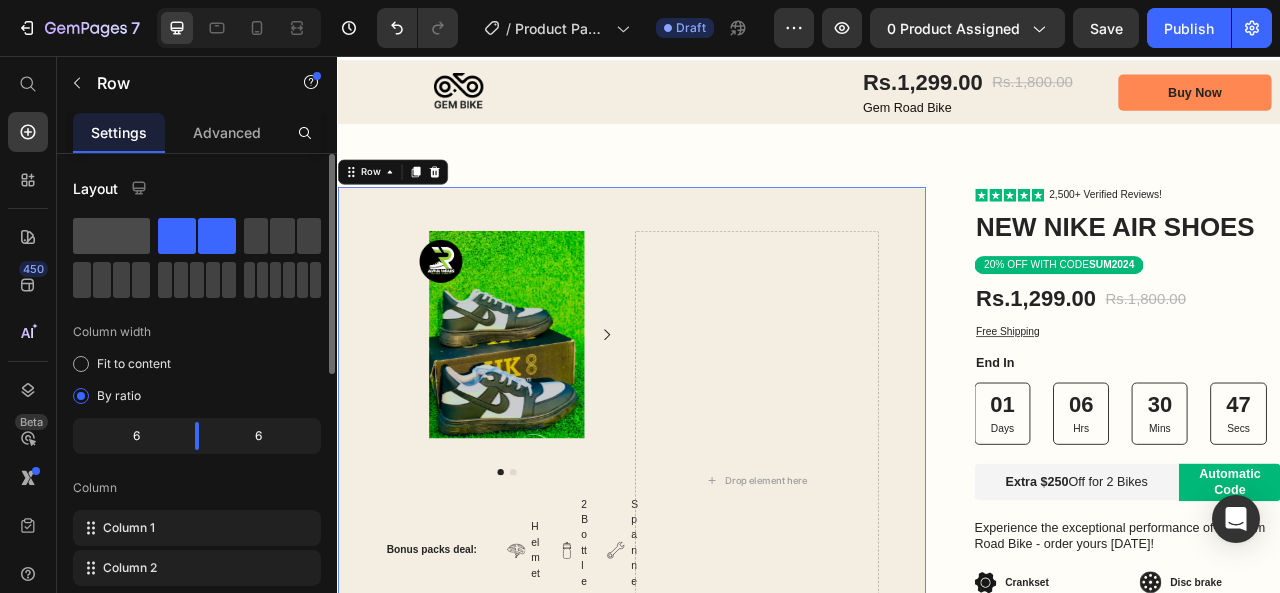 click 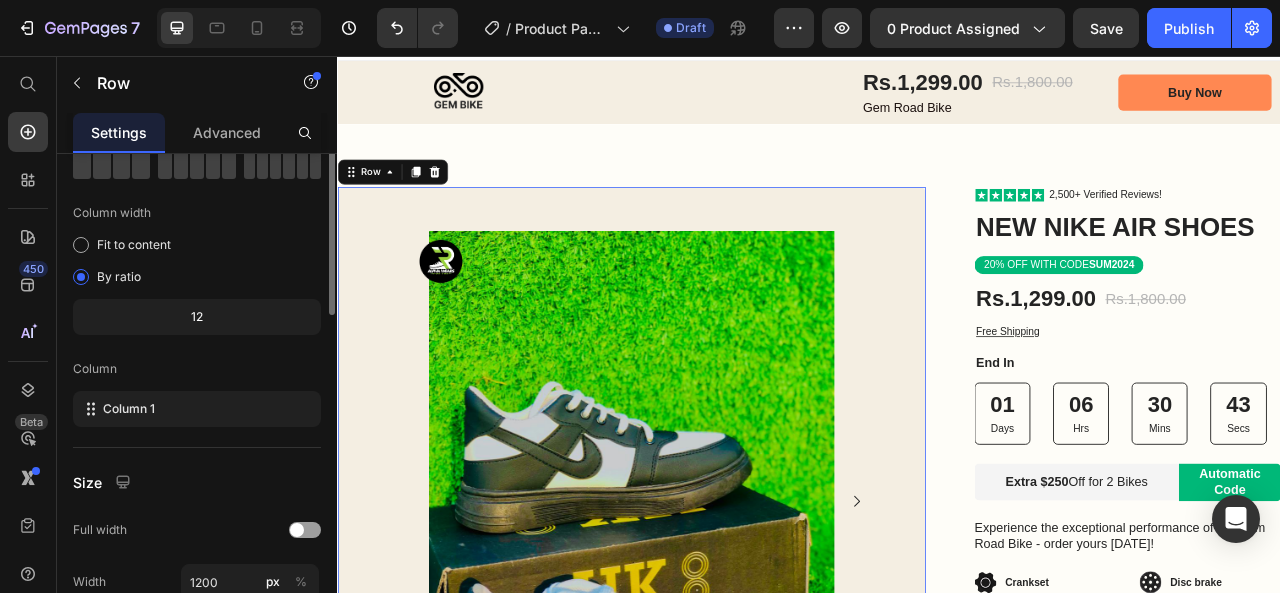 scroll, scrollTop: 0, scrollLeft: 0, axis: both 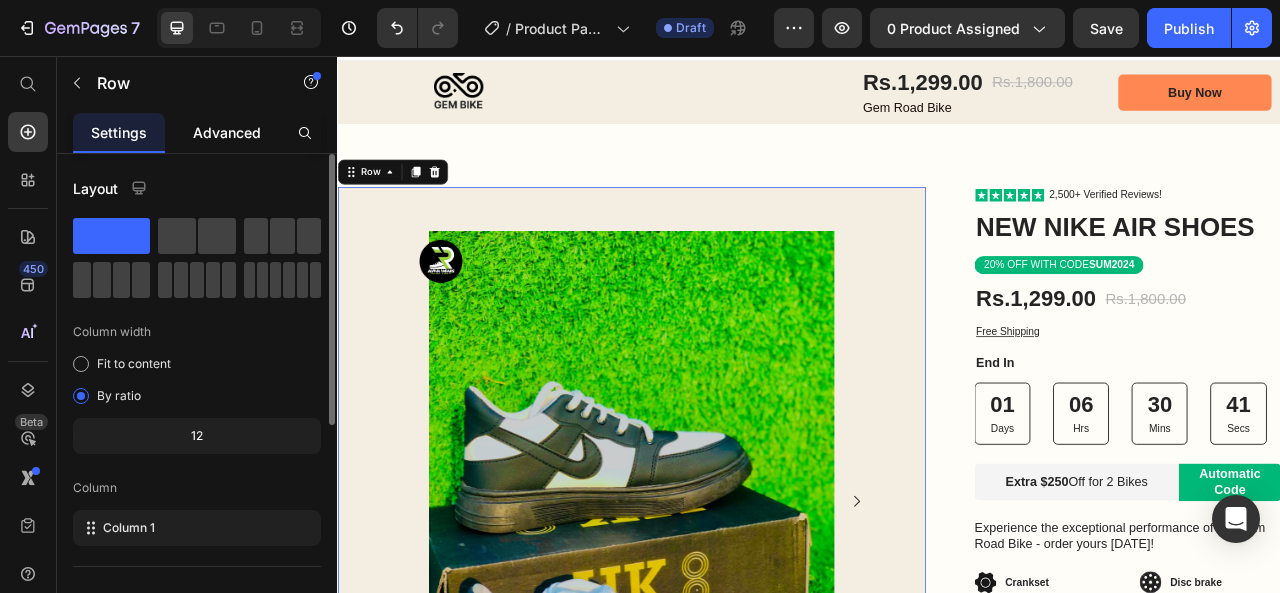 click on "Advanced" at bounding box center [227, 132] 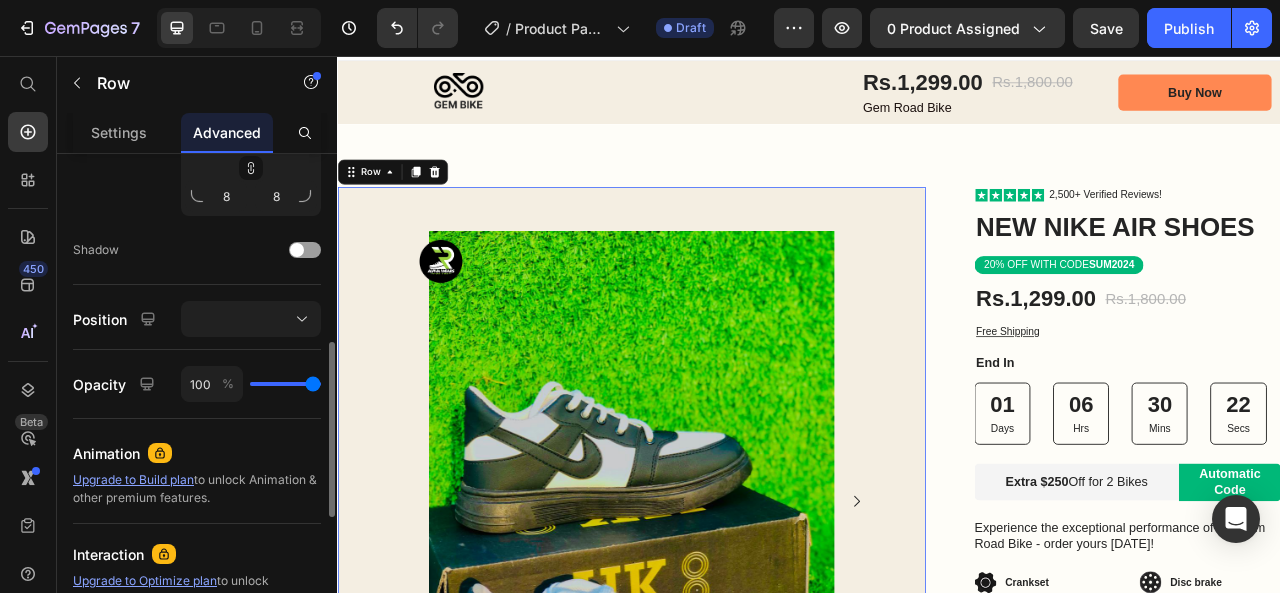 scroll, scrollTop: 648, scrollLeft: 0, axis: vertical 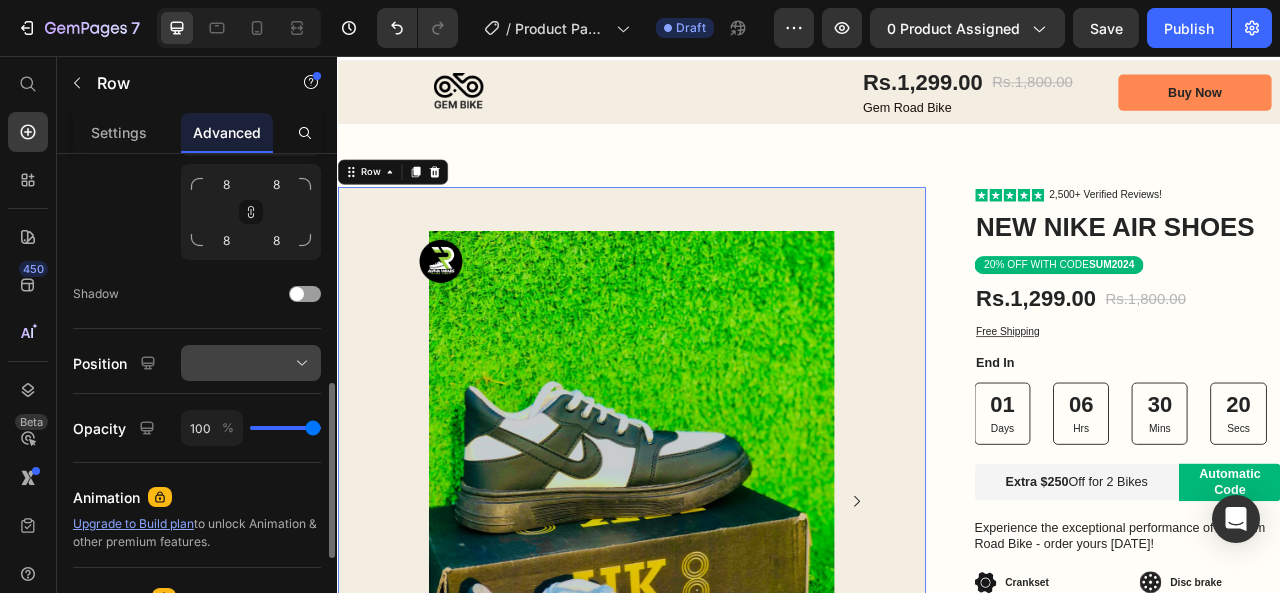 click 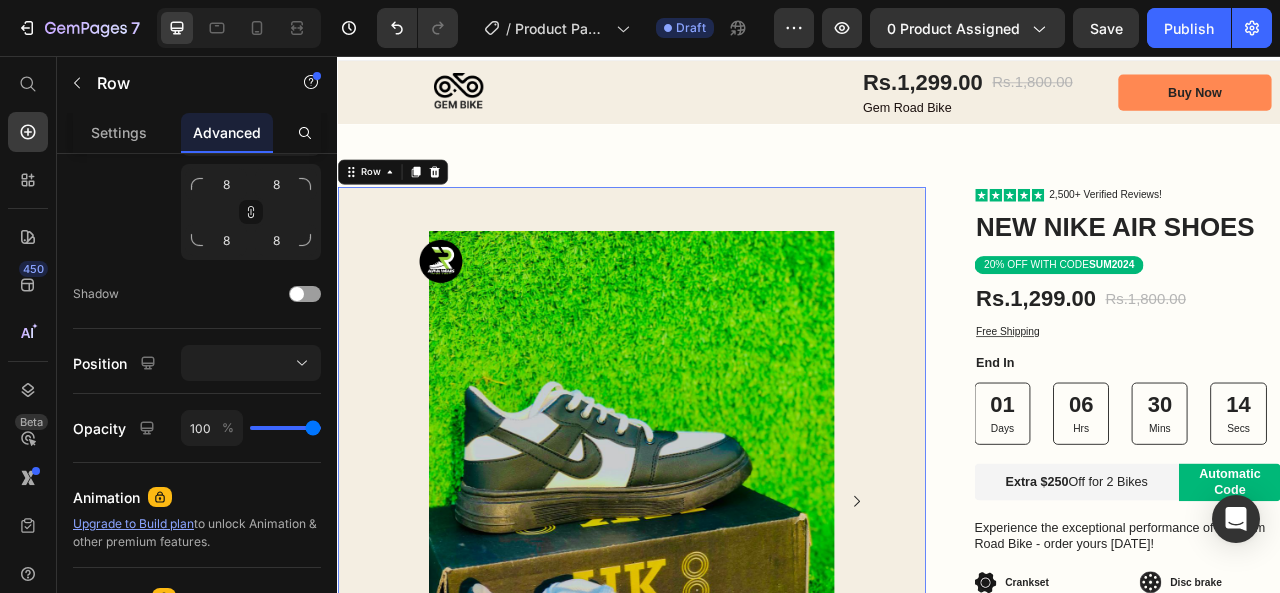 click on "Image
Product Images Bonus packs deal: Text Block
Helmet Item List
2 Bottles Item List
Spanner Item List Row Row Product Images Row   0" at bounding box center [711, 737] 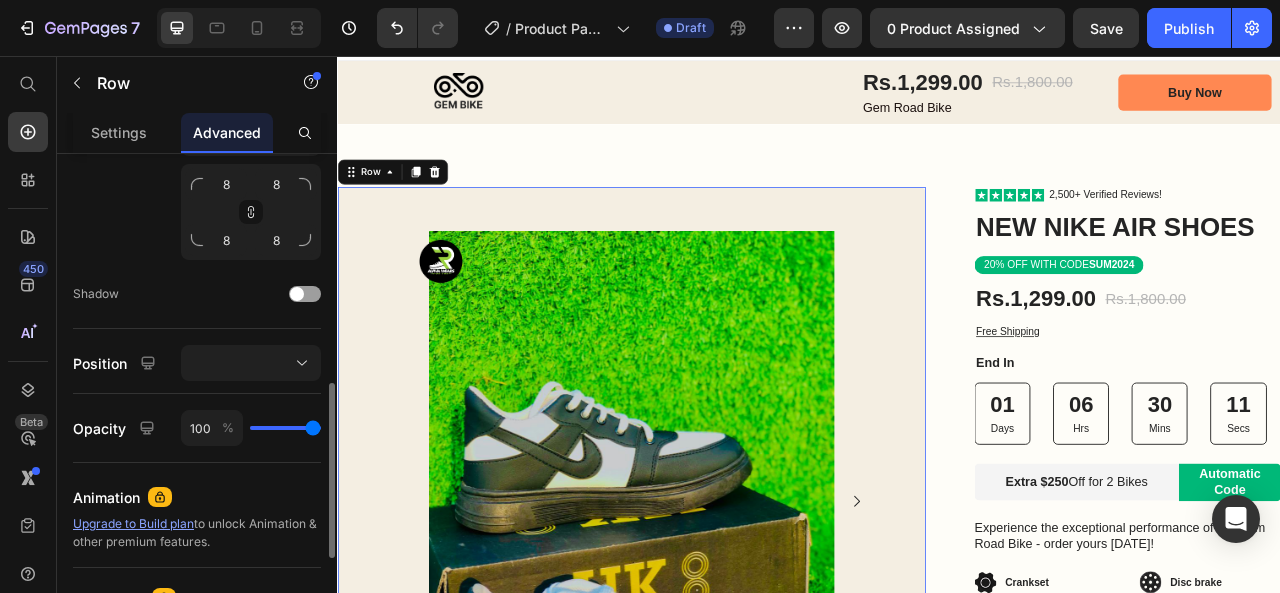 type on "61" 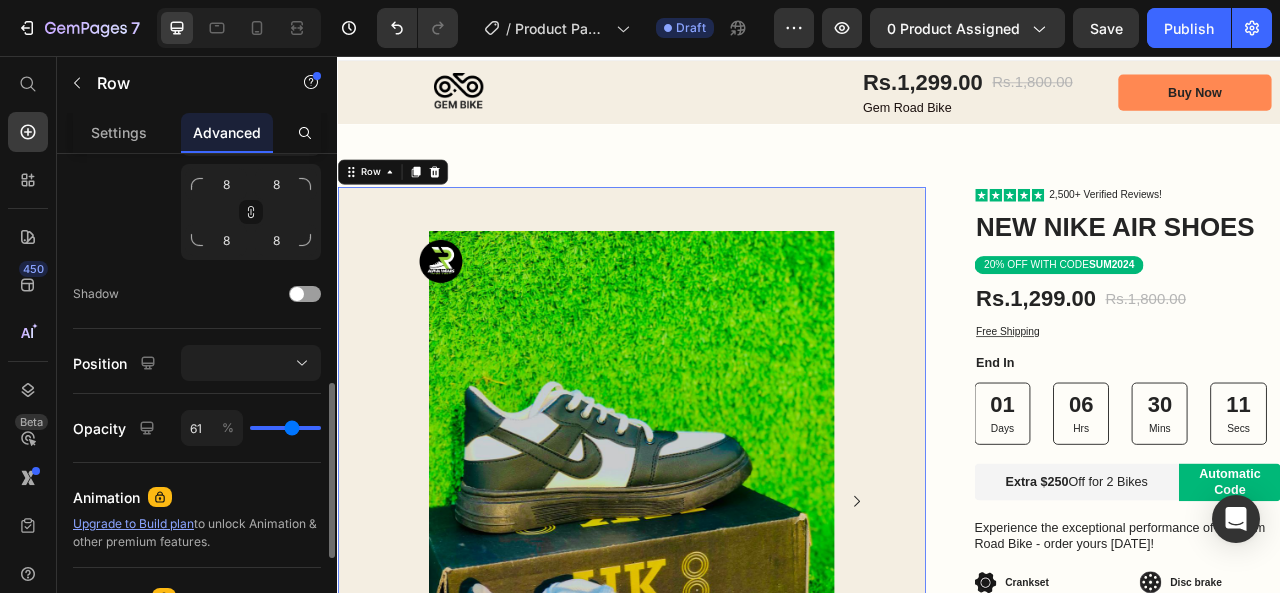type on "53" 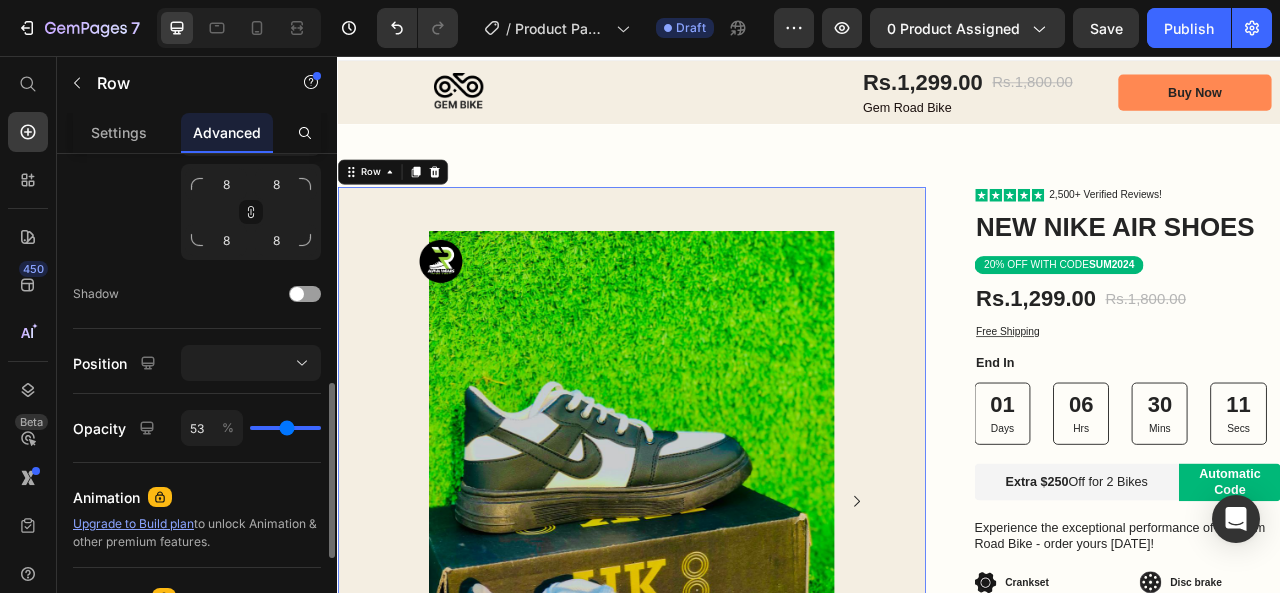 type on "41" 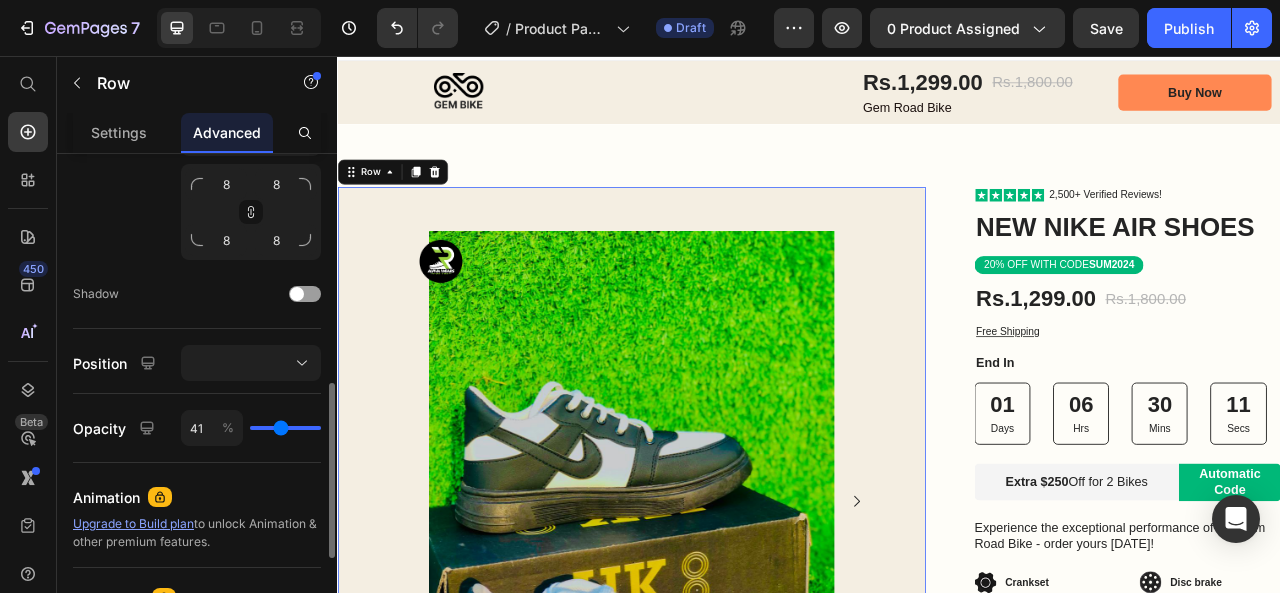 type on "30" 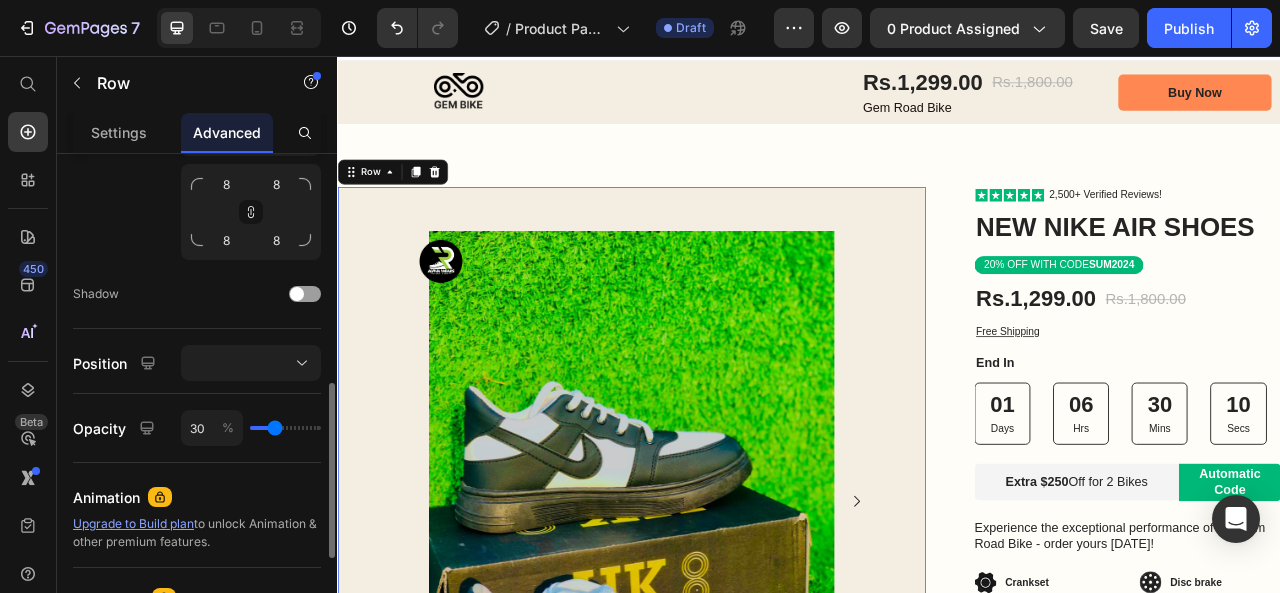 drag, startPoint x: 314, startPoint y: 426, endPoint x: 274, endPoint y: 427, distance: 40.012497 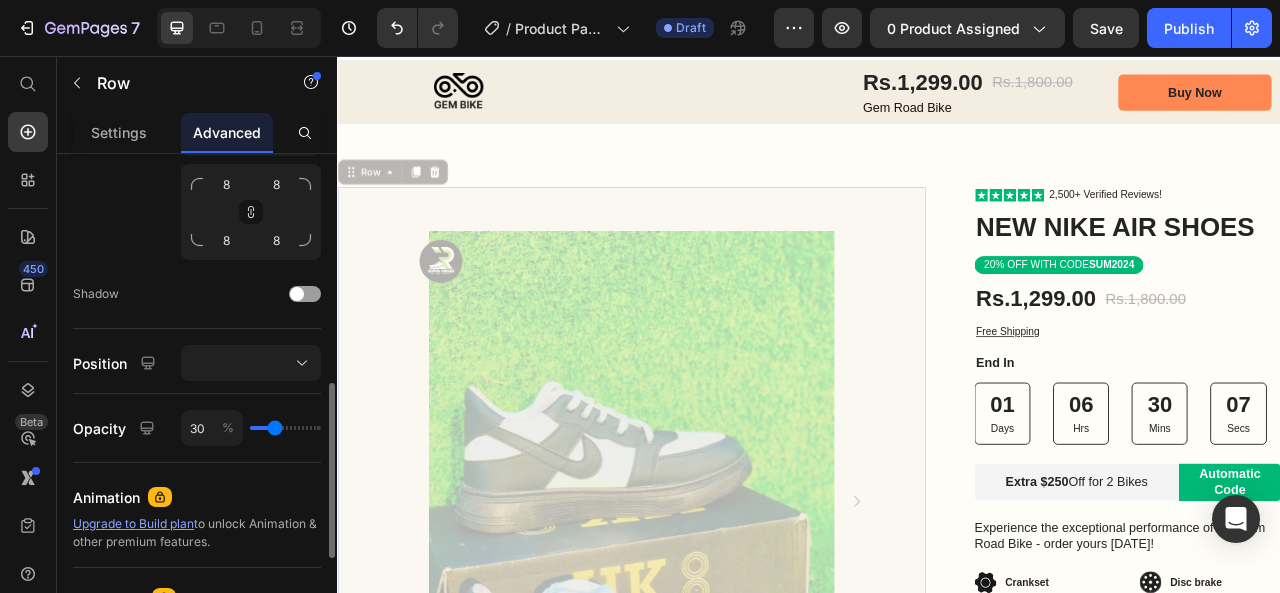 type on "33" 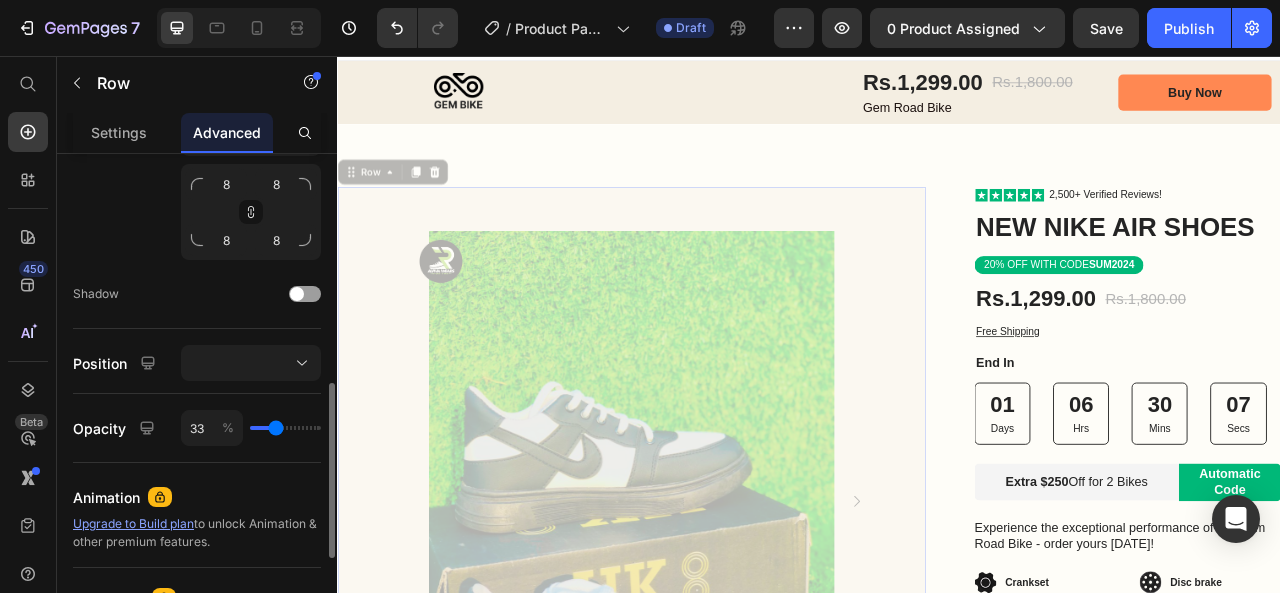 type on "62" 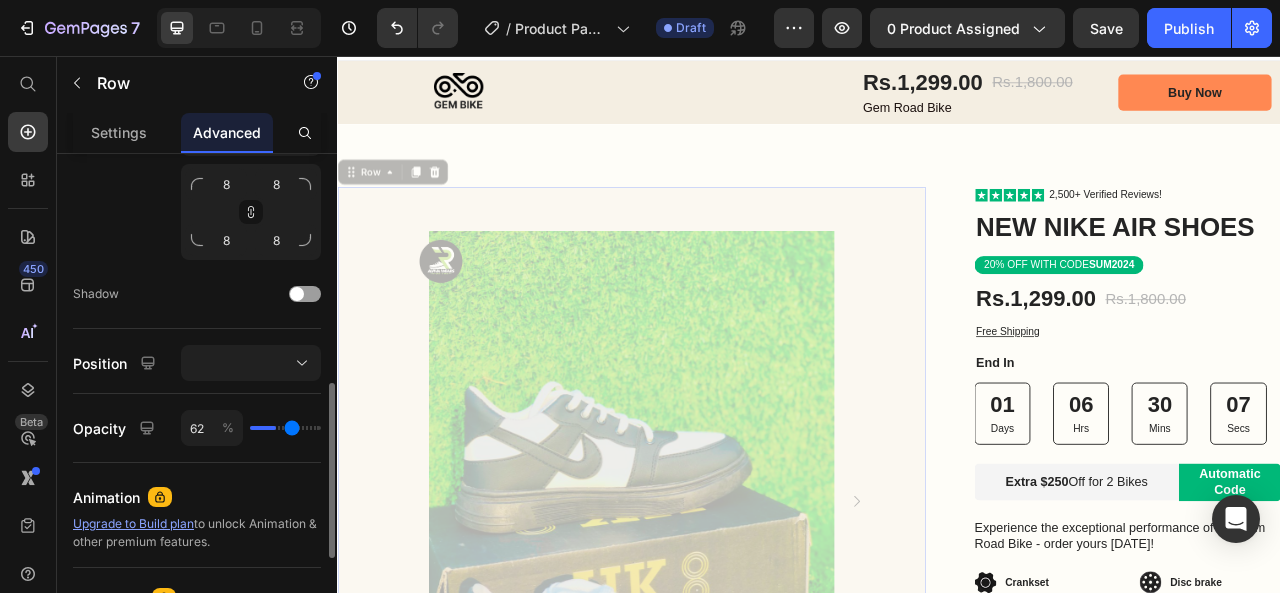 type on "100" 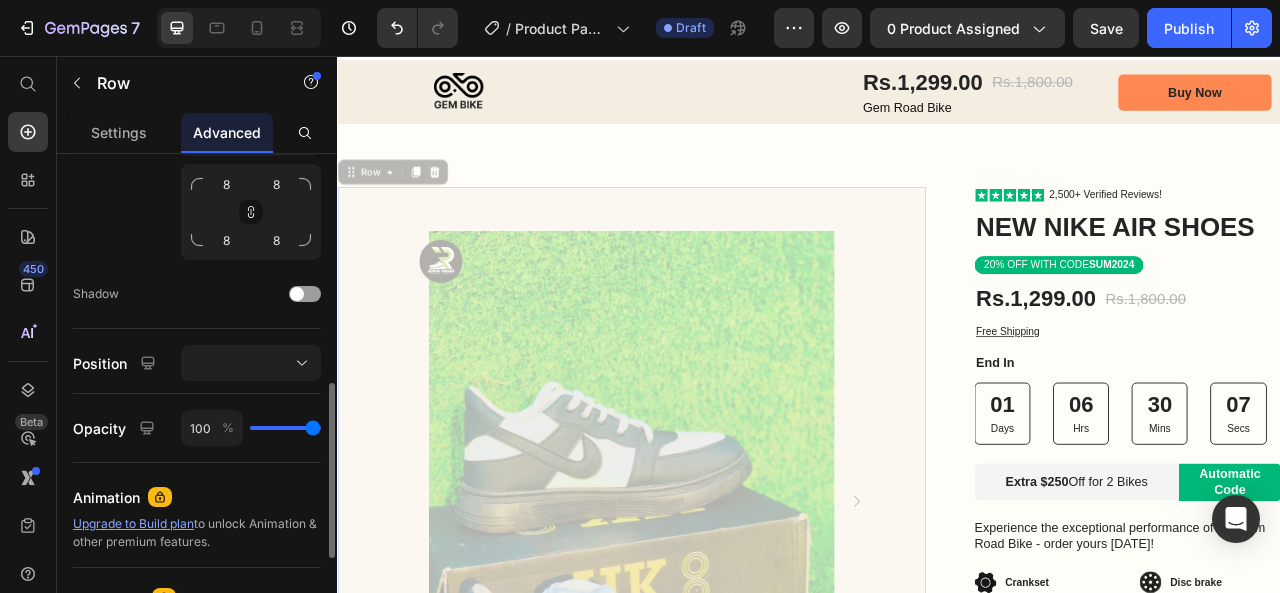 drag, startPoint x: 274, startPoint y: 427, endPoint x: 387, endPoint y: 439, distance: 113.63538 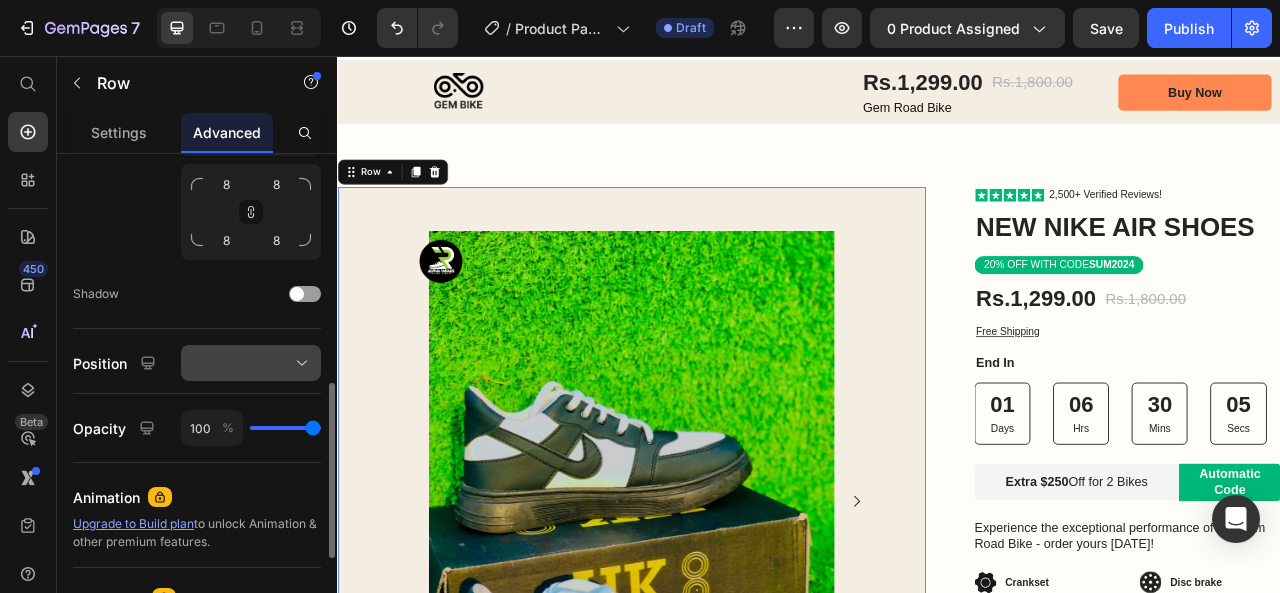 click 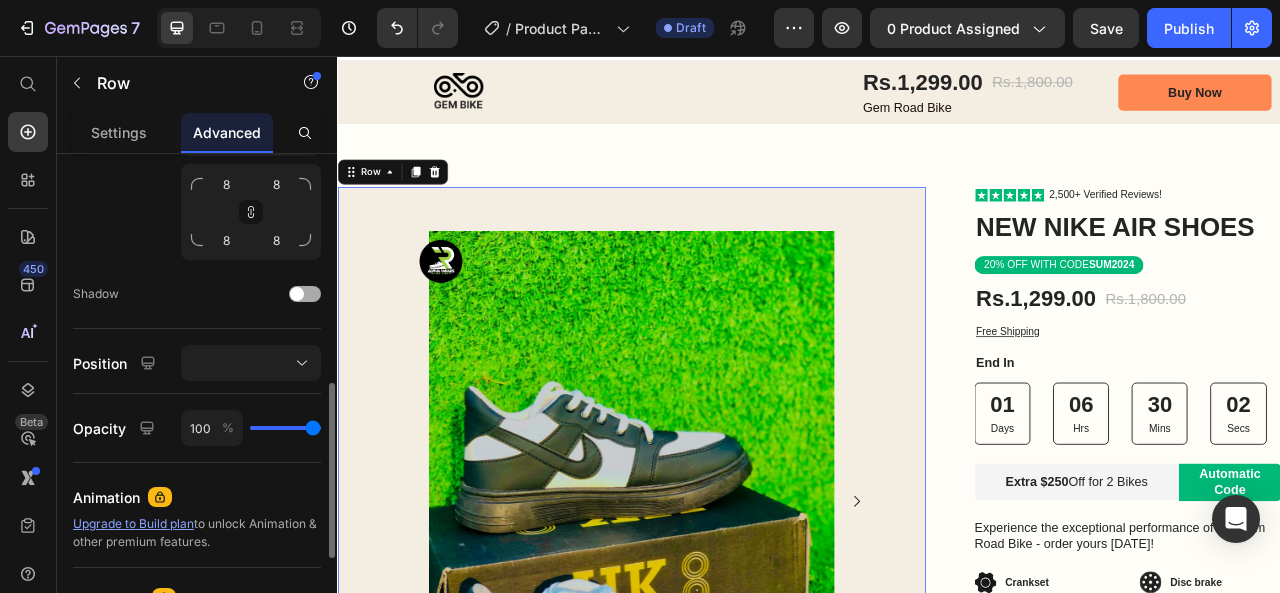 click on "Shadow" 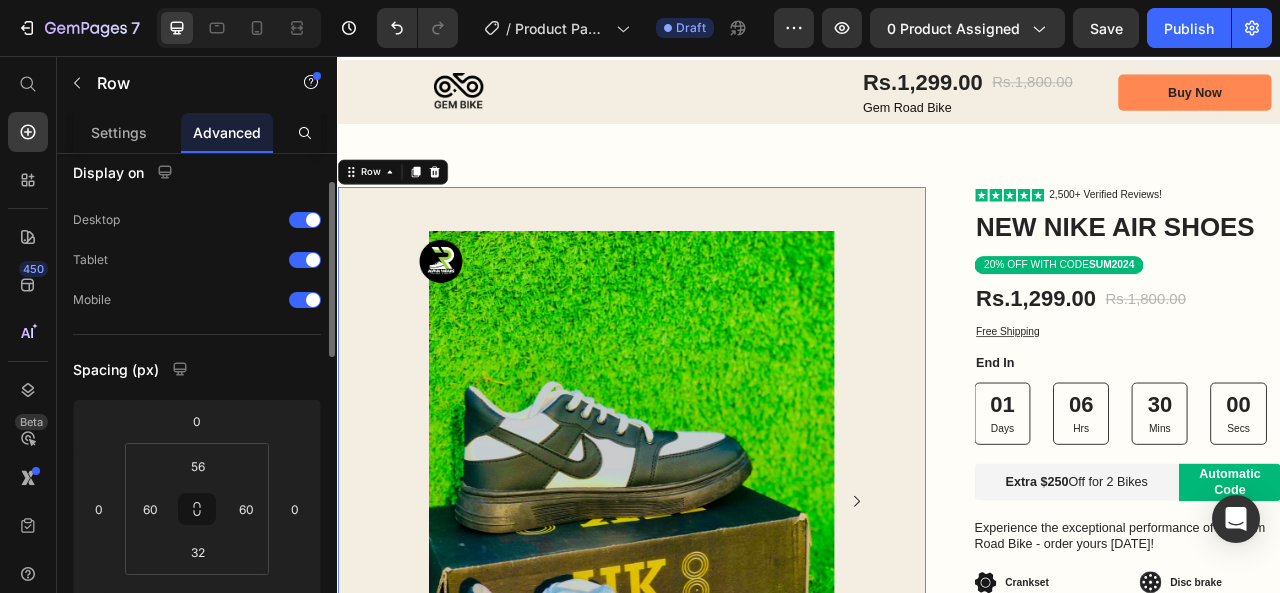 scroll, scrollTop: 0, scrollLeft: 0, axis: both 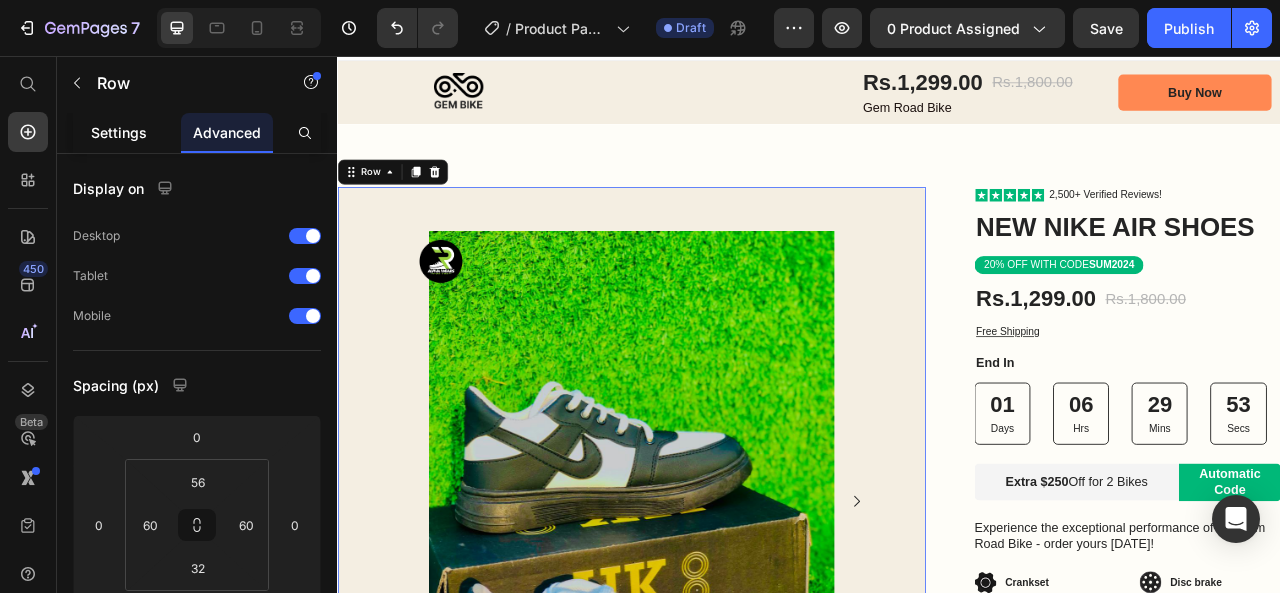 click on "Settings" at bounding box center (119, 132) 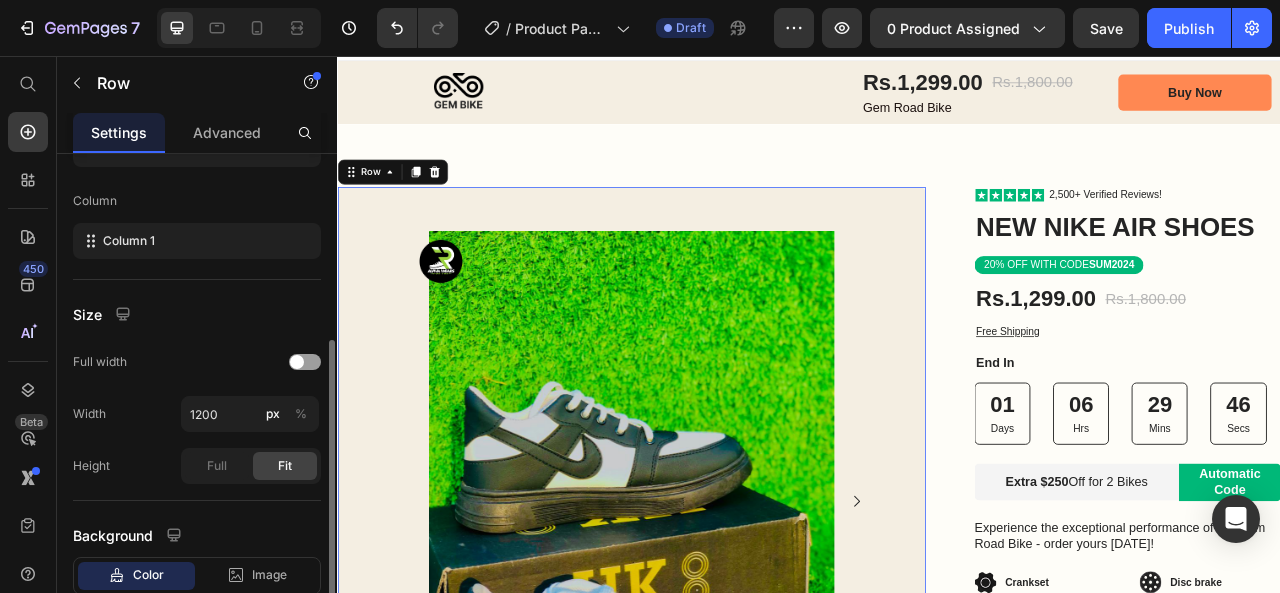 scroll, scrollTop: 307, scrollLeft: 0, axis: vertical 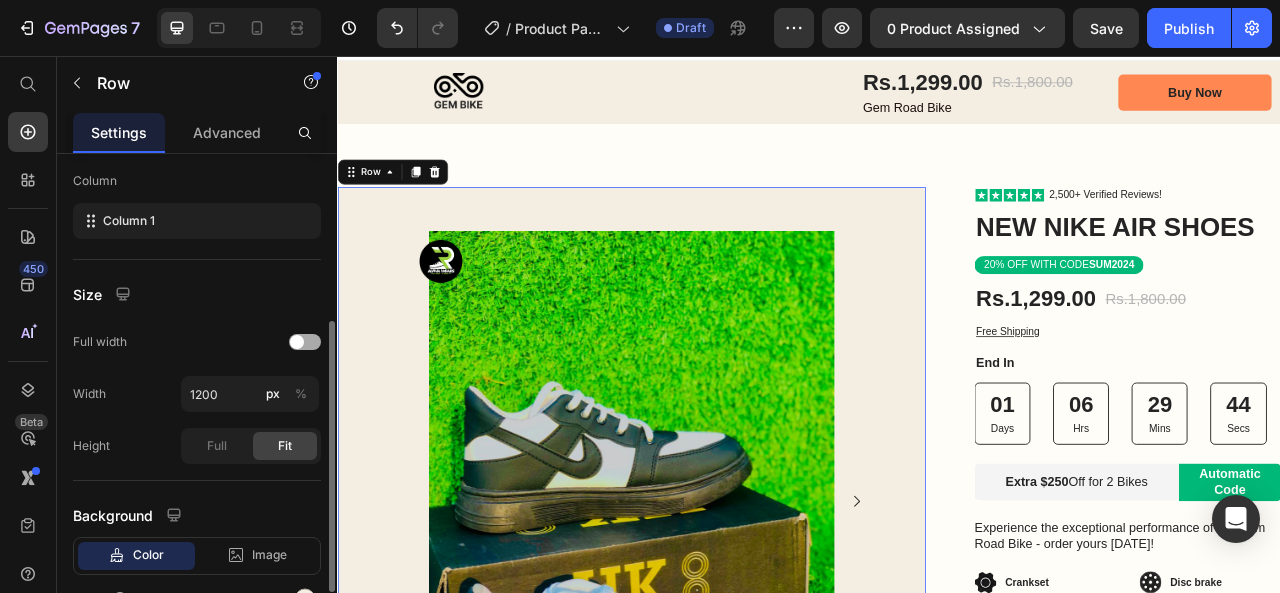 click at bounding box center (297, 342) 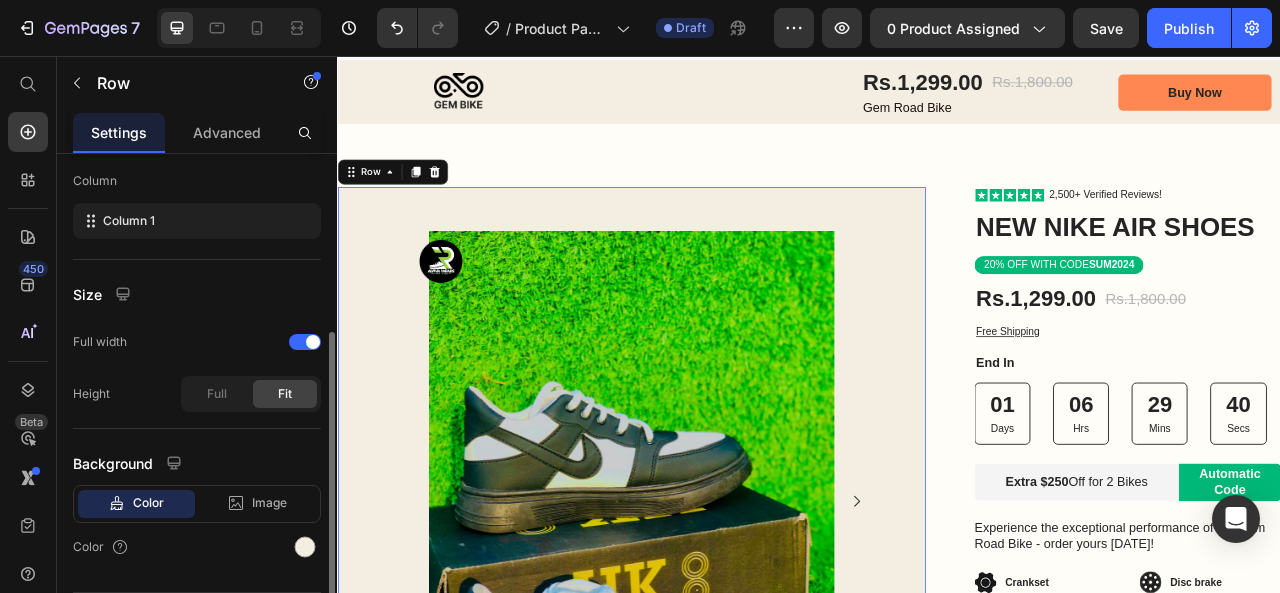 scroll, scrollTop: 362, scrollLeft: 0, axis: vertical 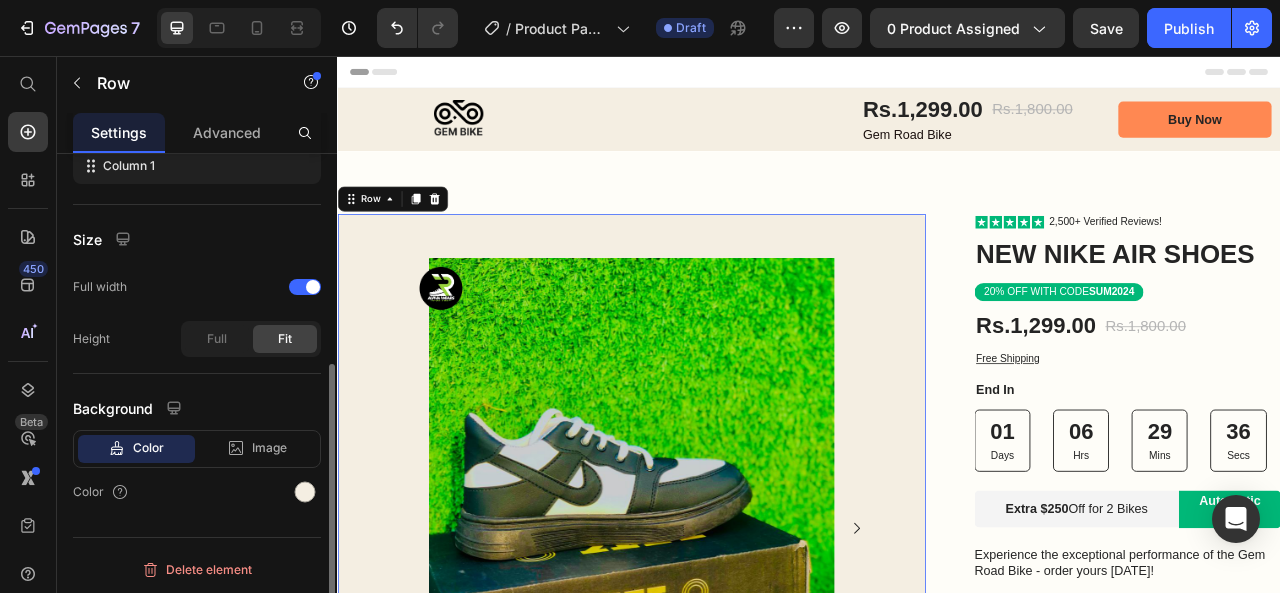 click on "Size" at bounding box center (197, 239) 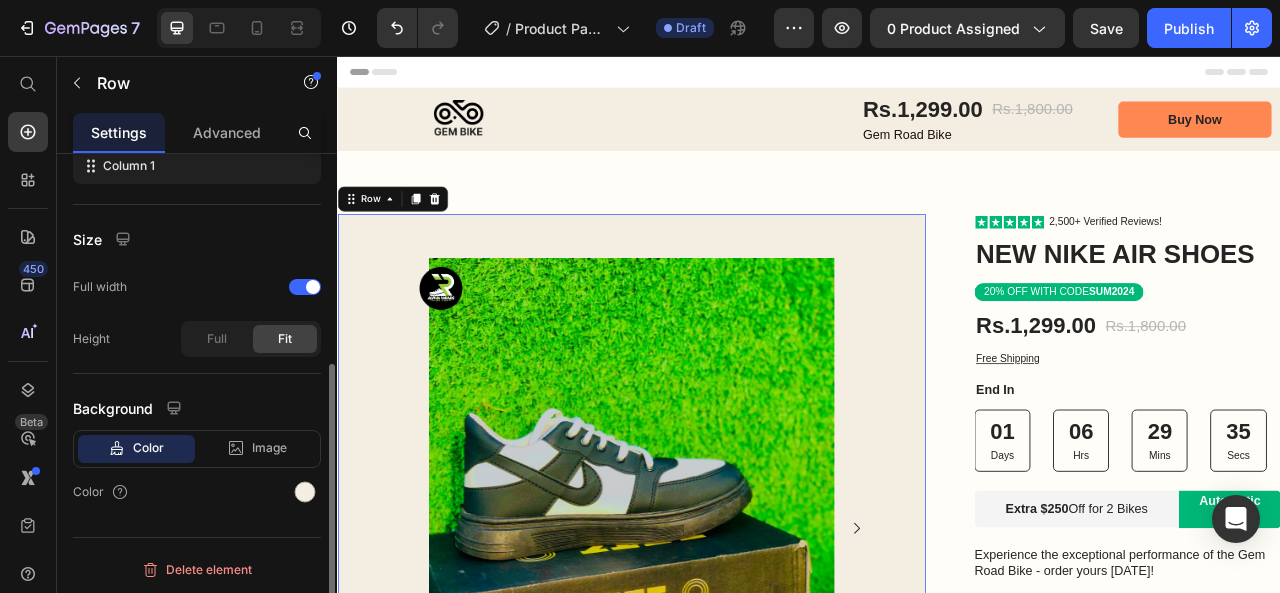 click on "Size" at bounding box center (197, 239) 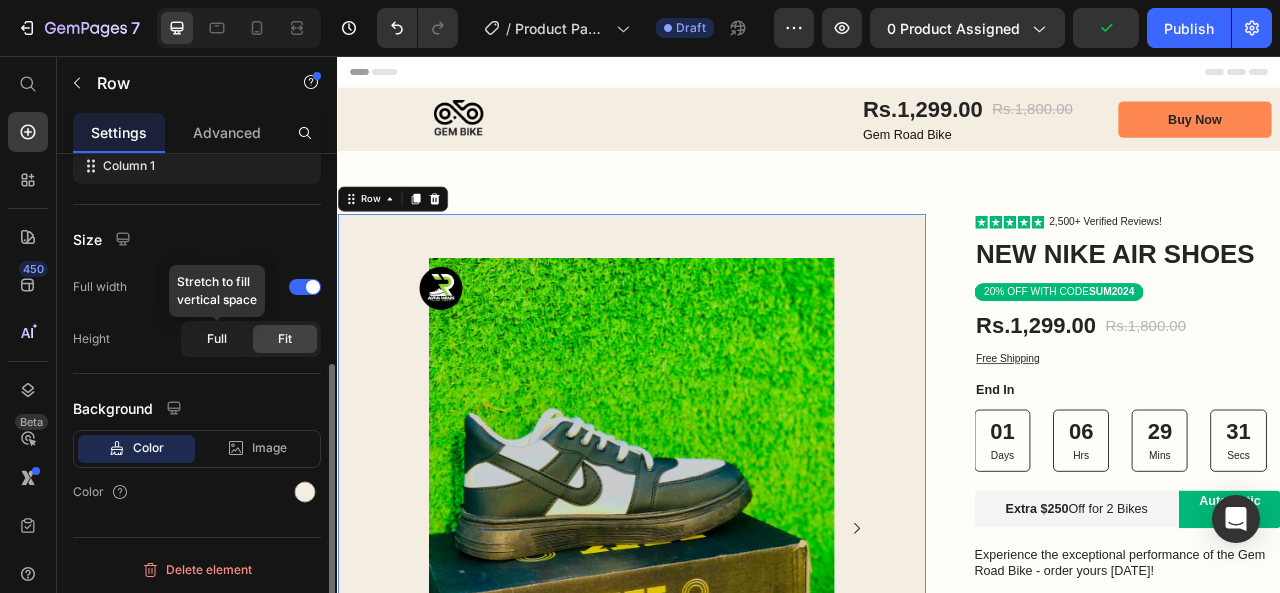 scroll, scrollTop: 362, scrollLeft: 0, axis: vertical 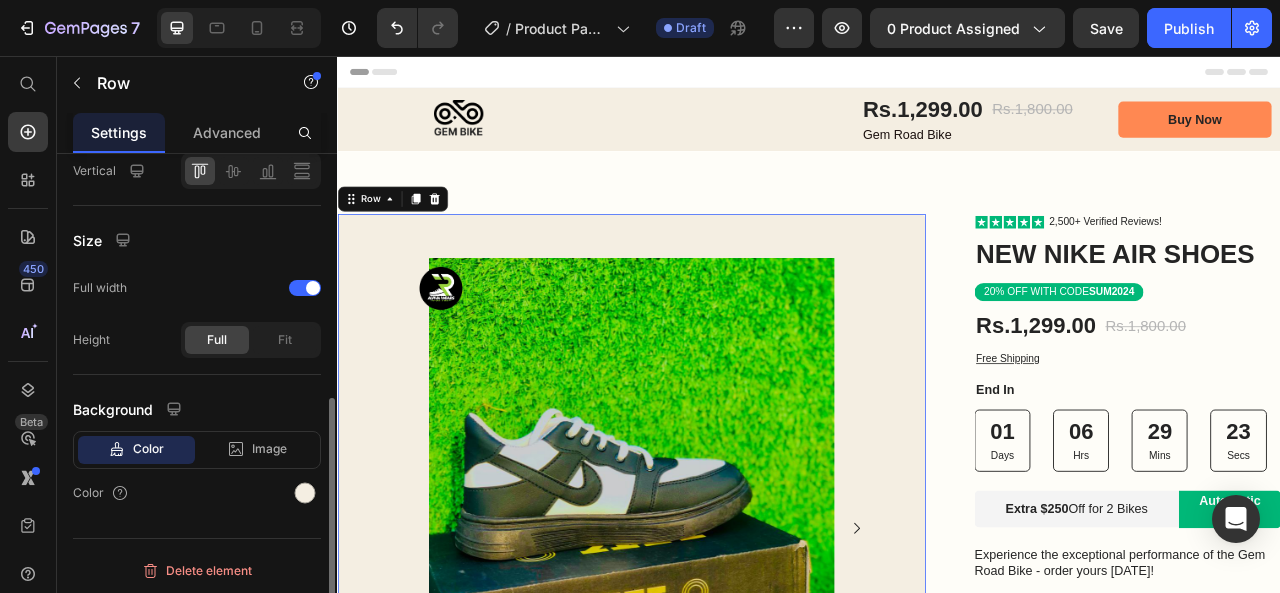click on "Color" 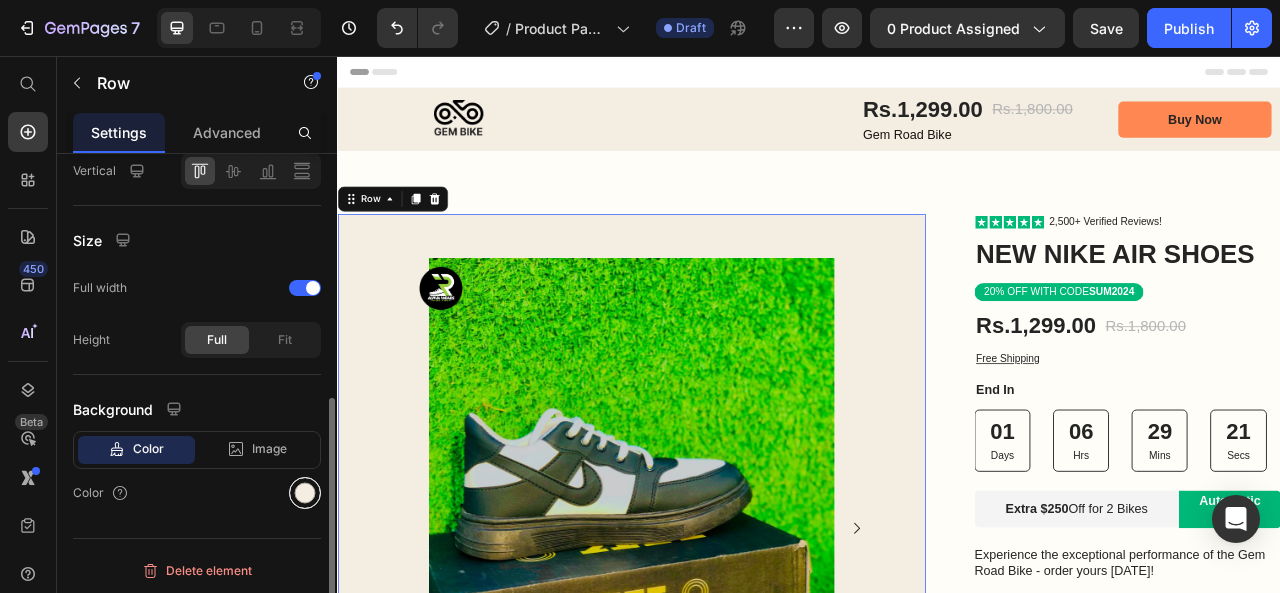 click at bounding box center [305, 493] 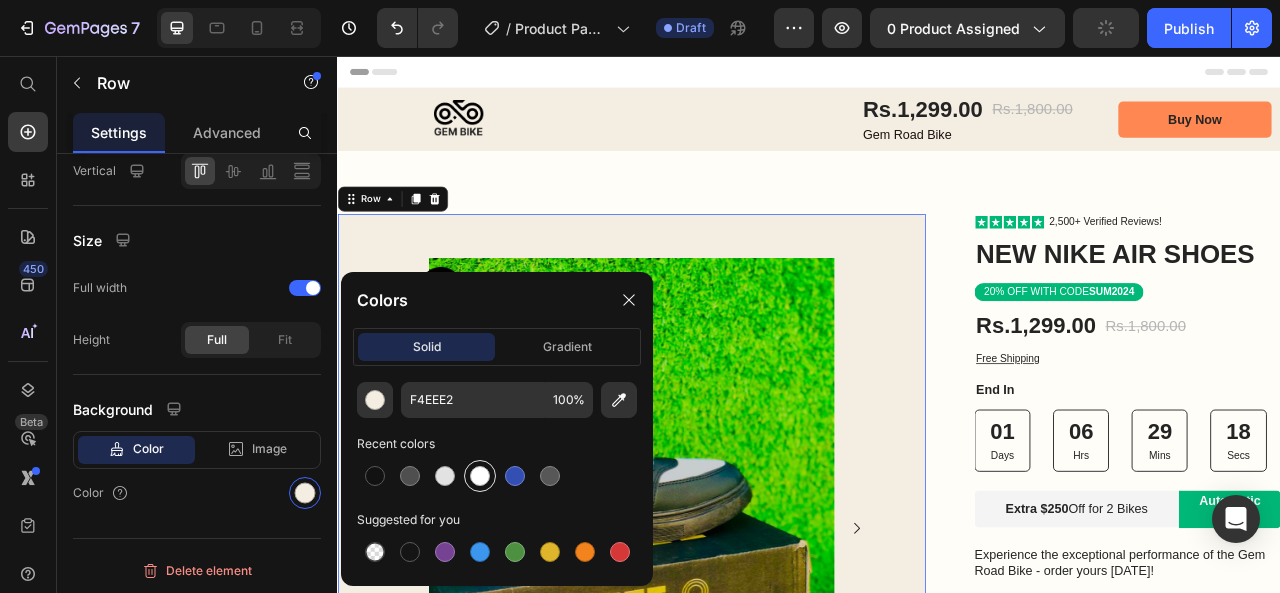 click at bounding box center [480, 476] 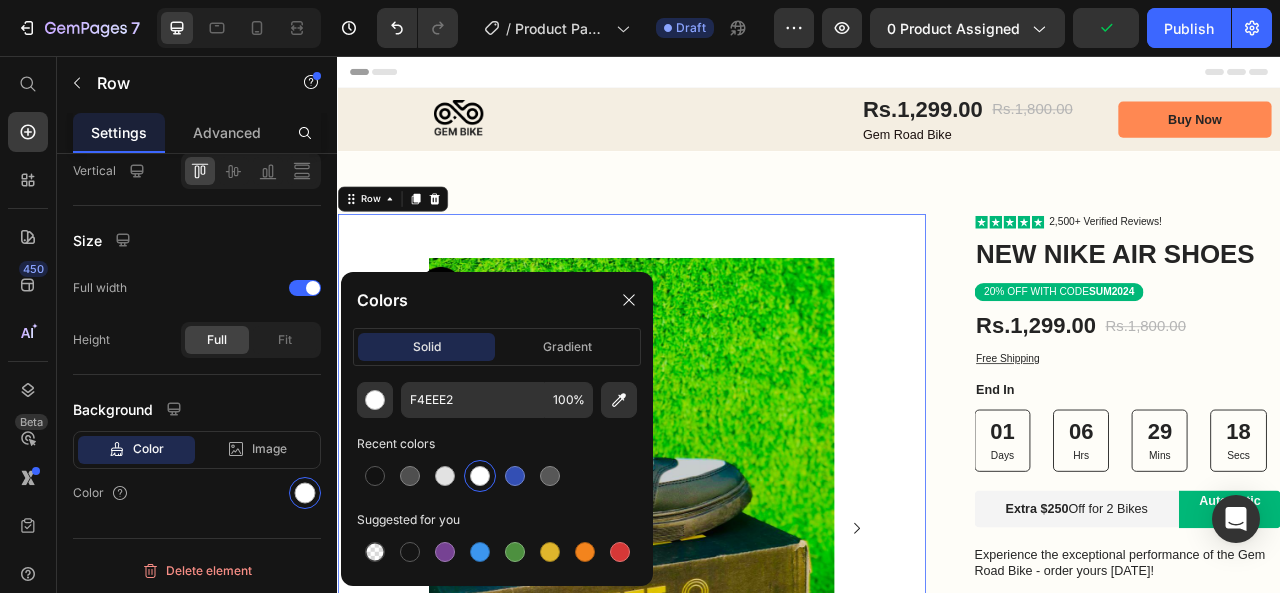 type on "FFFFFF" 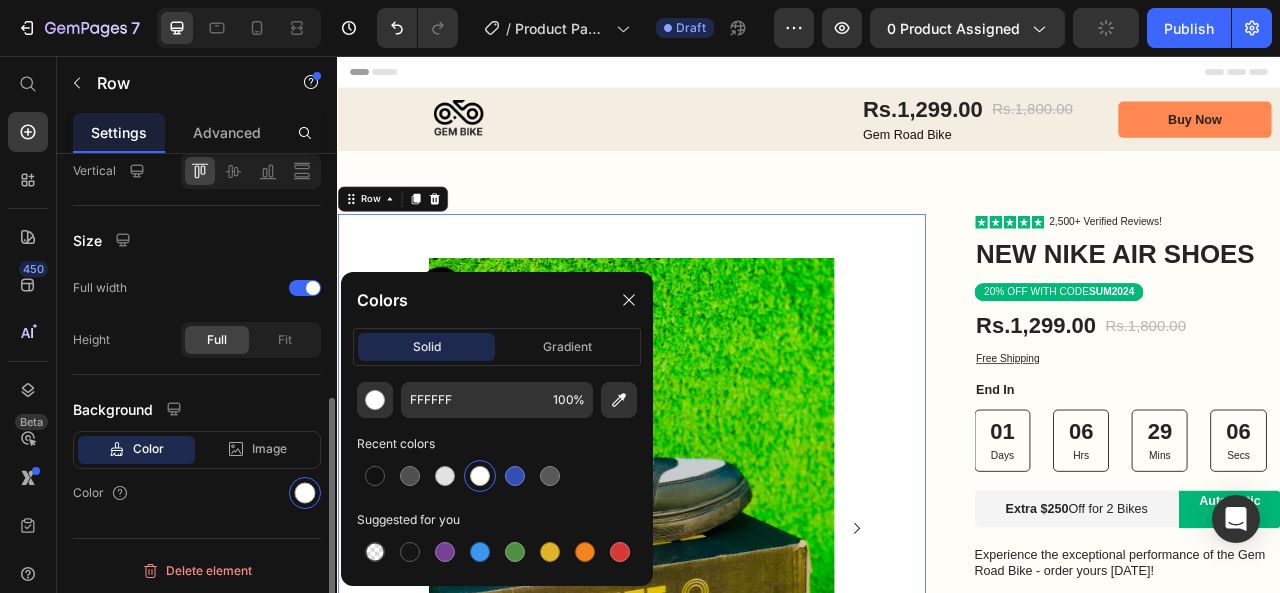 click on "Background" at bounding box center [197, 409] 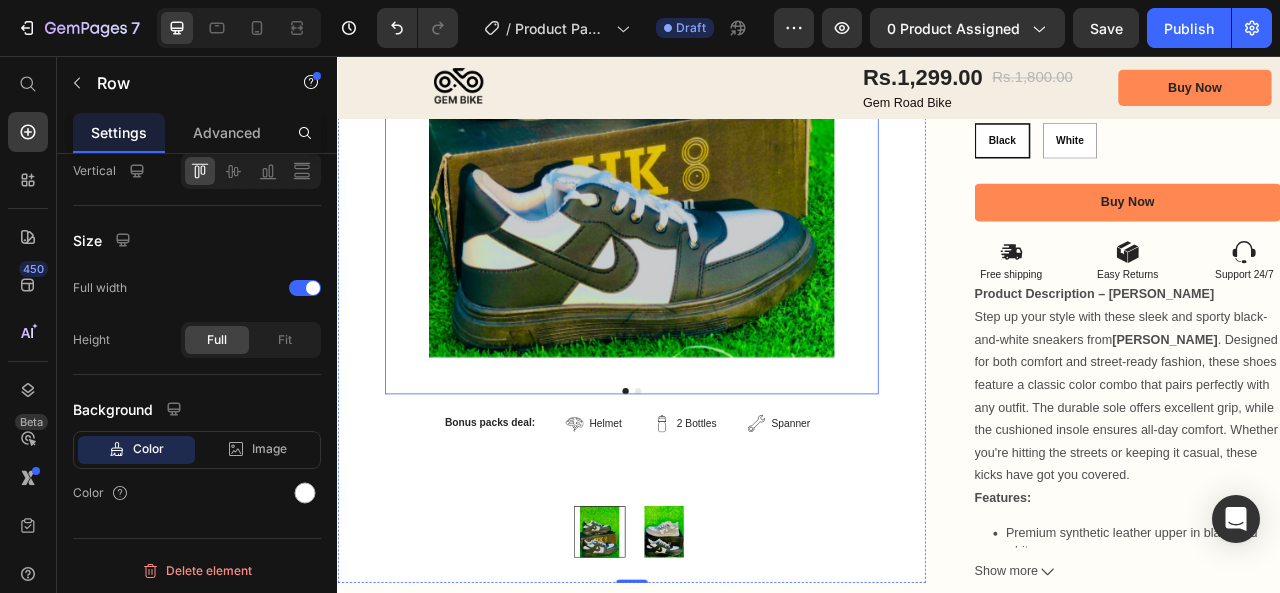 scroll, scrollTop: 735, scrollLeft: 0, axis: vertical 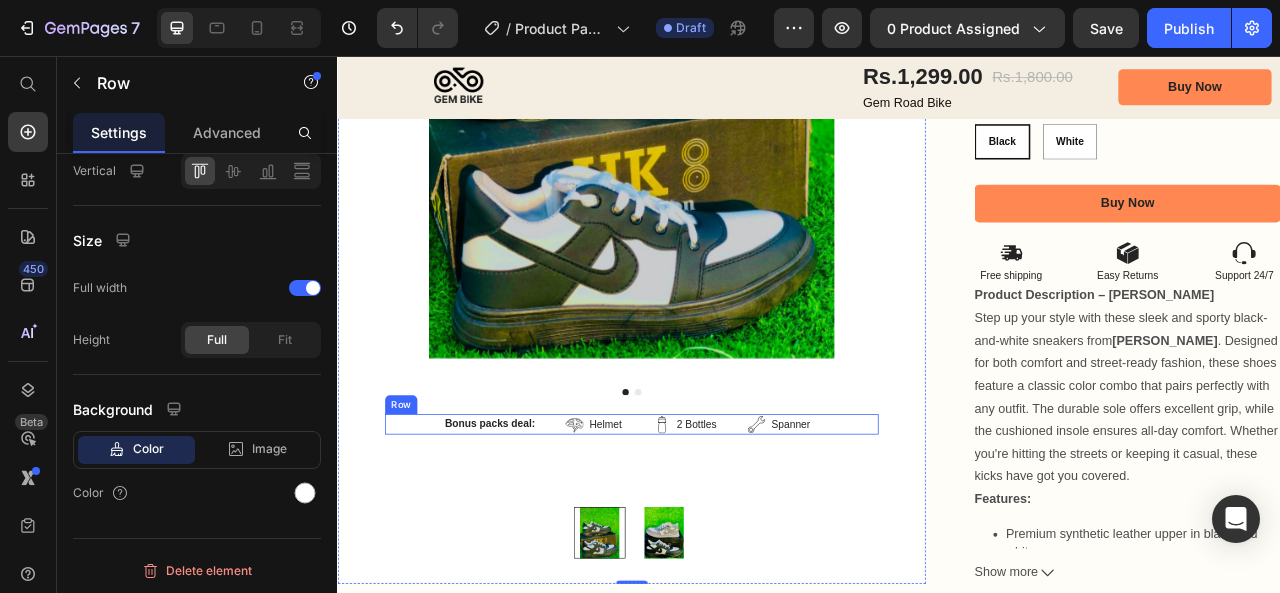click on "Bonus packs deal: Text Block
Helmet Item List
2 Bottles Item List
Spanner Item List Row Row" at bounding box center [711, 524] 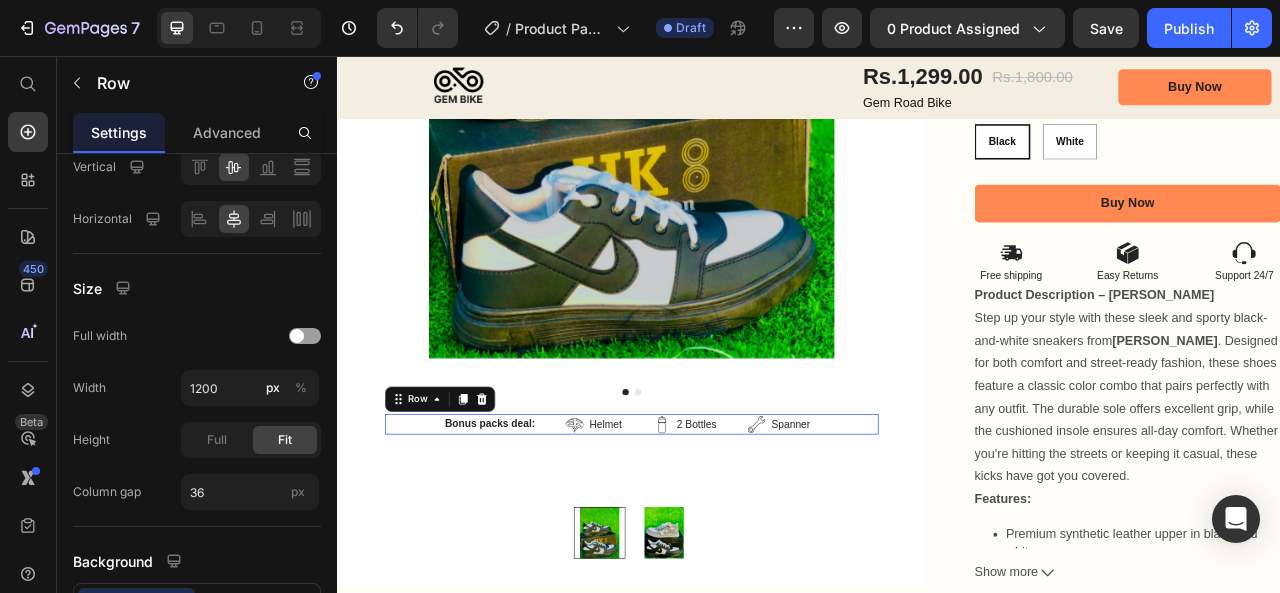 scroll, scrollTop: 478, scrollLeft: 0, axis: vertical 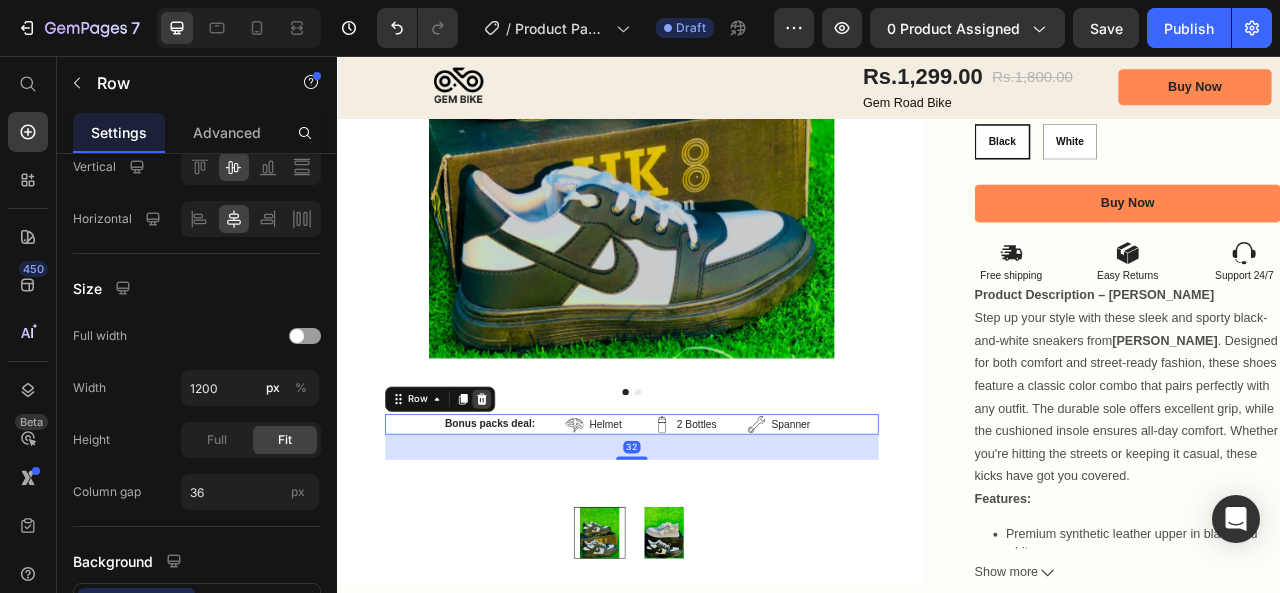 click at bounding box center [520, 492] 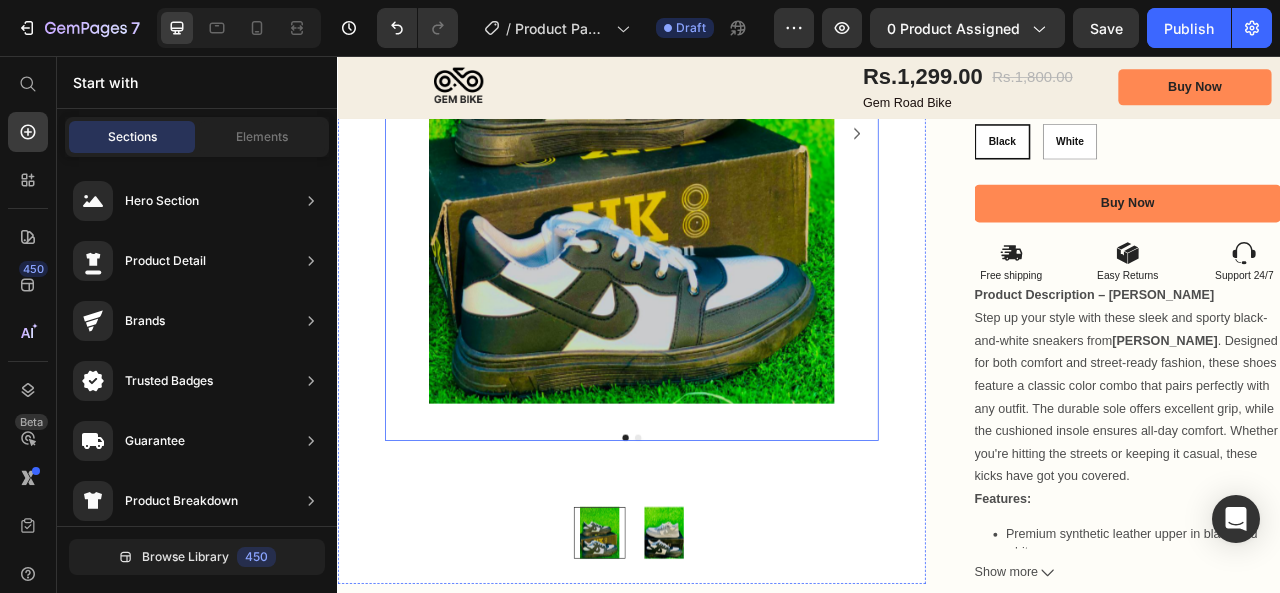 click at bounding box center (719, 541) 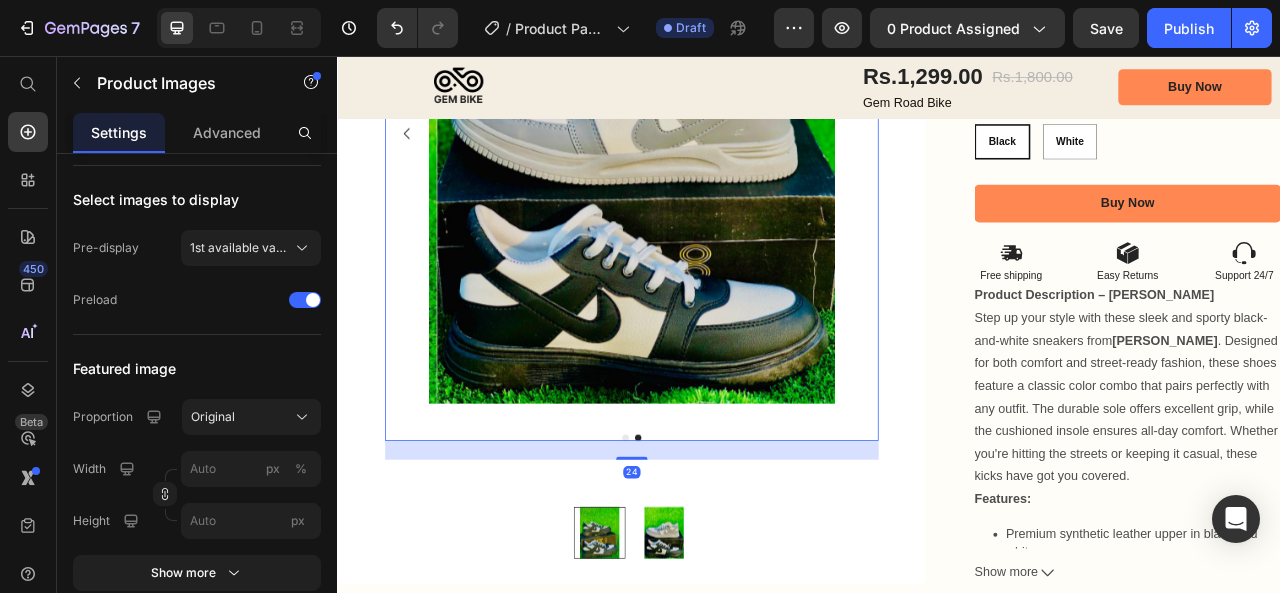 scroll, scrollTop: 0, scrollLeft: 0, axis: both 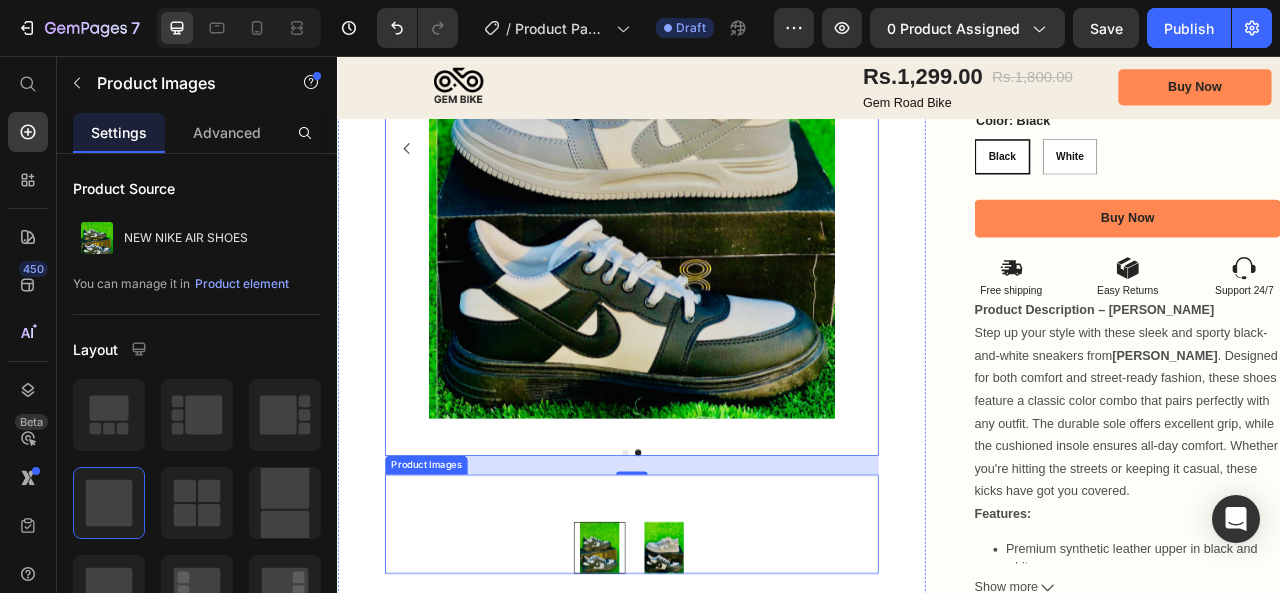 click at bounding box center (670, 682) 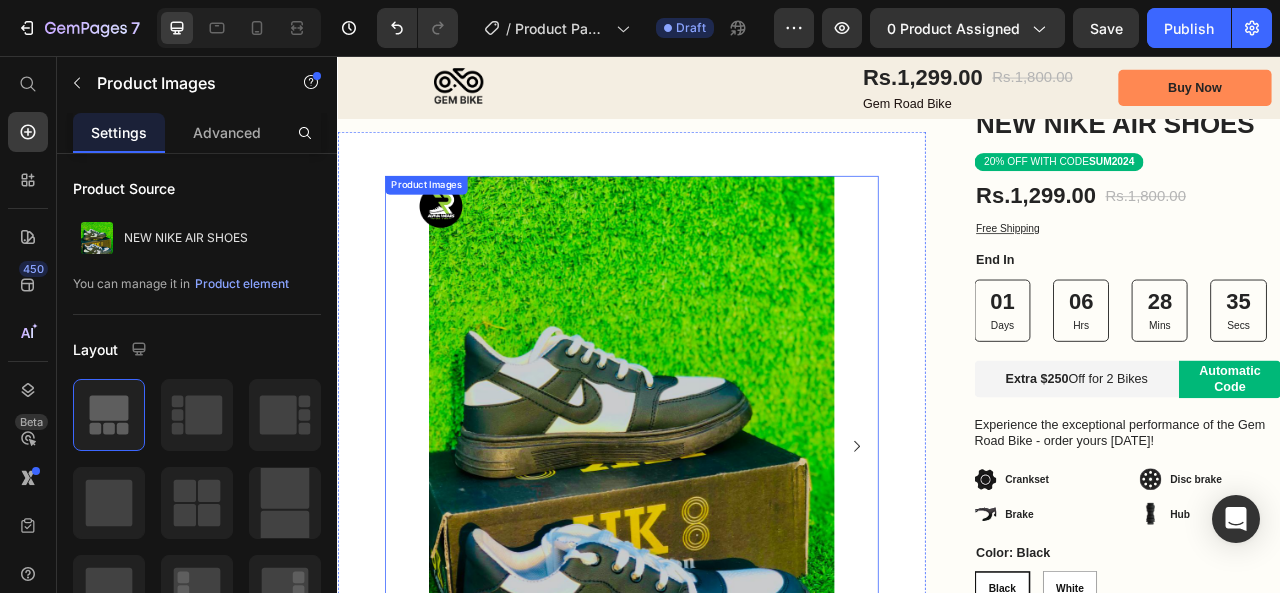 scroll, scrollTop: 164, scrollLeft: 0, axis: vertical 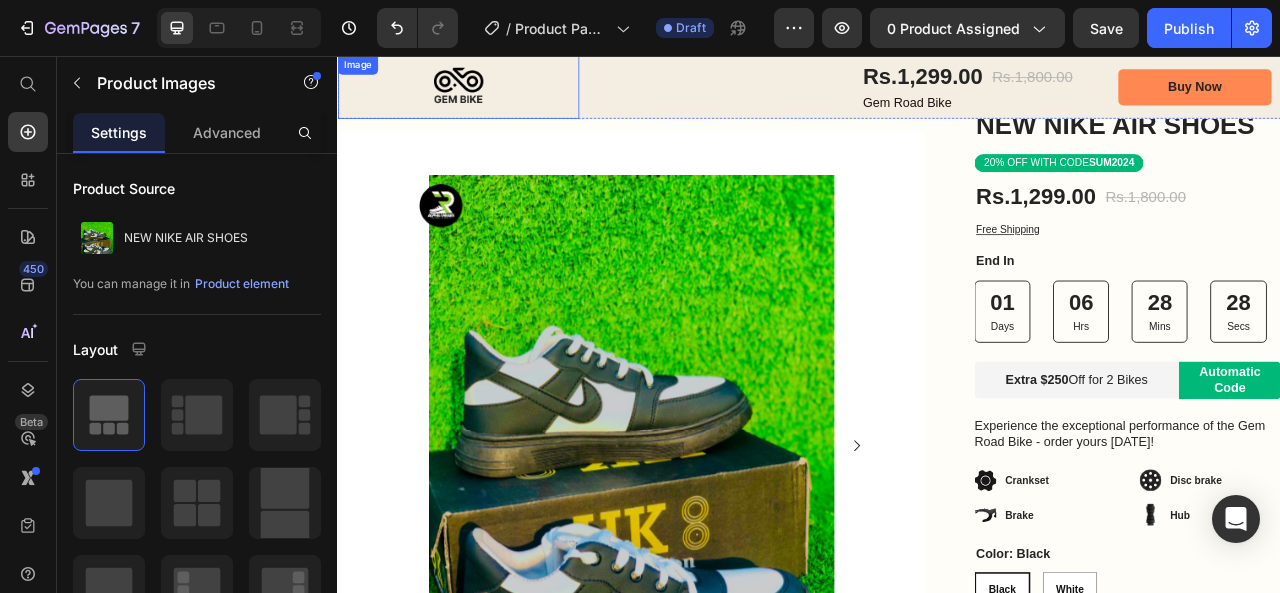 click at bounding box center [490, 96] 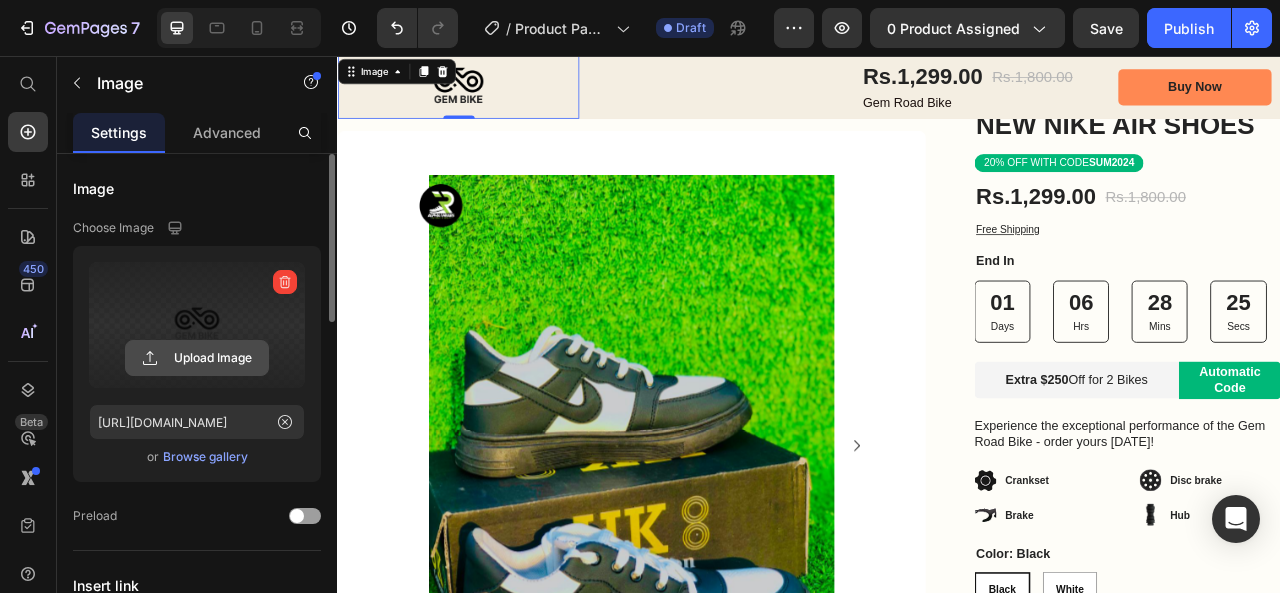 click 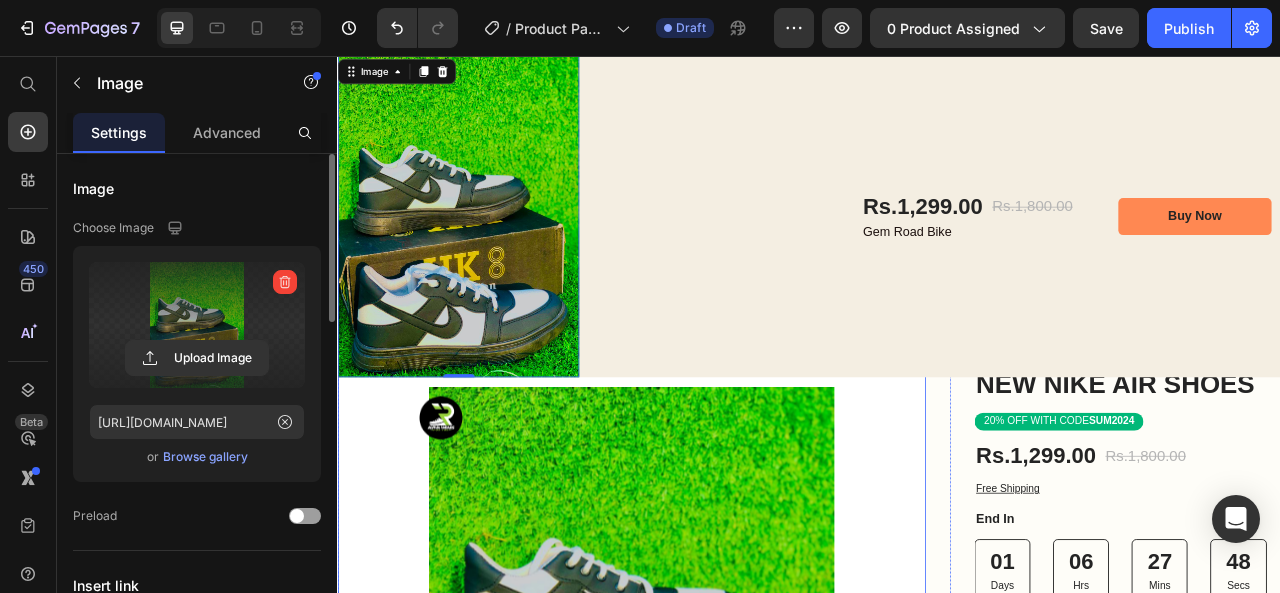 scroll, scrollTop: 493, scrollLeft: 0, axis: vertical 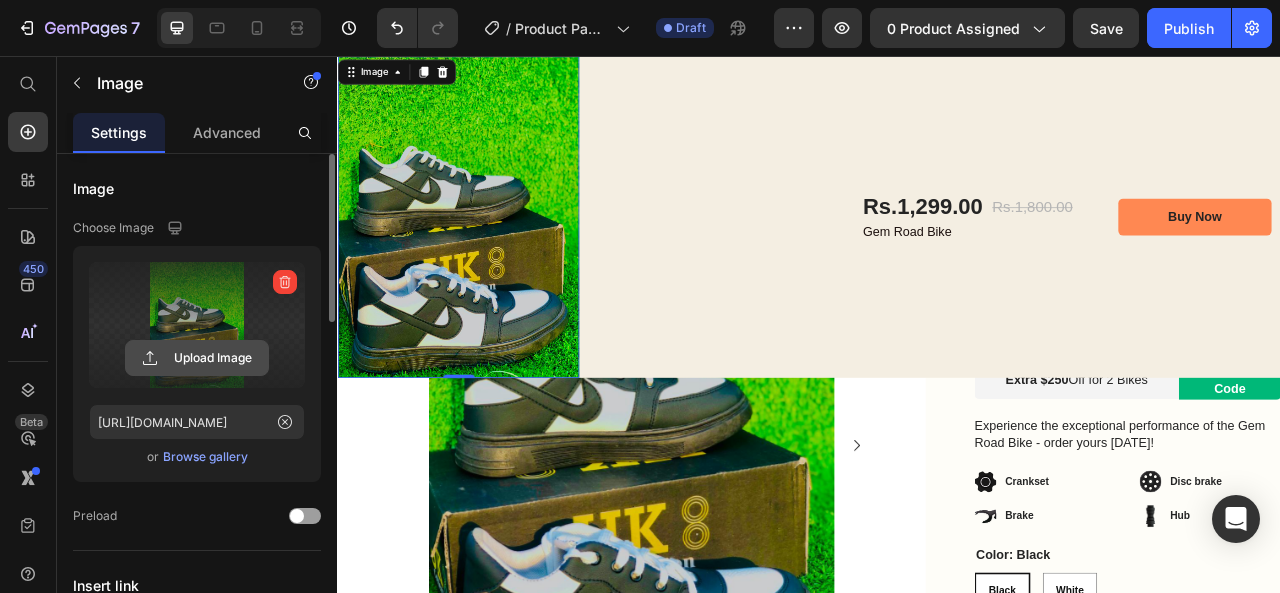 click 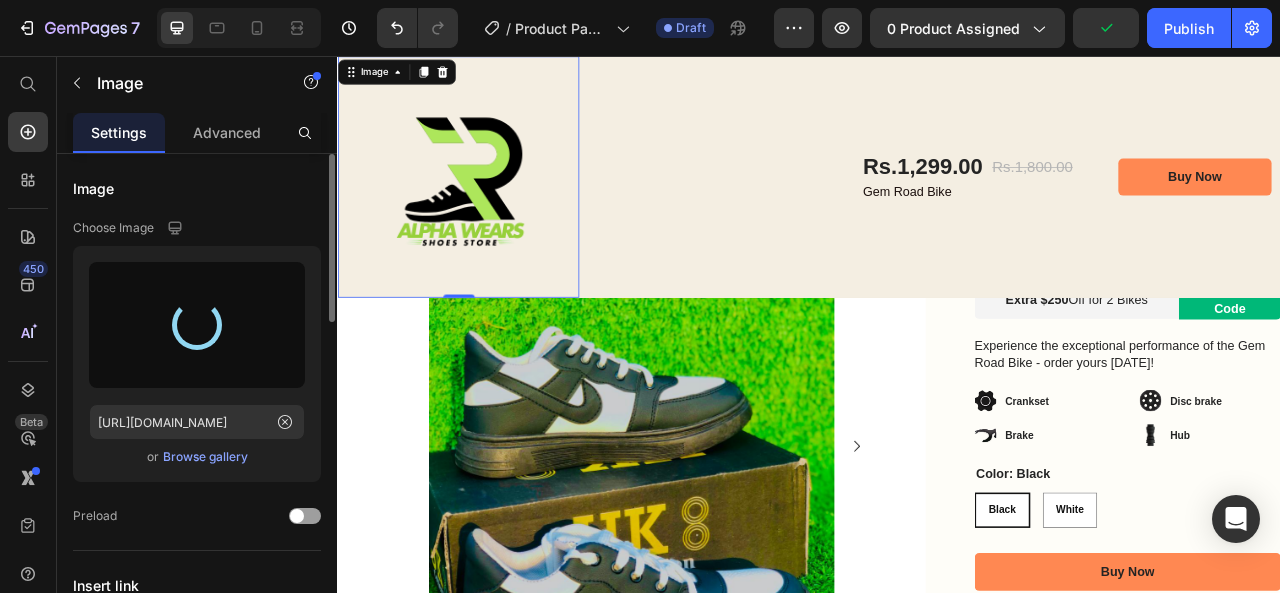 type on "[URL][DOMAIN_NAME]" 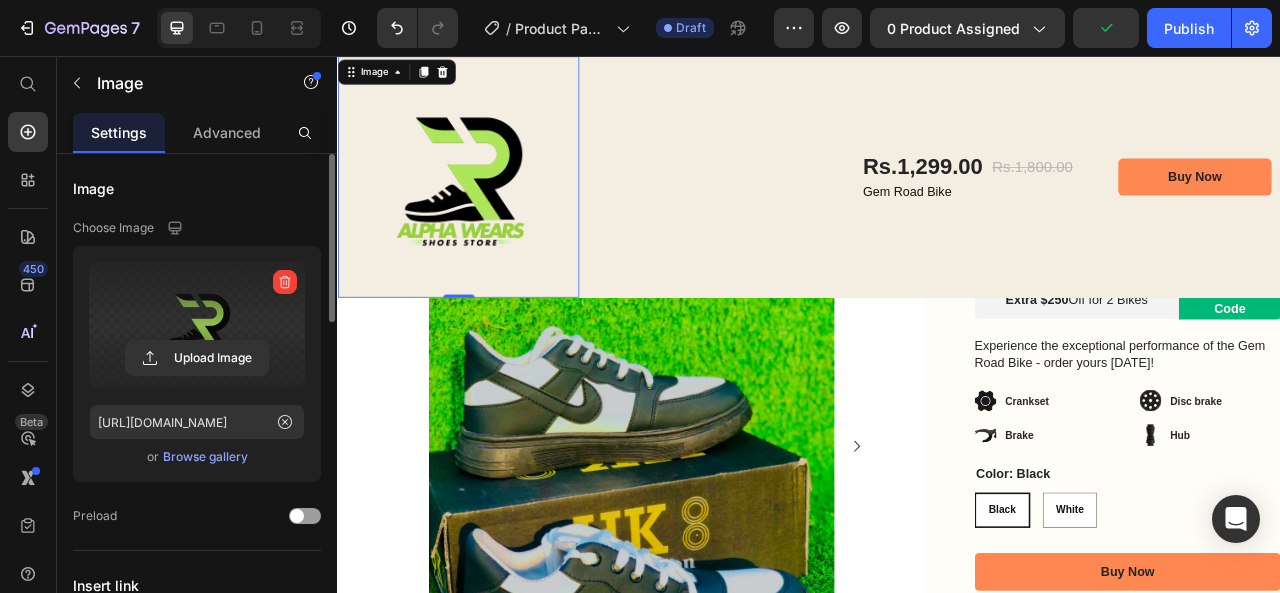scroll, scrollTop: 391, scrollLeft: 0, axis: vertical 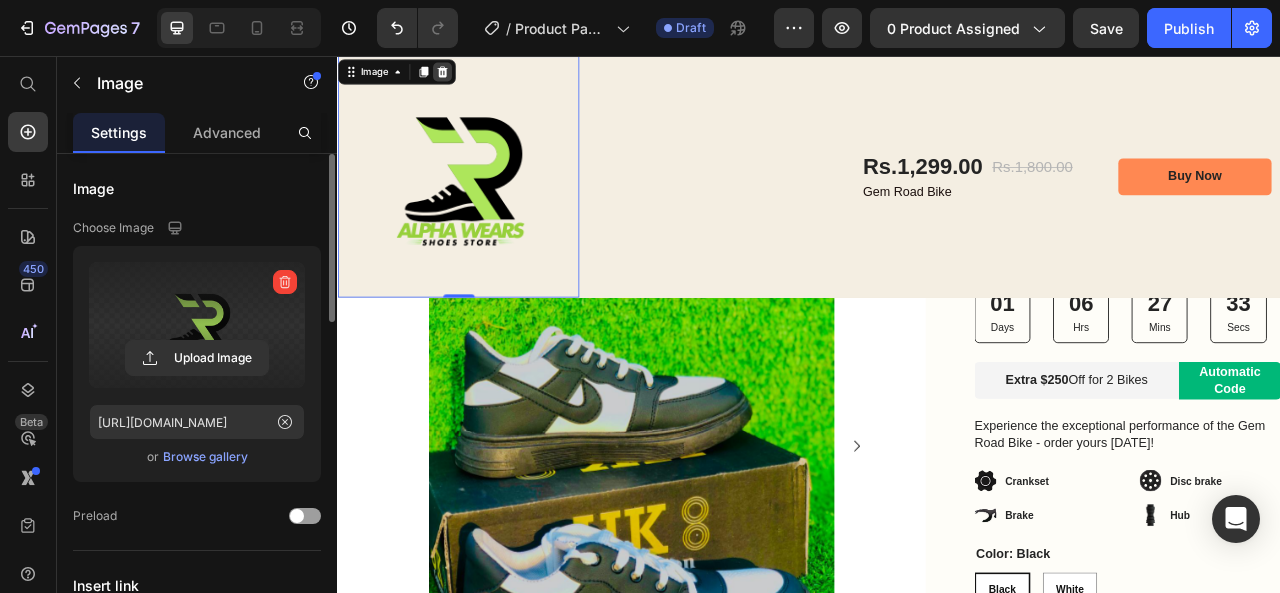 click 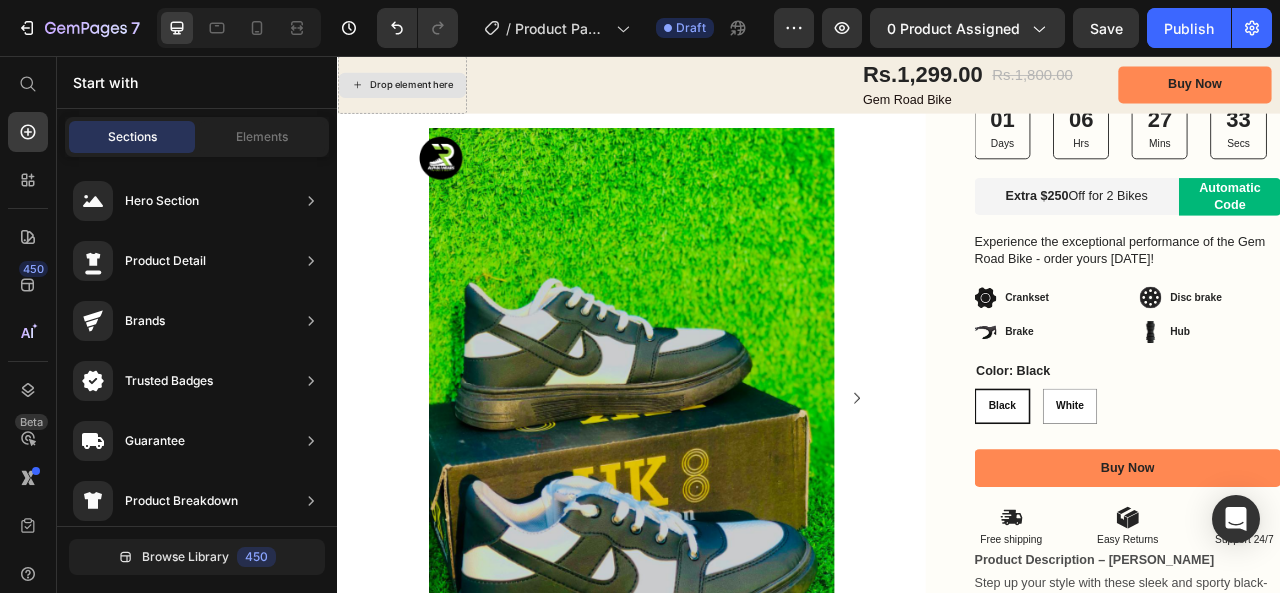 scroll, scrollTop: 157, scrollLeft: 0, axis: vertical 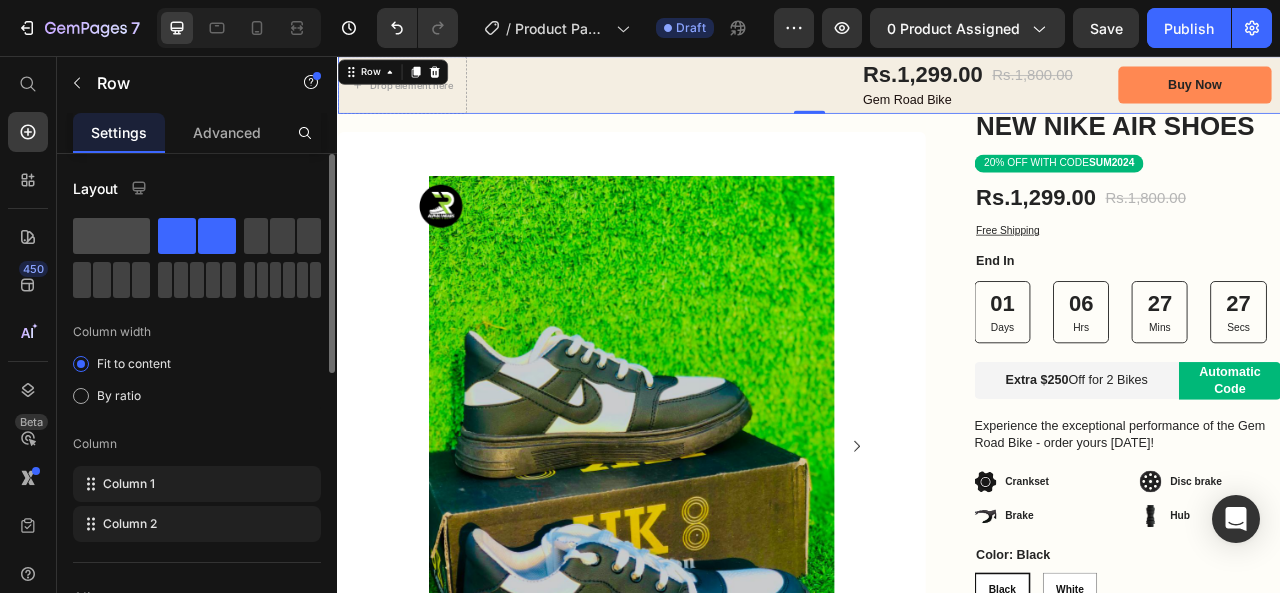 click 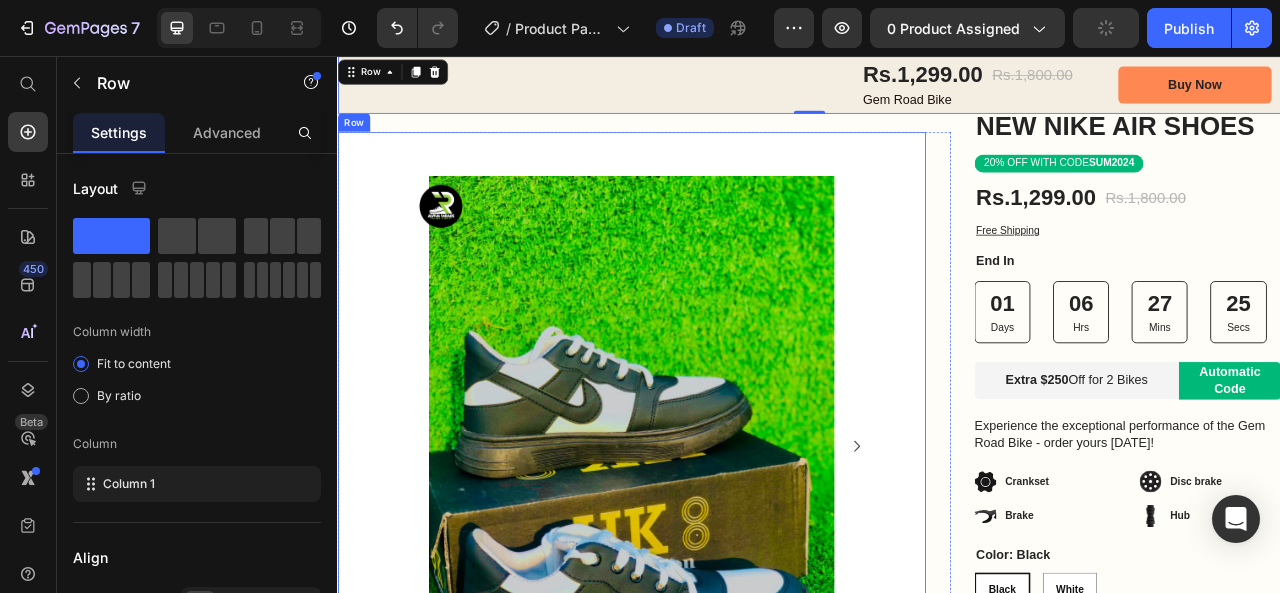 click on "Image
Product Images Product Images Row" at bounding box center [711, 638] 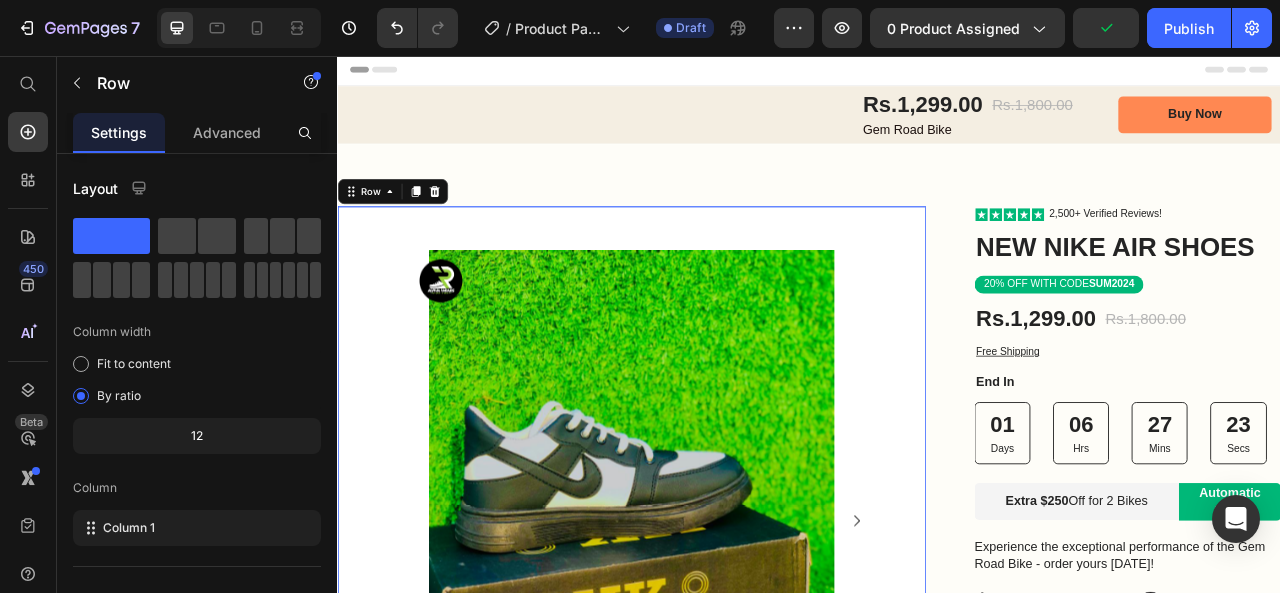 scroll, scrollTop: 0, scrollLeft: 0, axis: both 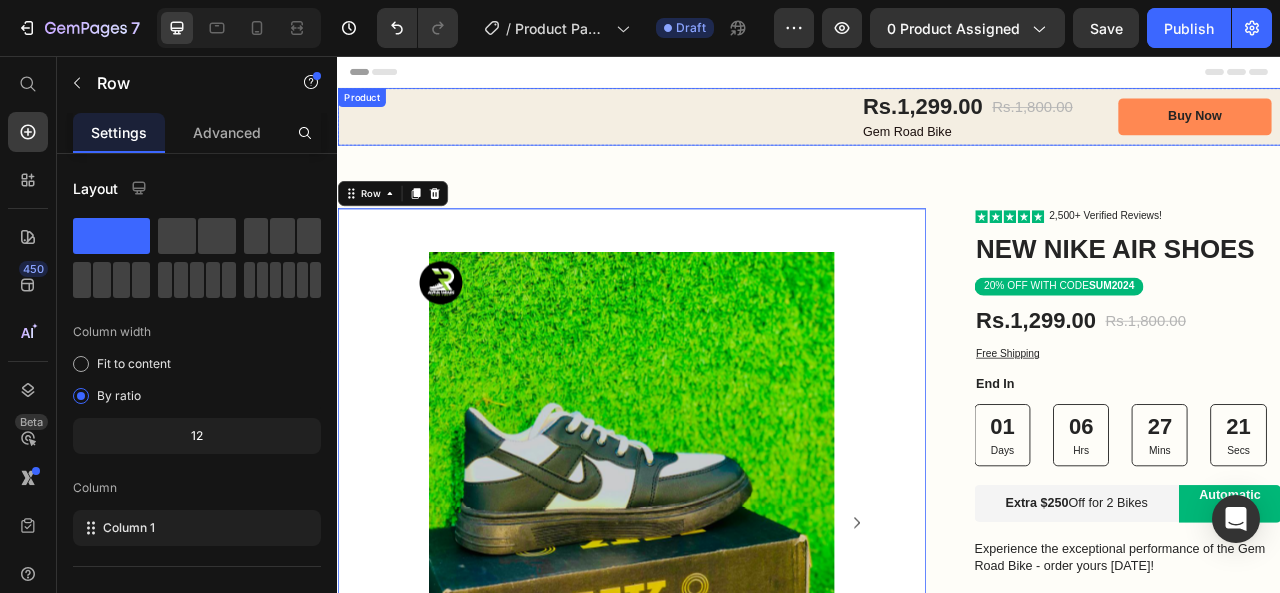 click on "Rs.1,299.00 Product Price Rs.1,800.00 Product Price Row Gem Road Bike Text Block Buy Now Button Product" at bounding box center [937, 133] 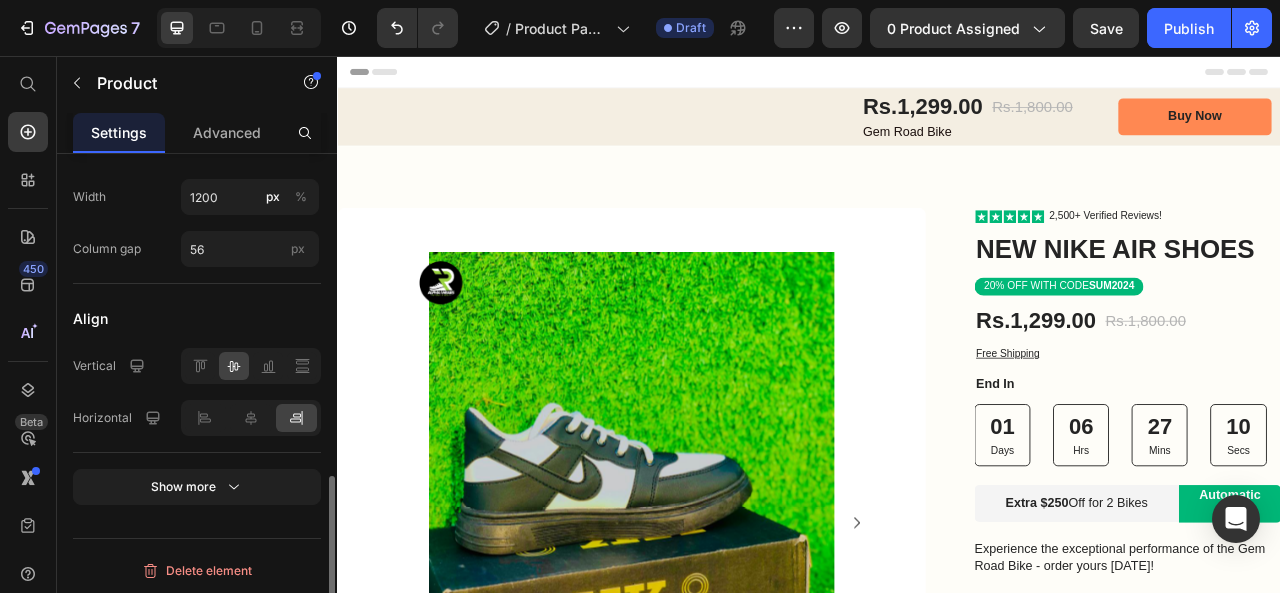 scroll, scrollTop: 912, scrollLeft: 0, axis: vertical 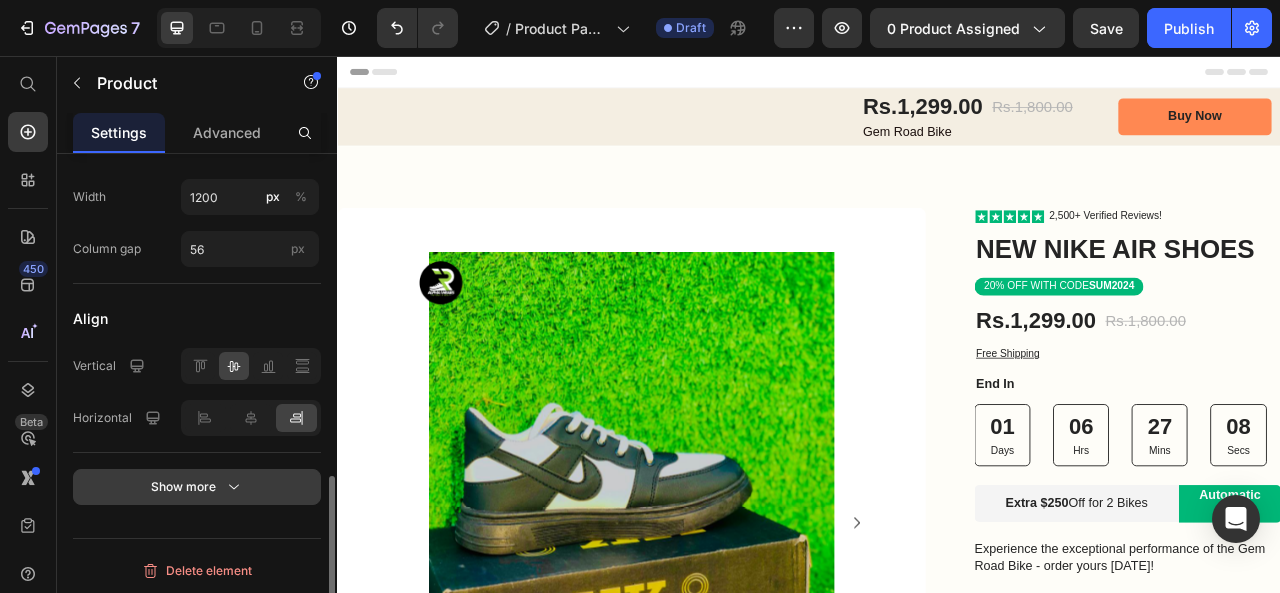 click on "Show more" at bounding box center (197, 487) 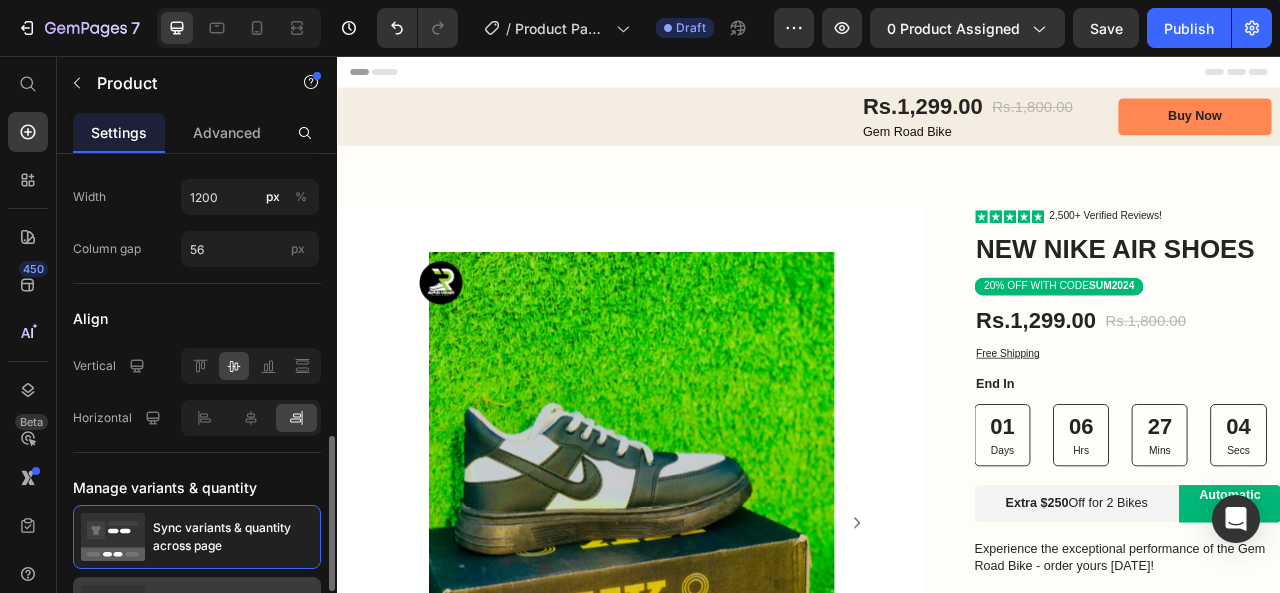 scroll, scrollTop: 909, scrollLeft: 0, axis: vertical 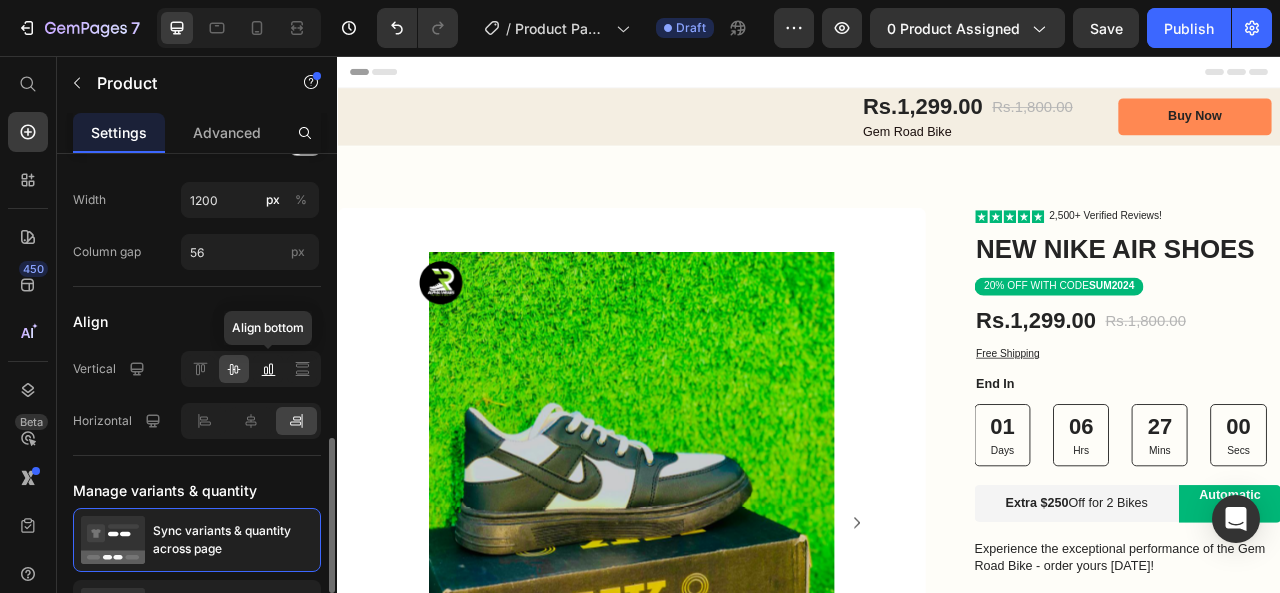 click 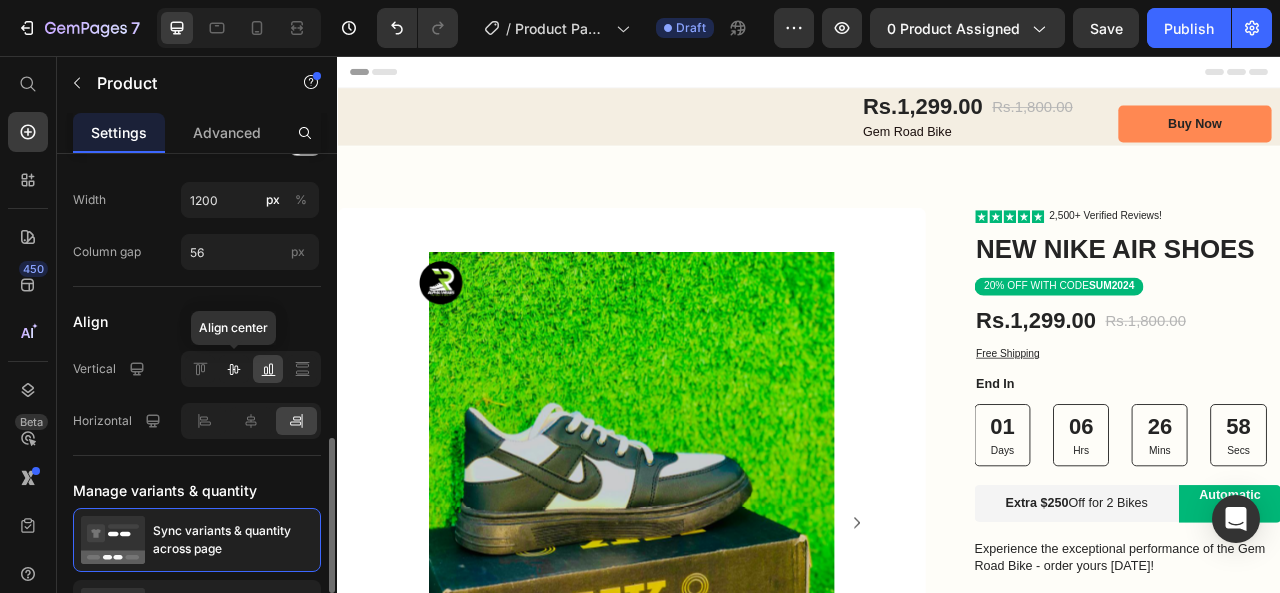 click 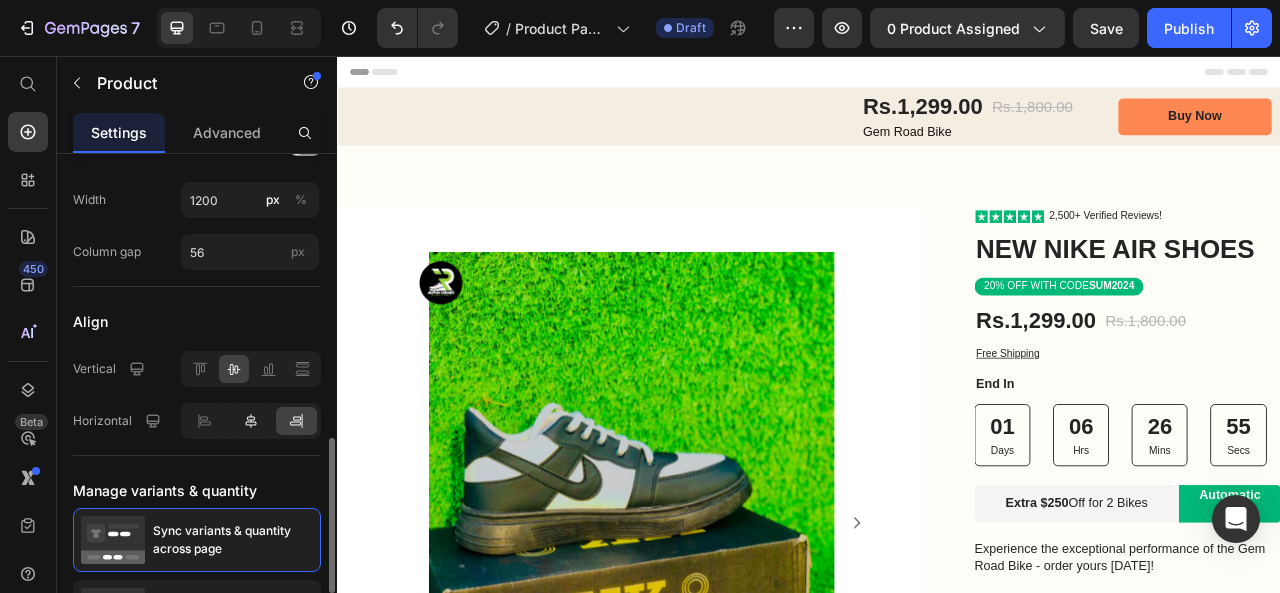 click 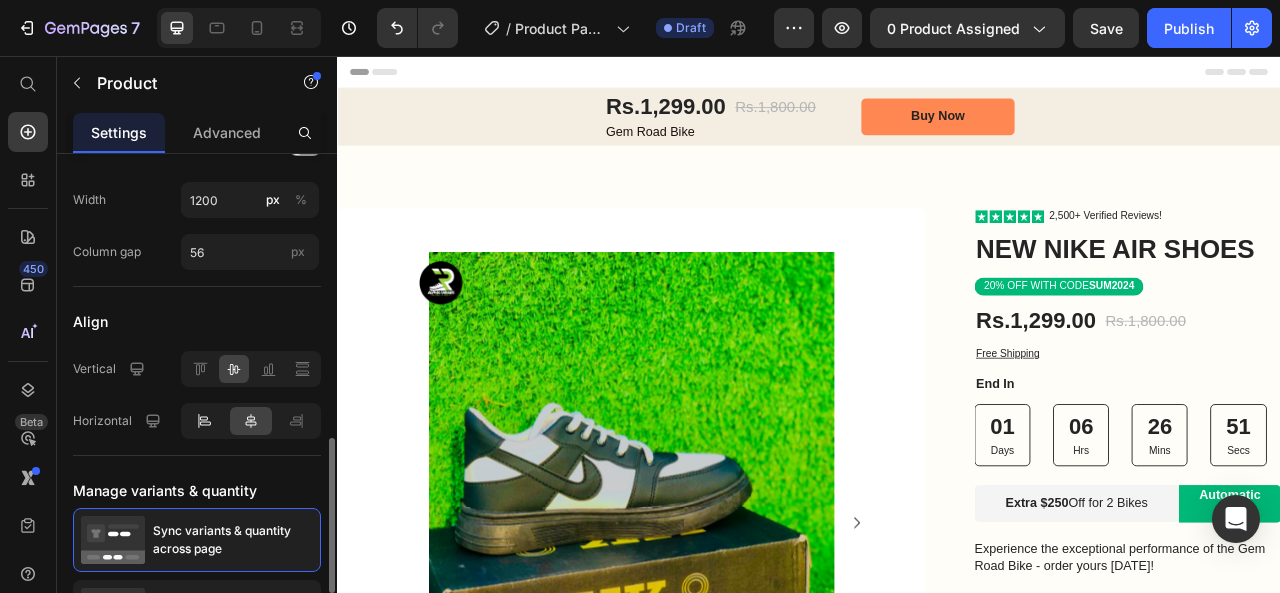 click 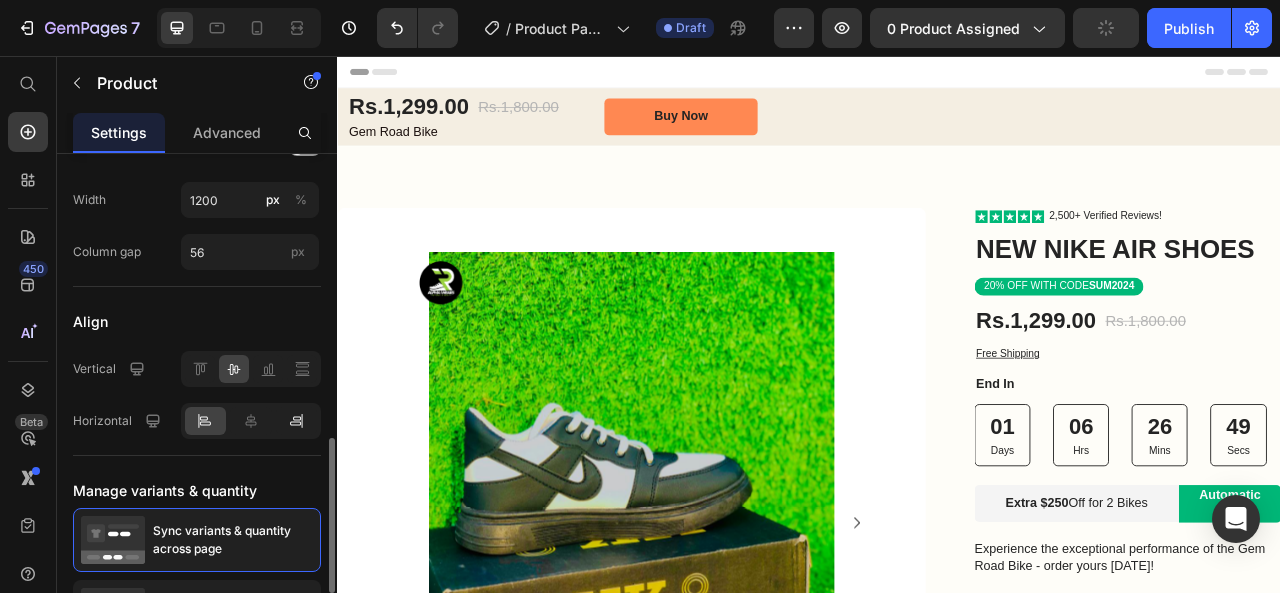 click 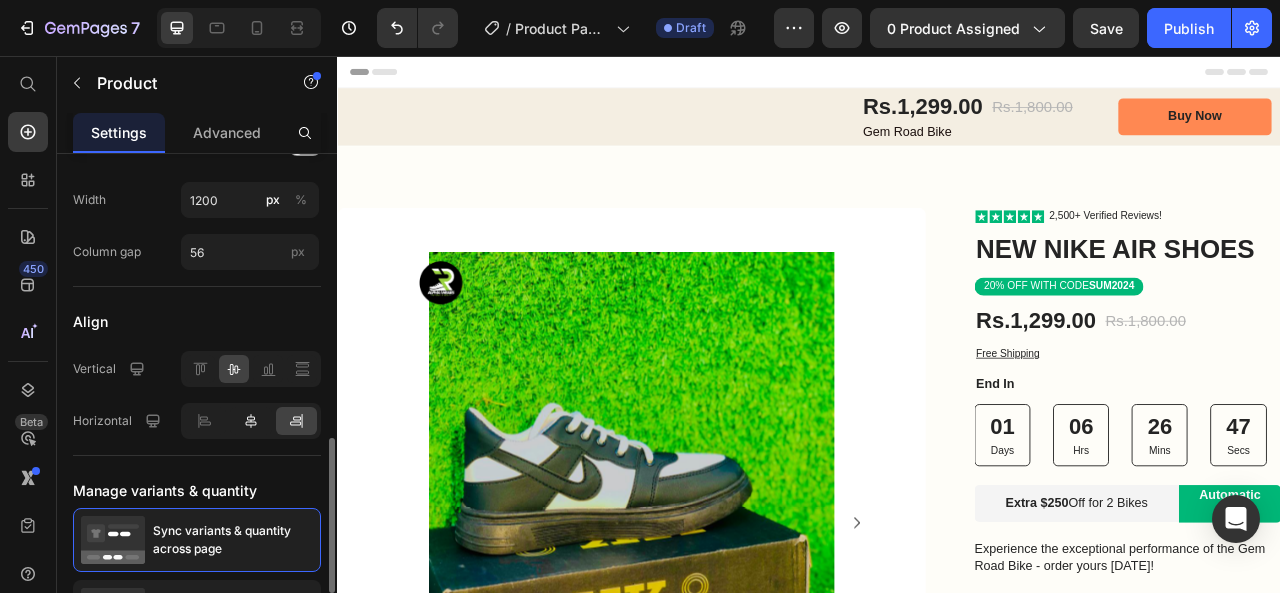 click 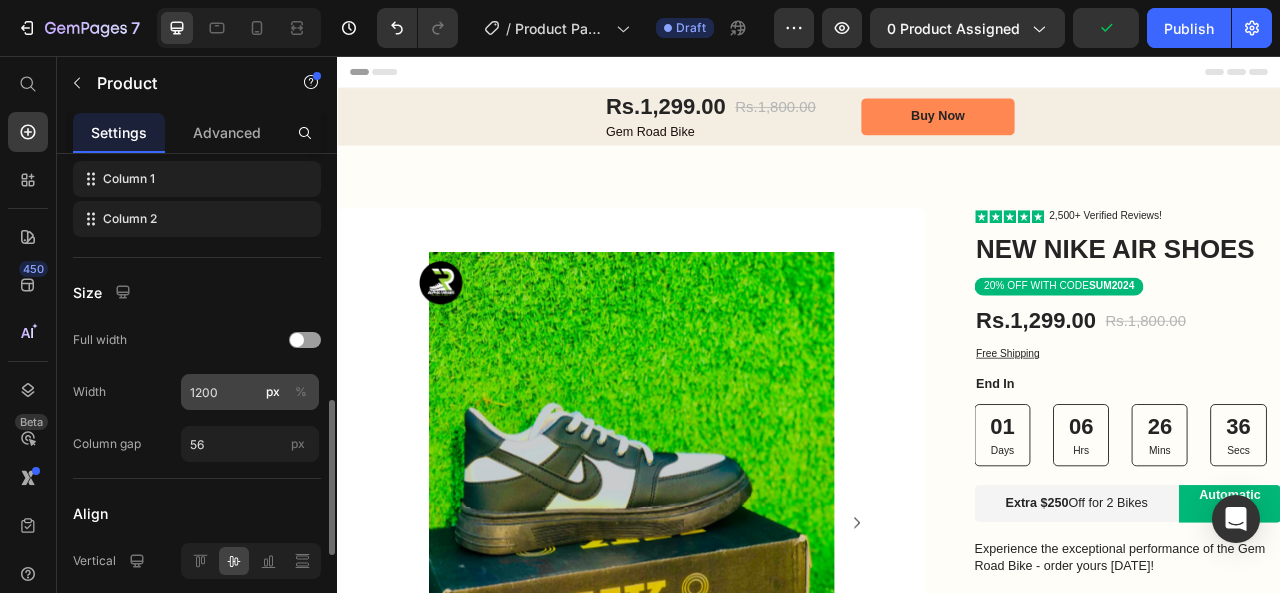 scroll, scrollTop: 714, scrollLeft: 0, axis: vertical 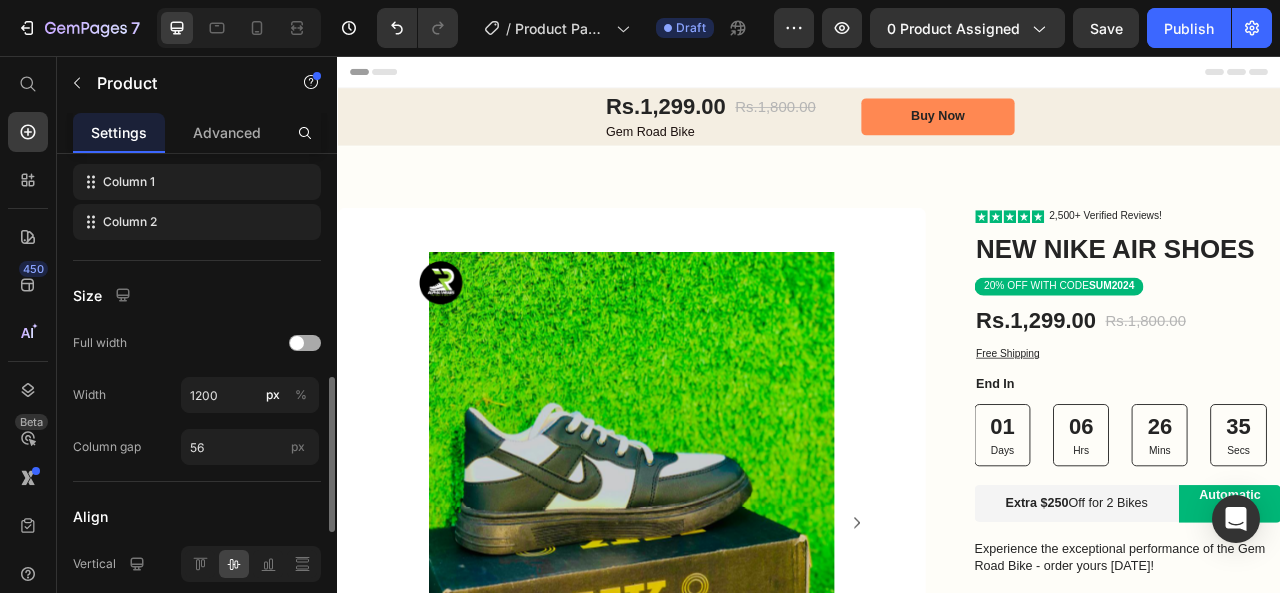 click at bounding box center [305, 343] 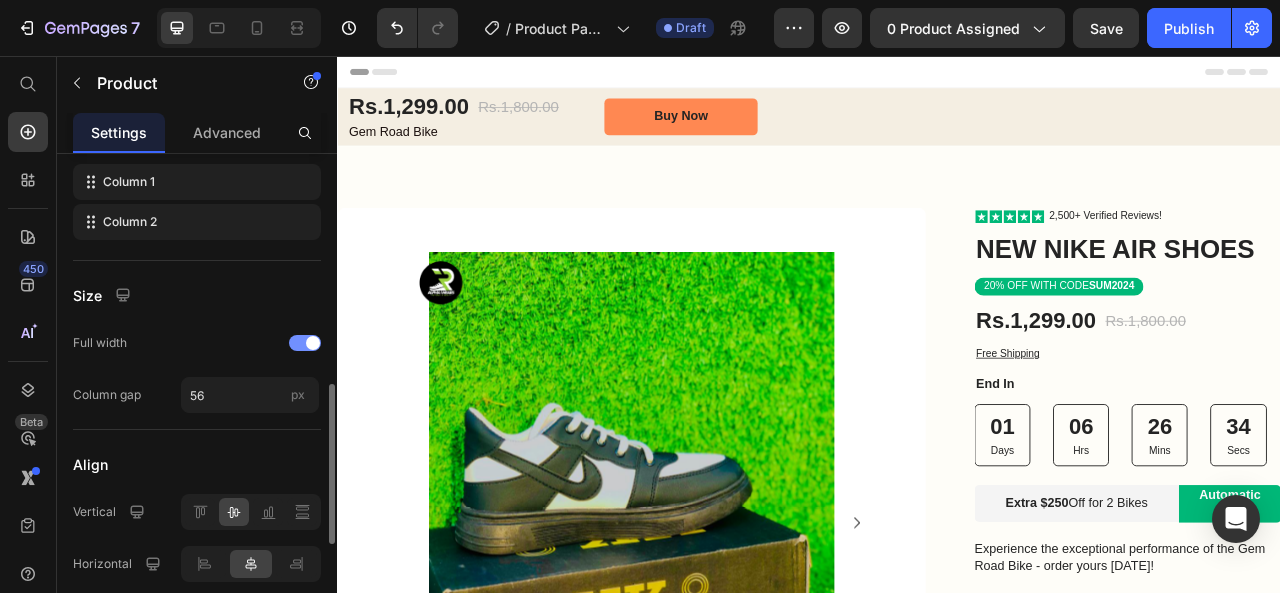 click at bounding box center [313, 343] 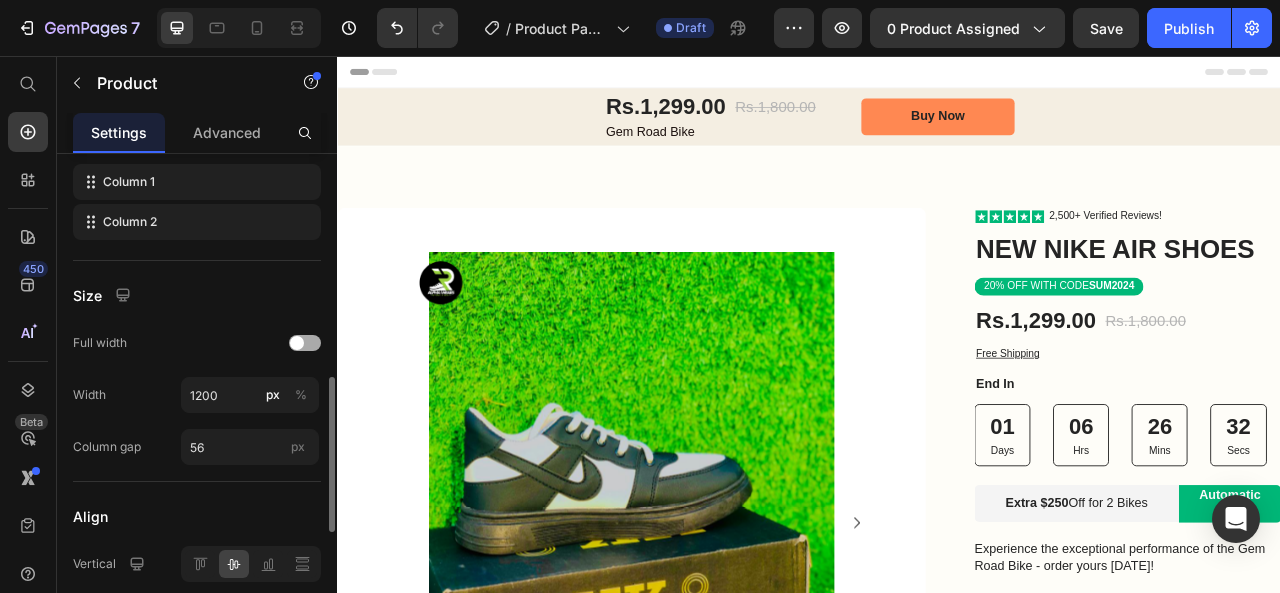 click at bounding box center (305, 343) 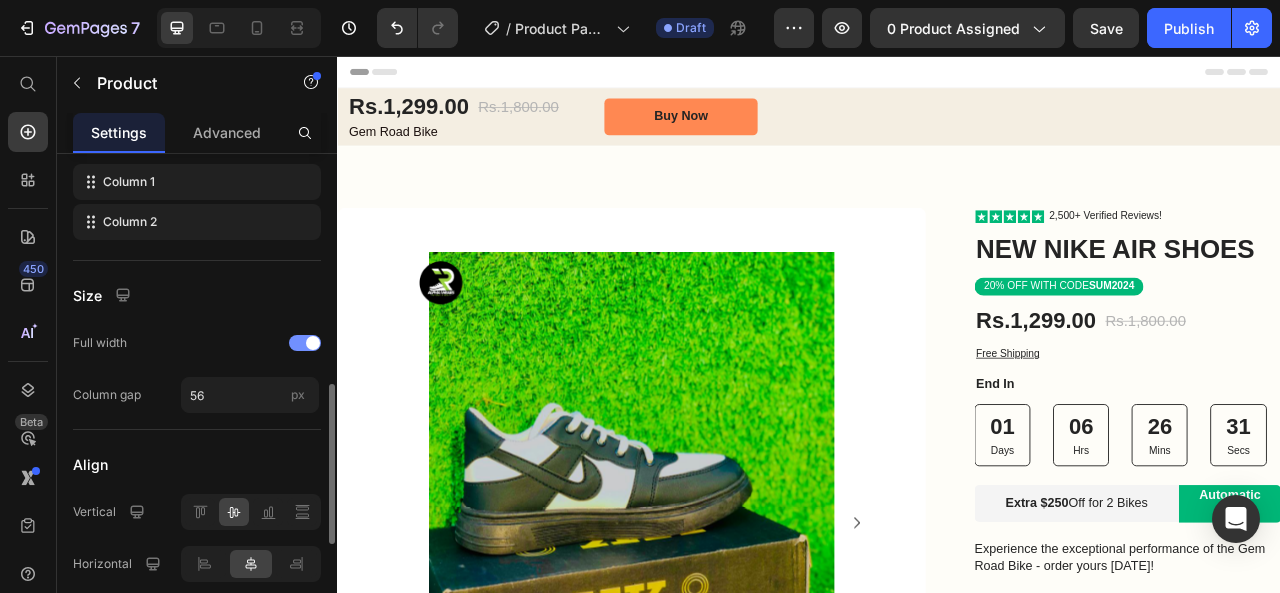 click at bounding box center [313, 343] 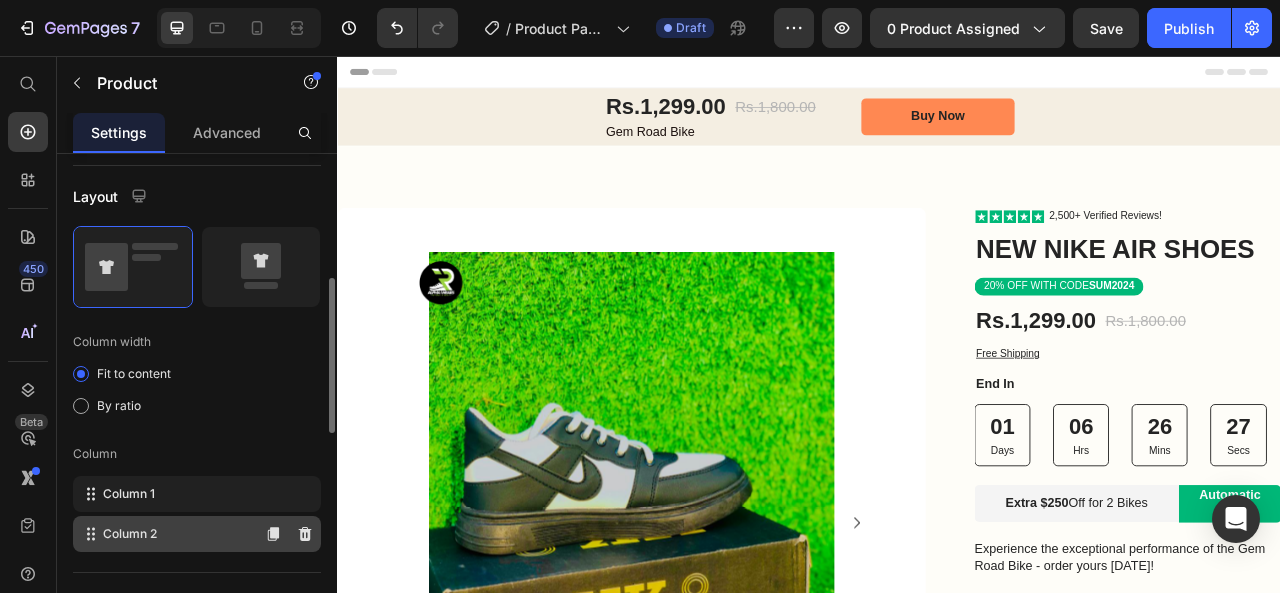 scroll, scrollTop: 400, scrollLeft: 0, axis: vertical 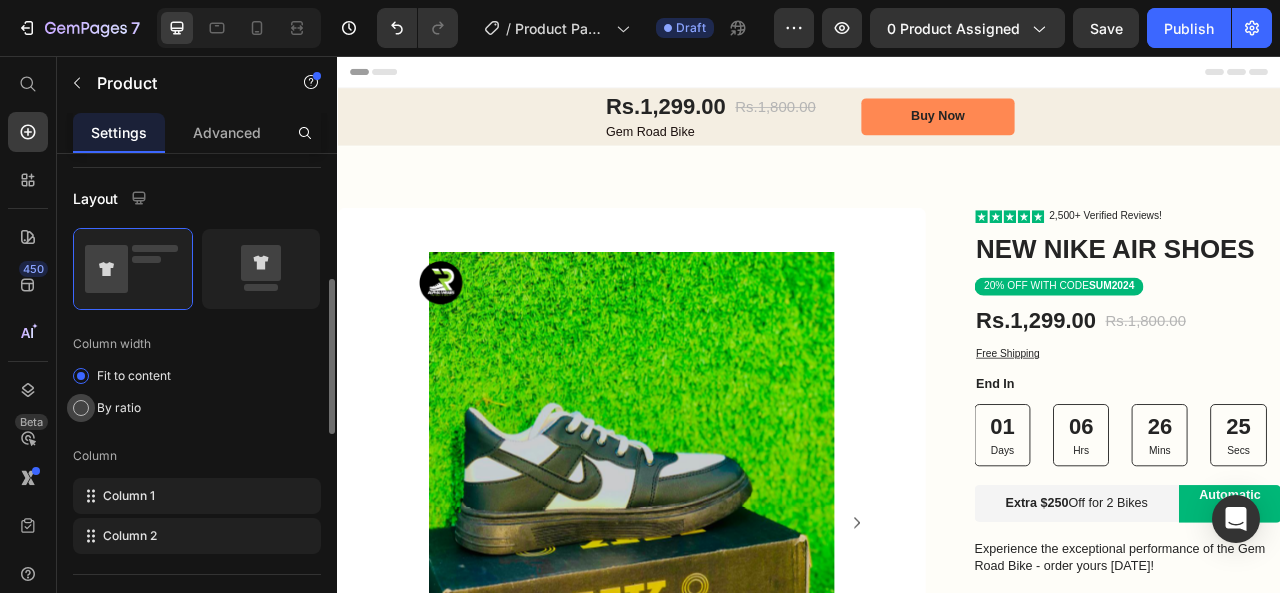 click at bounding box center [81, 408] 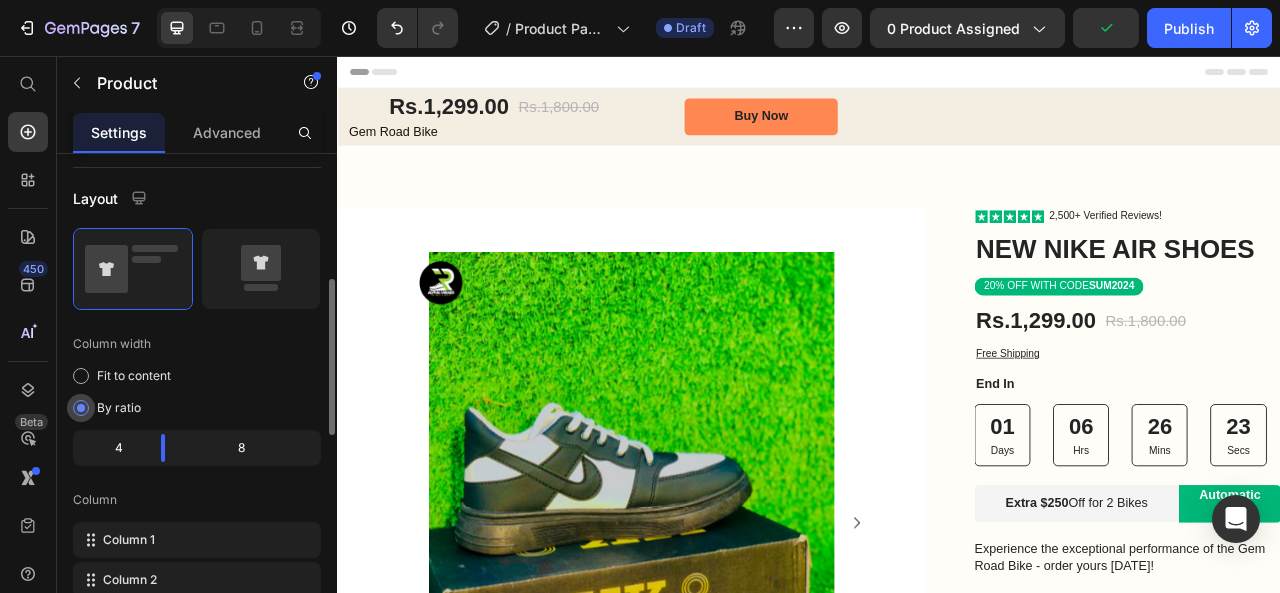 click at bounding box center (81, 408) 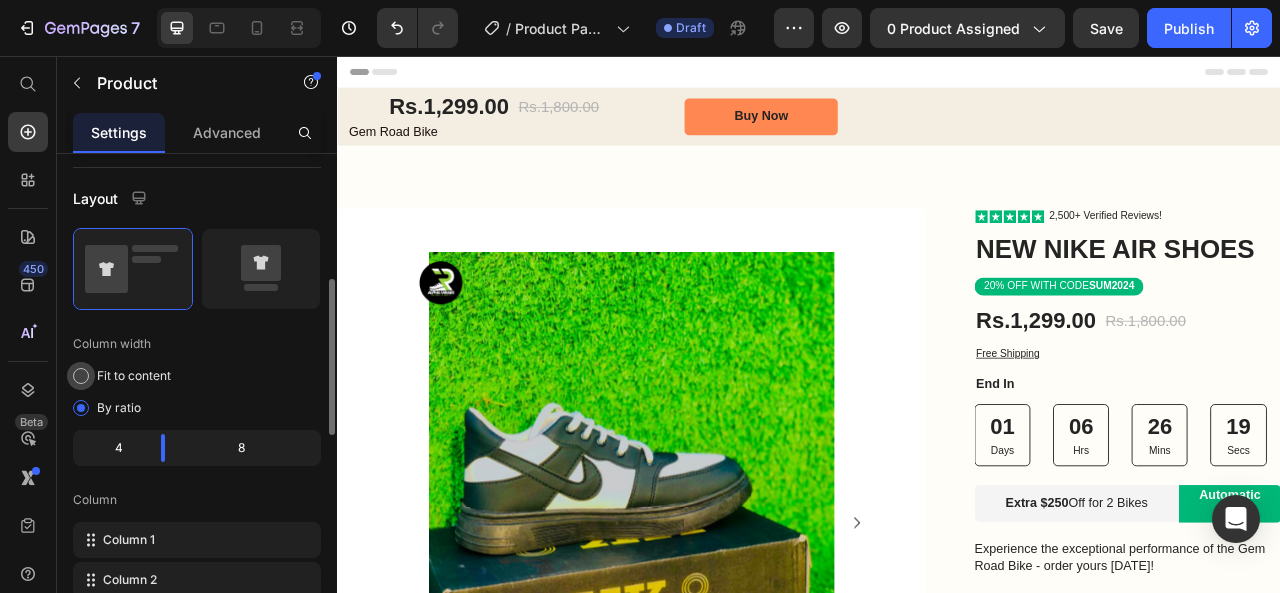 click at bounding box center [81, 376] 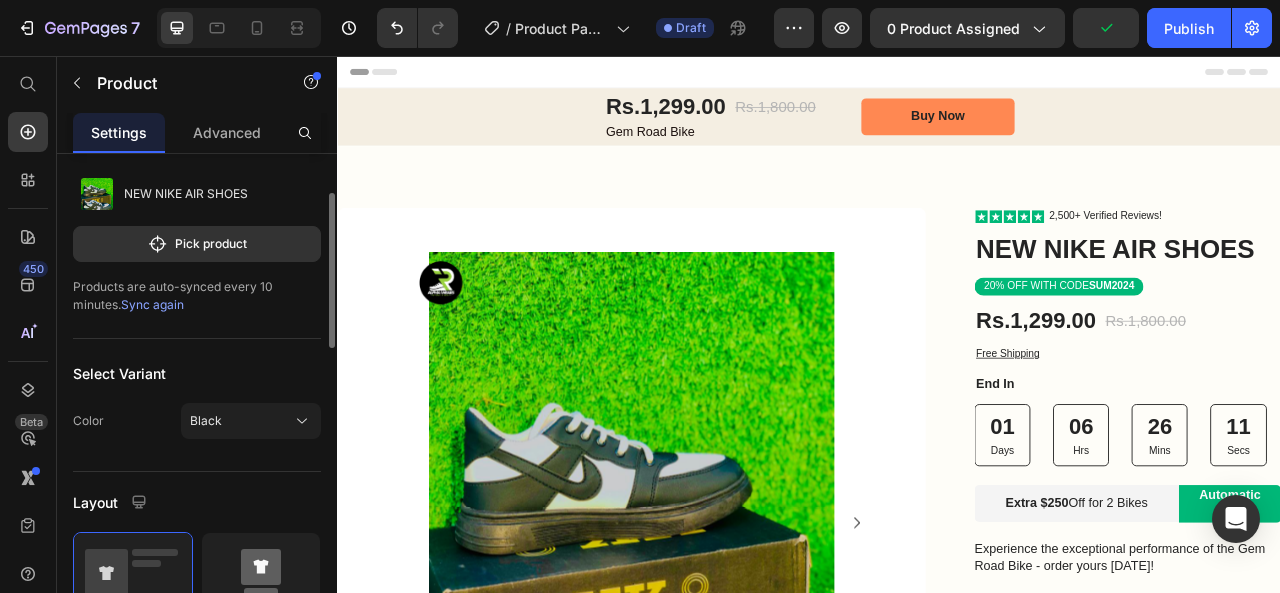 scroll, scrollTop: 92, scrollLeft: 0, axis: vertical 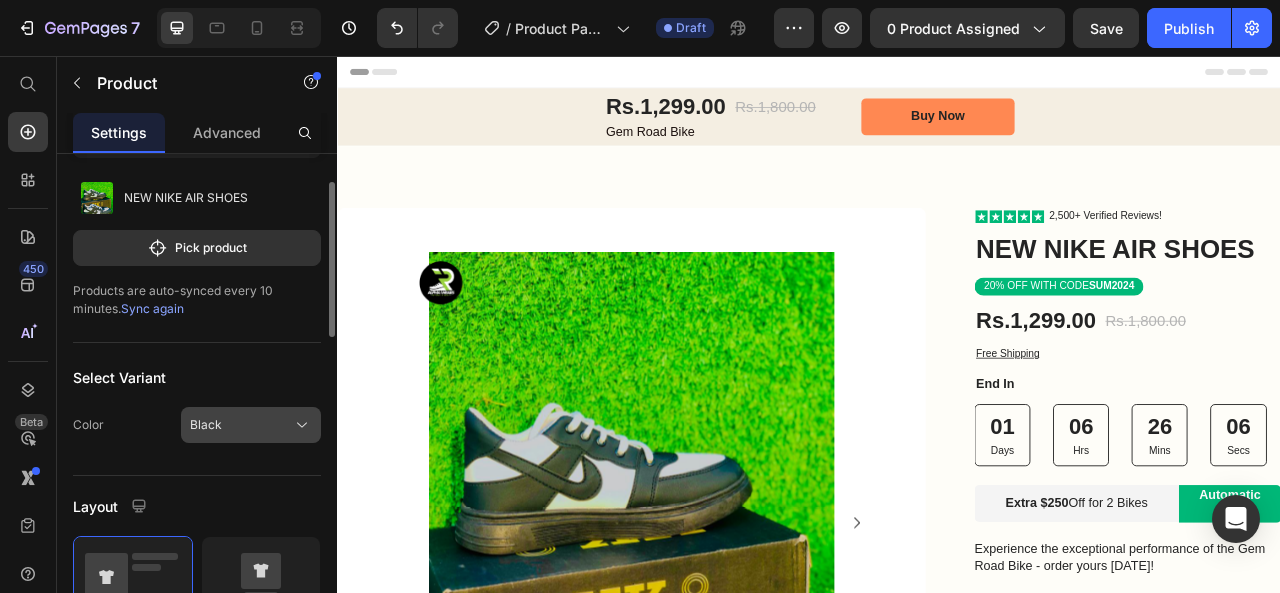 click on "Black" at bounding box center [206, 425] 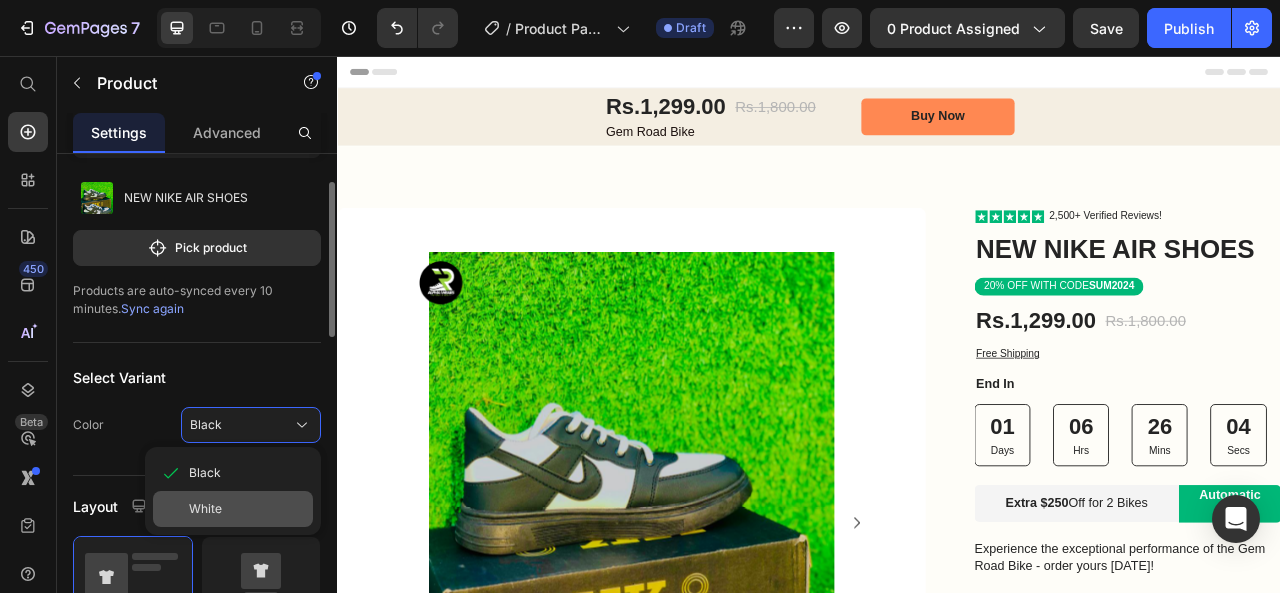 click on "White" at bounding box center [205, 509] 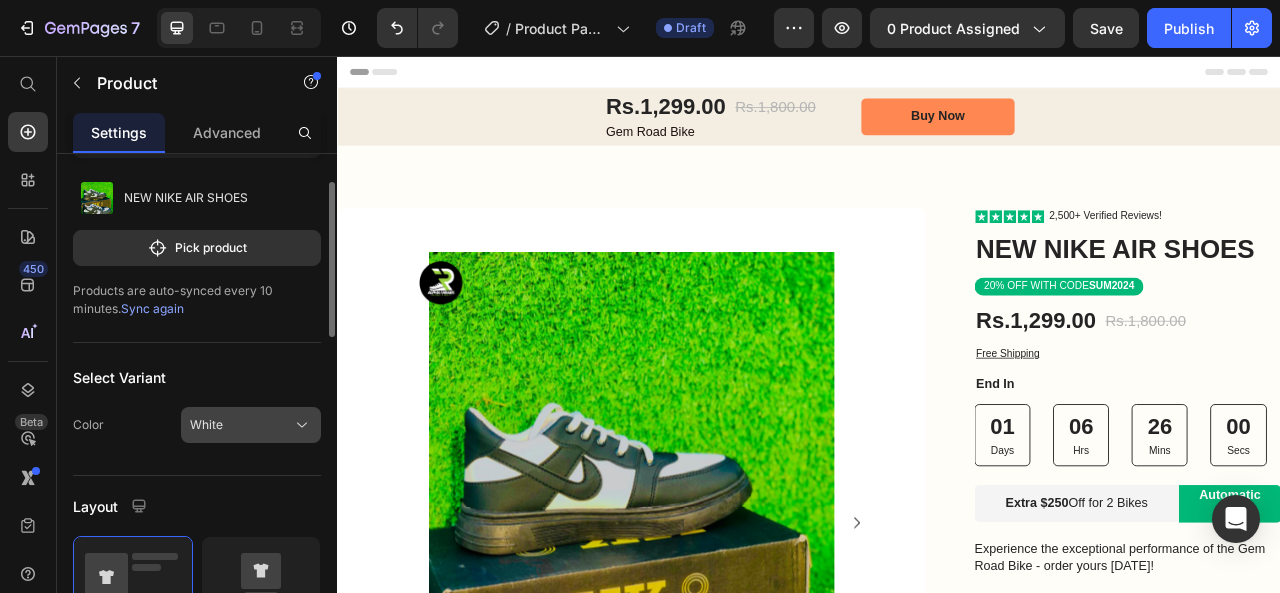 click on "White" at bounding box center [251, 425] 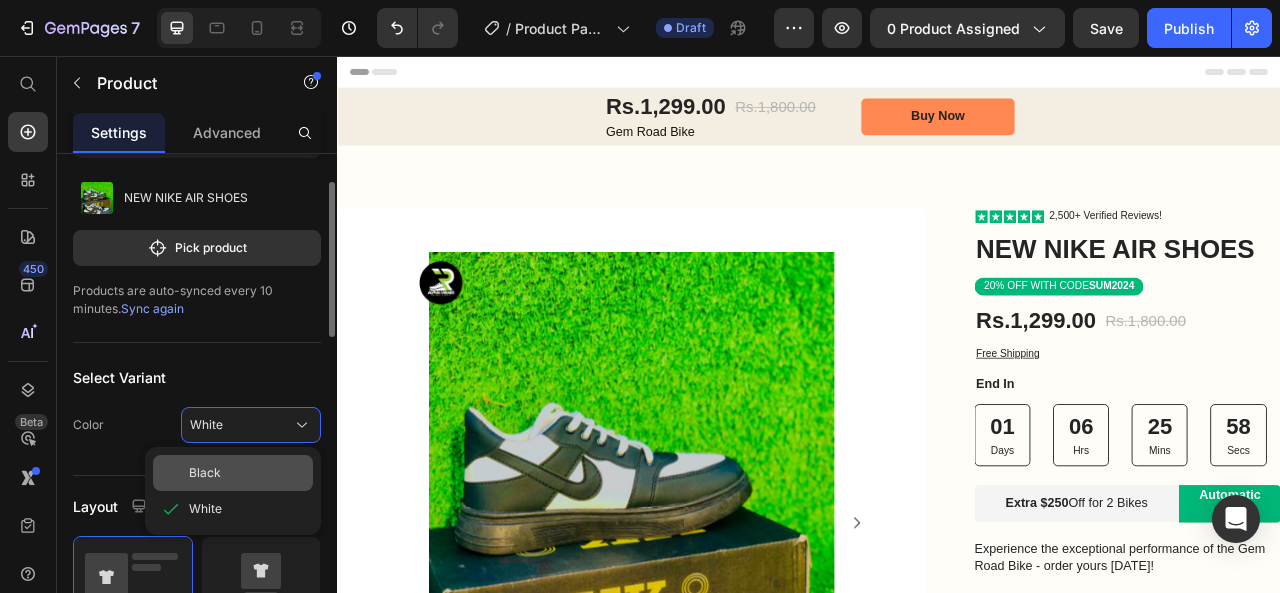 click on "Black" at bounding box center (247, 473) 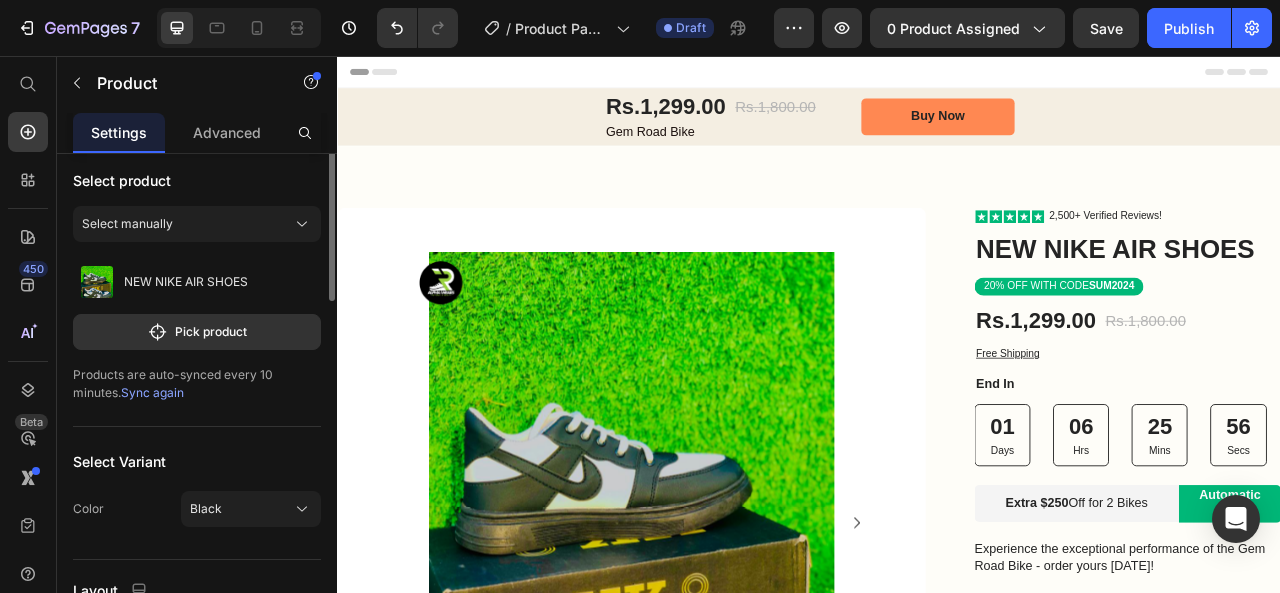 scroll, scrollTop: 0, scrollLeft: 0, axis: both 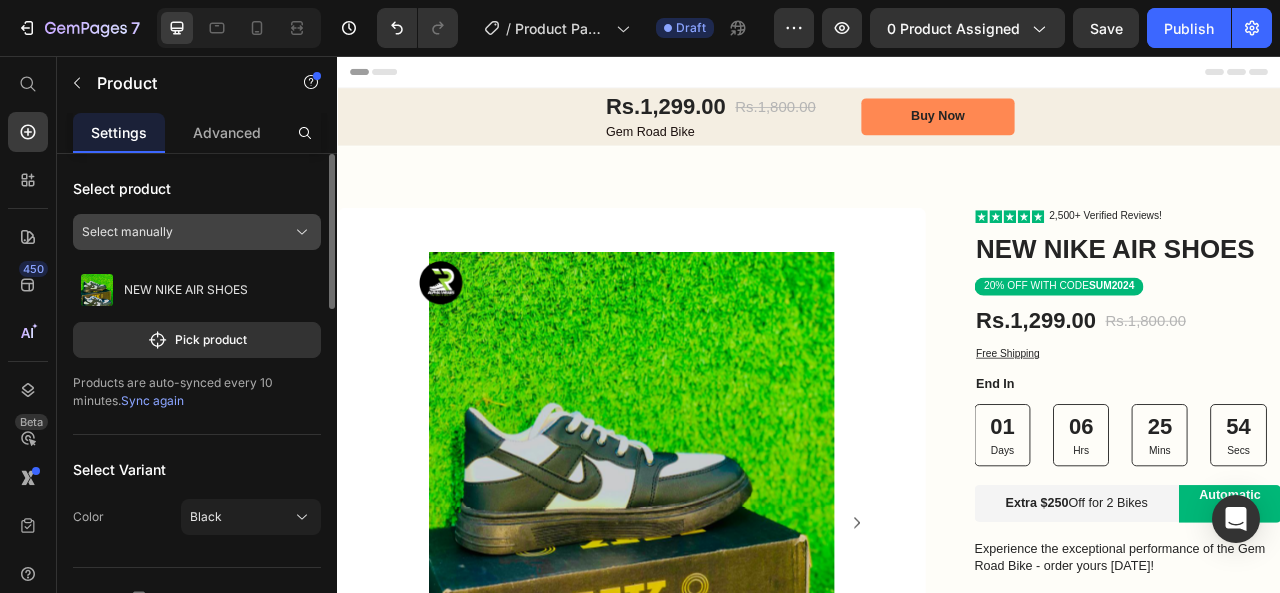 click on "Select manually" 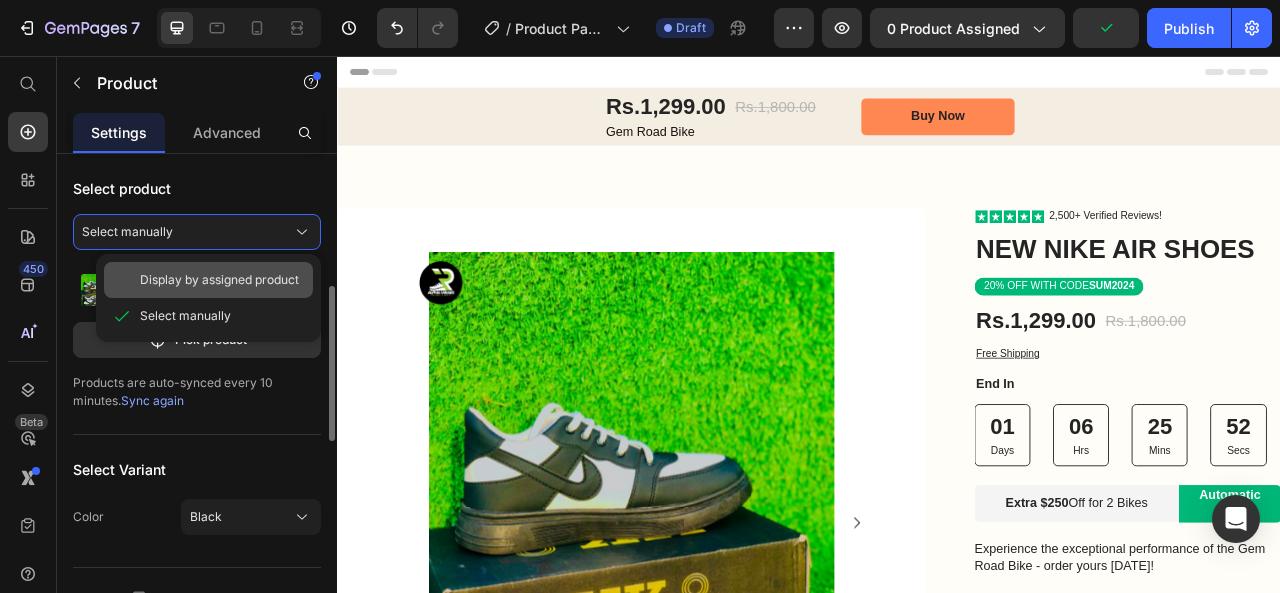 scroll, scrollTop: 101, scrollLeft: 0, axis: vertical 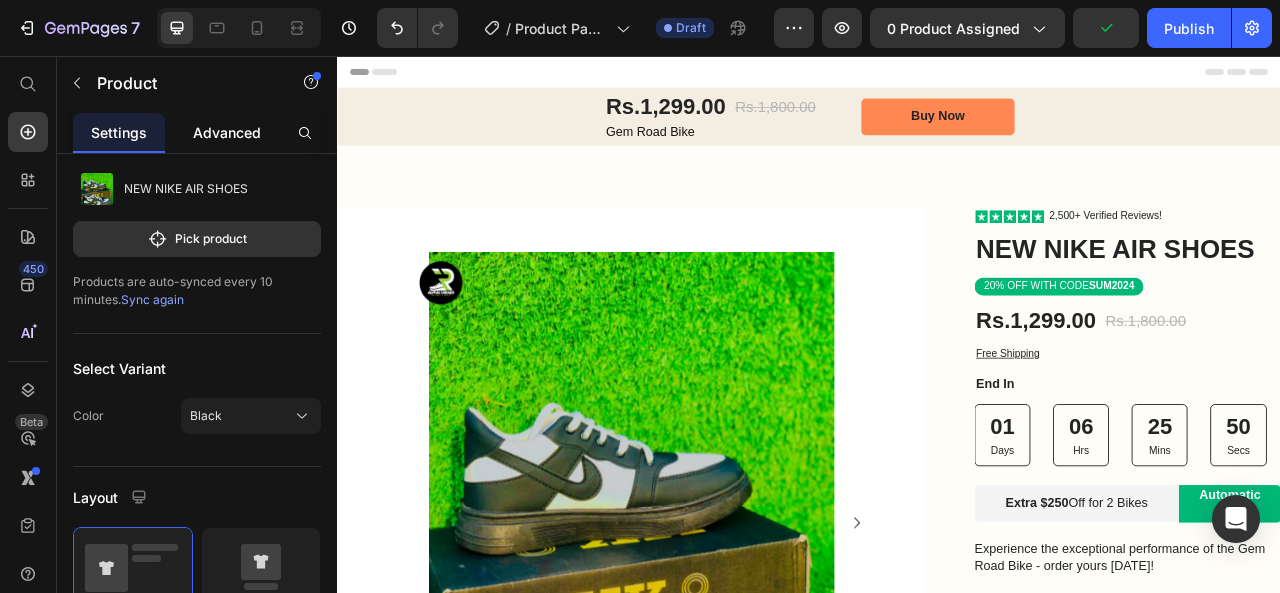 click on "Advanced" at bounding box center (227, 132) 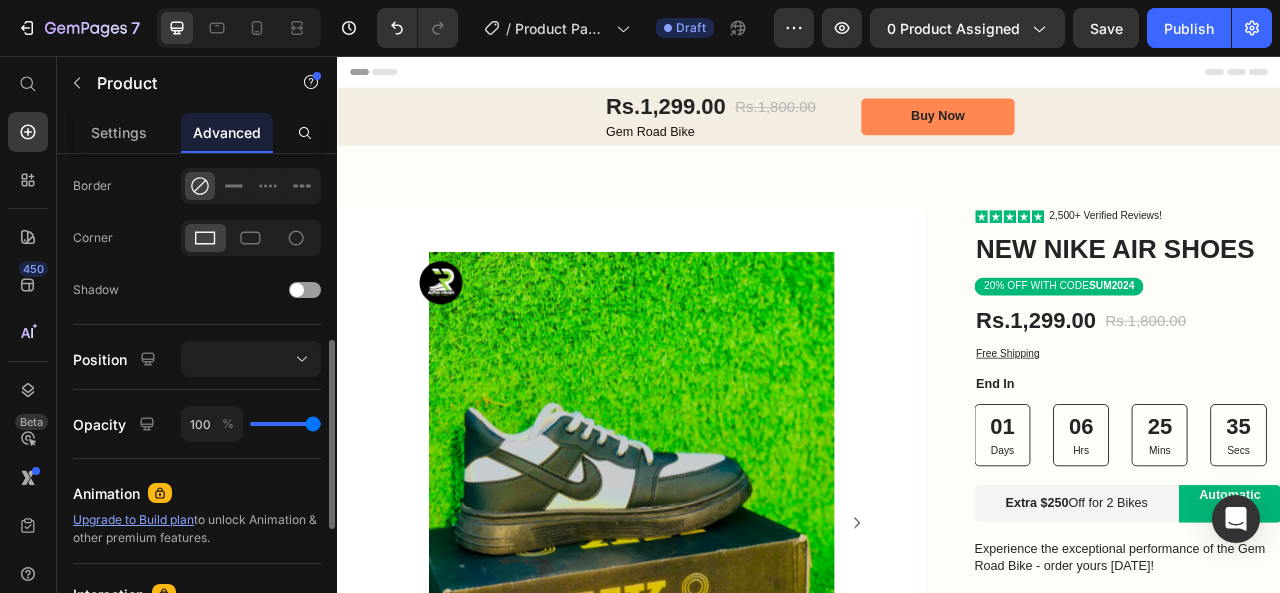 scroll, scrollTop: 531, scrollLeft: 0, axis: vertical 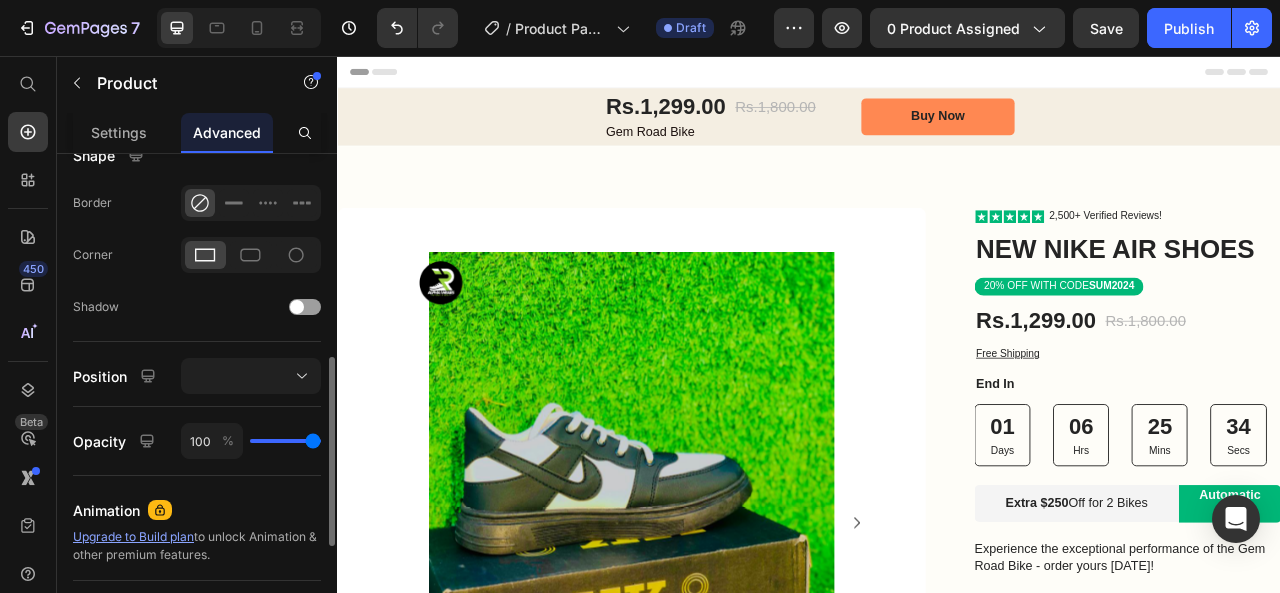 type on "93" 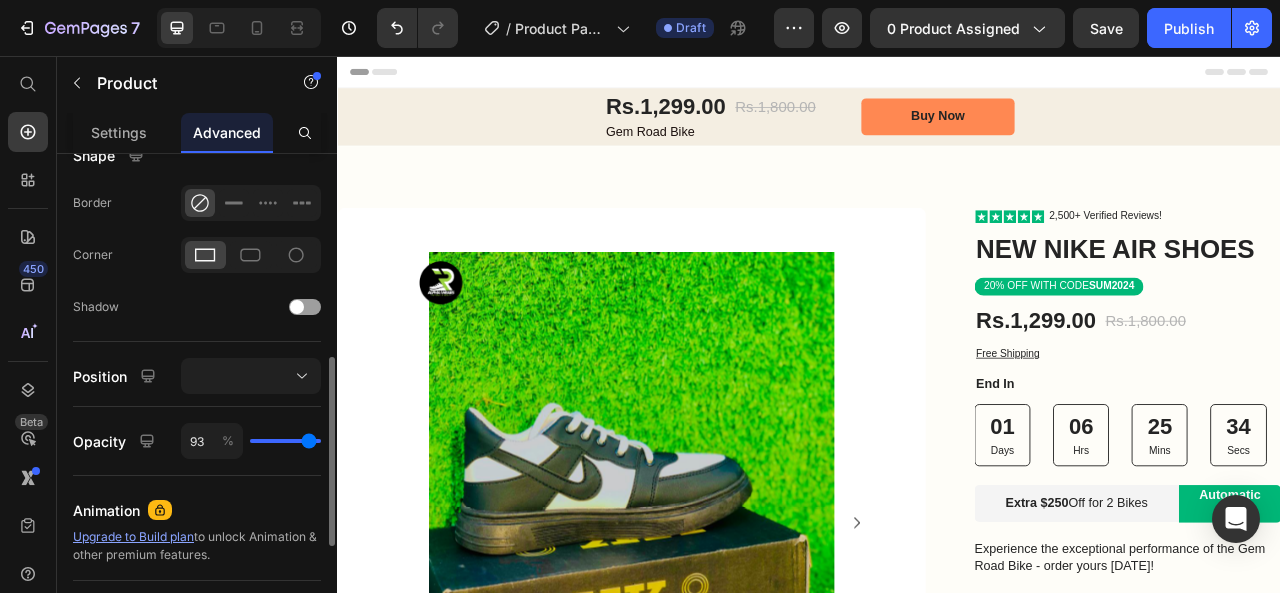 type on "73" 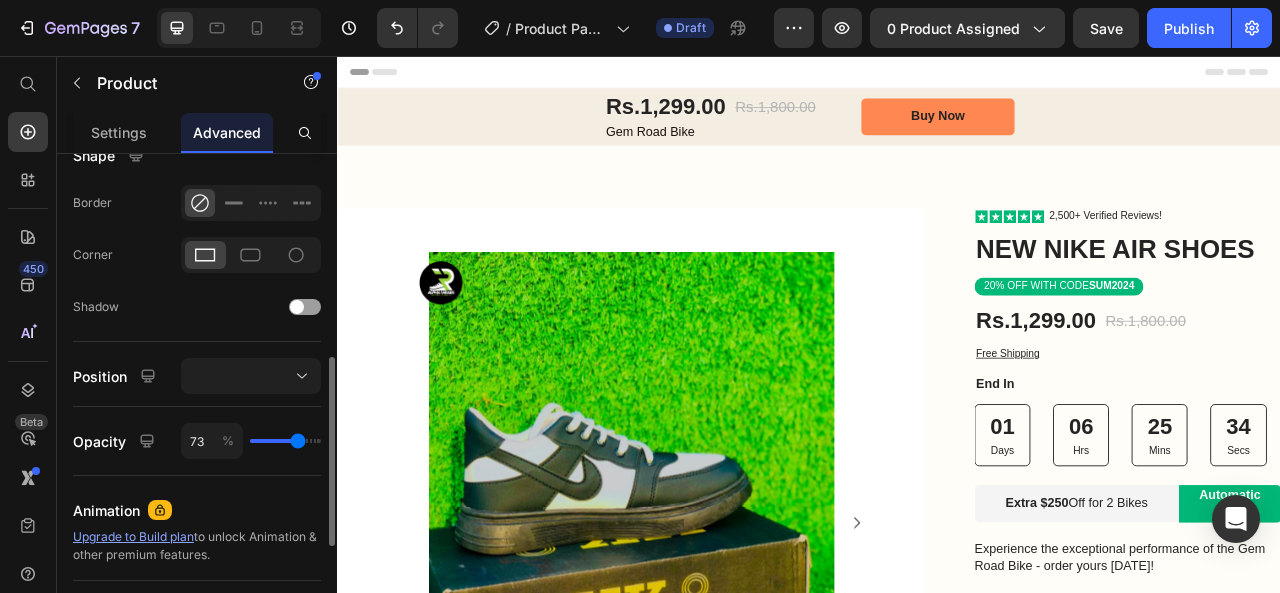 type on "56" 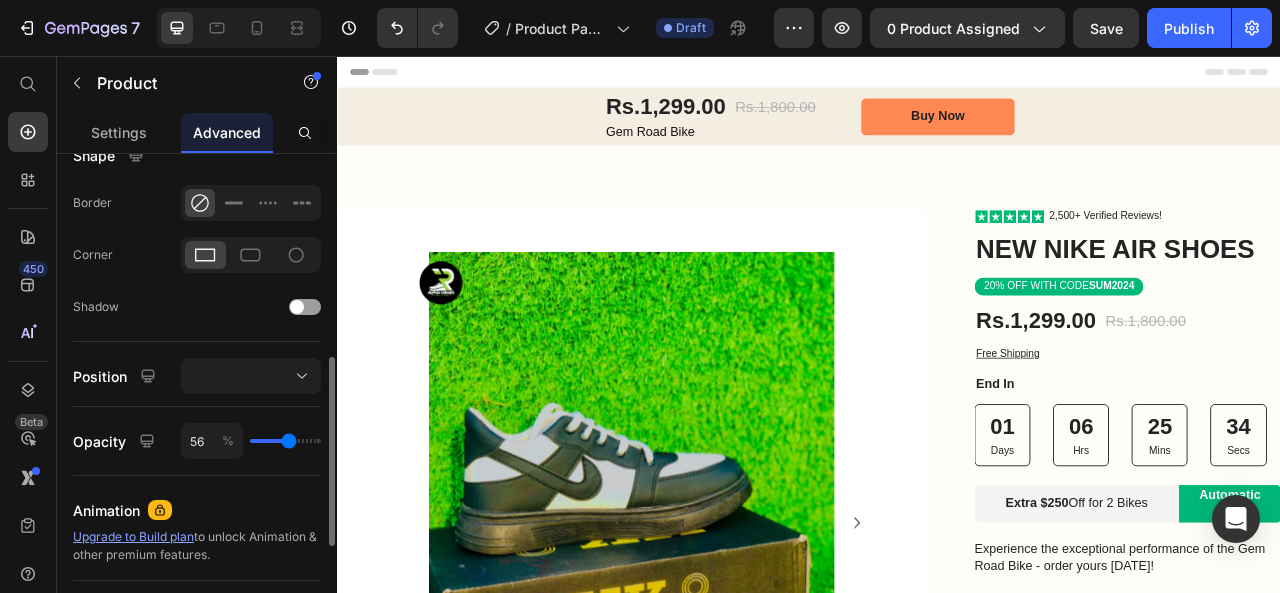 type on "55" 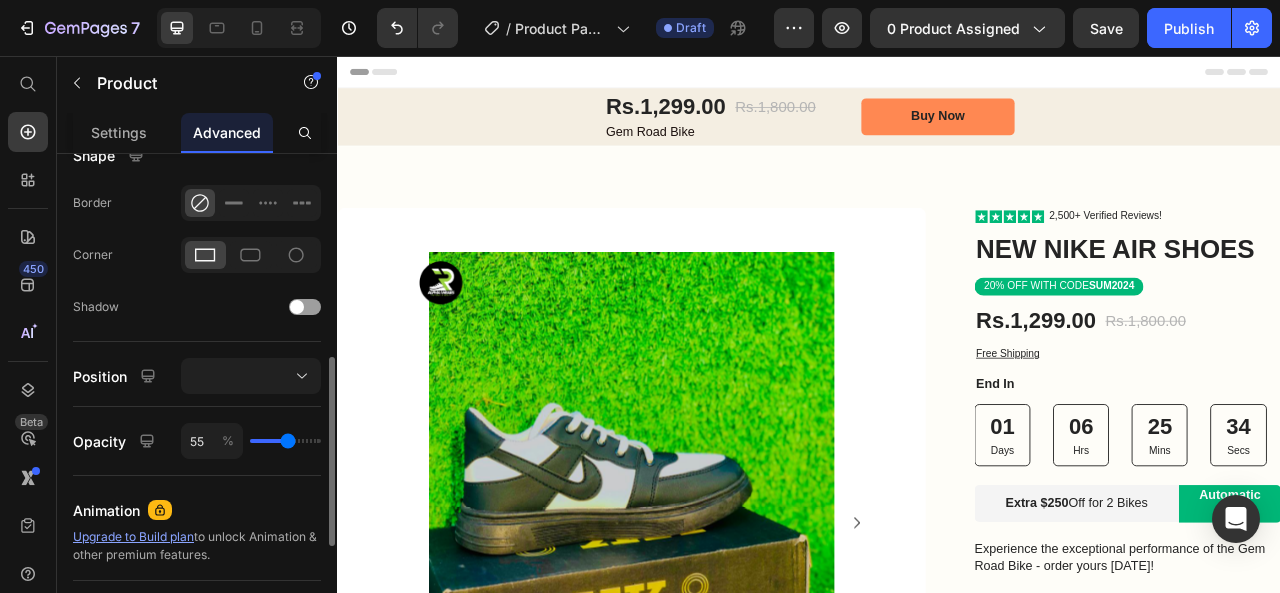 type on "39" 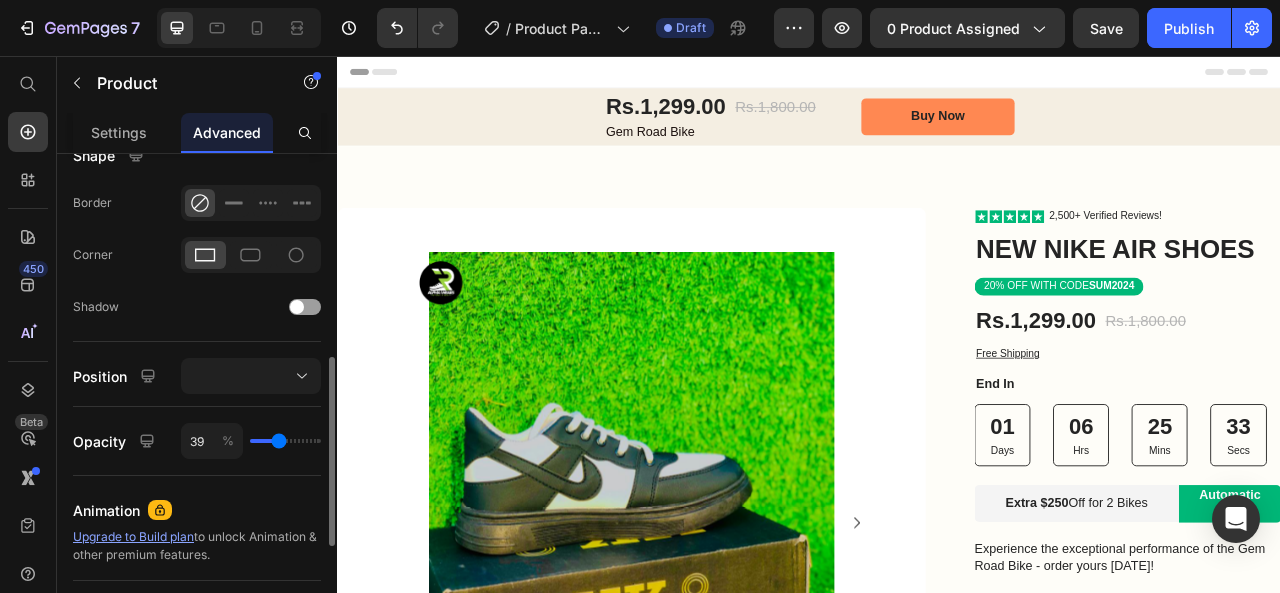 drag, startPoint x: 310, startPoint y: 438, endPoint x: 279, endPoint y: 447, distance: 32.280025 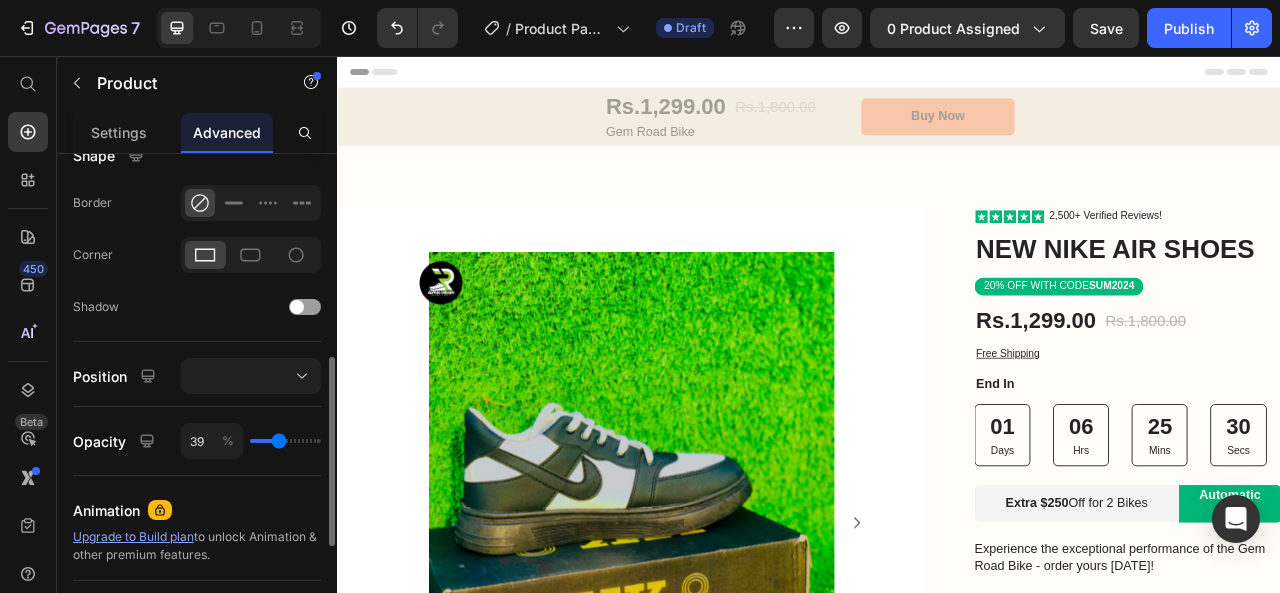 type on "65" 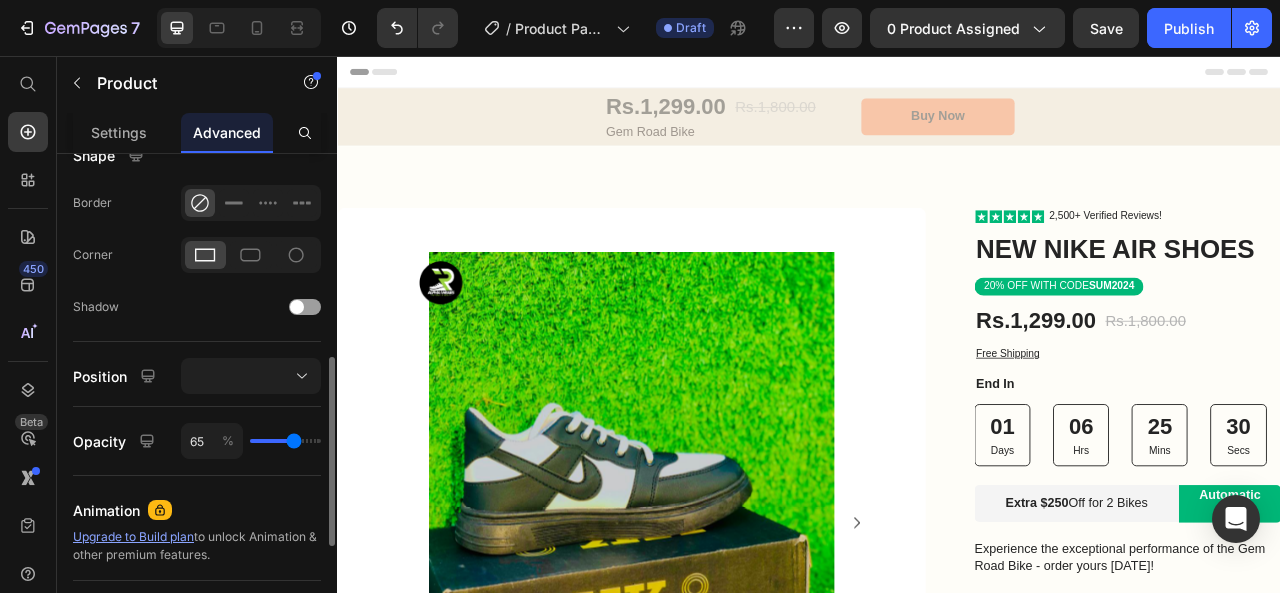 type on "80" 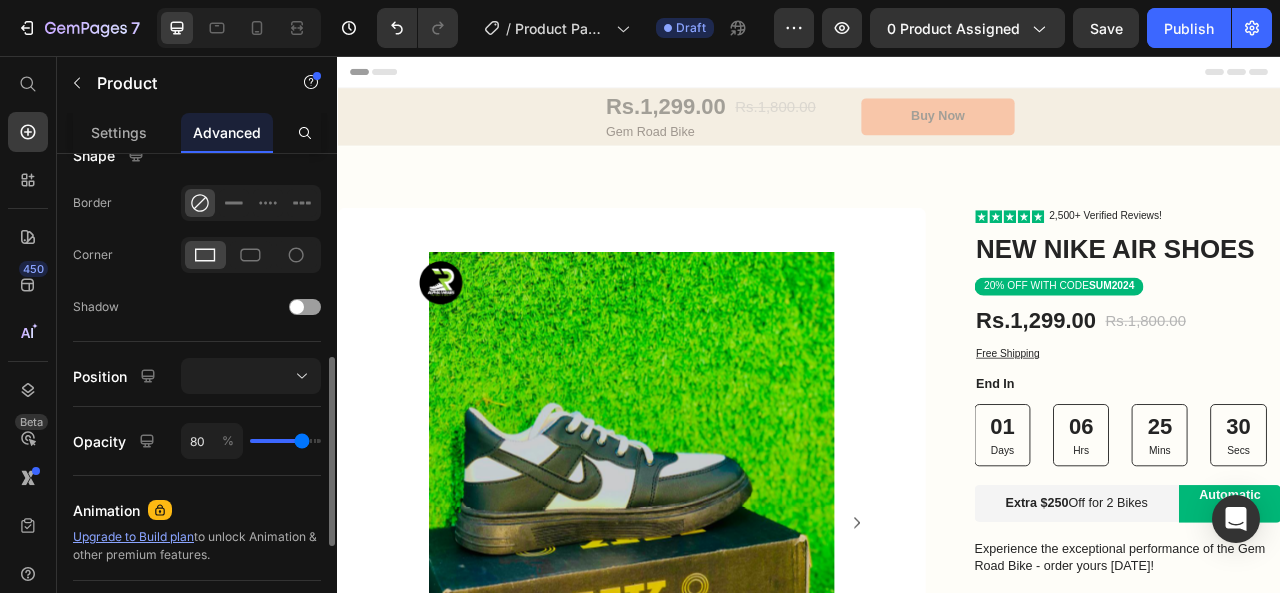 type on "91" 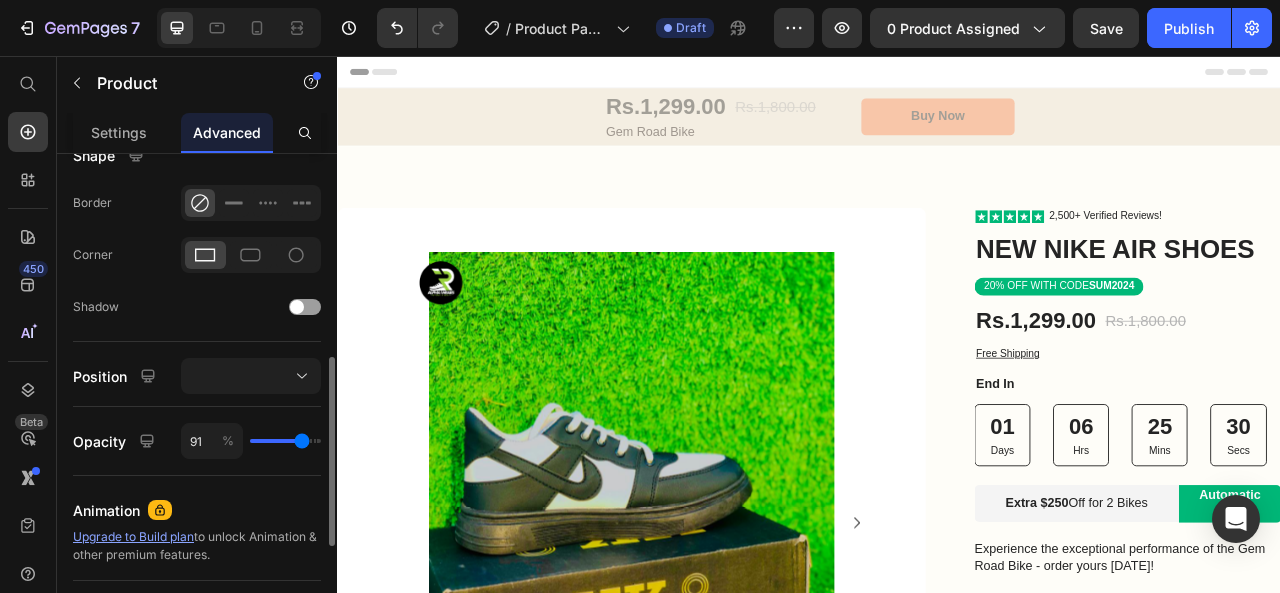 type on "91" 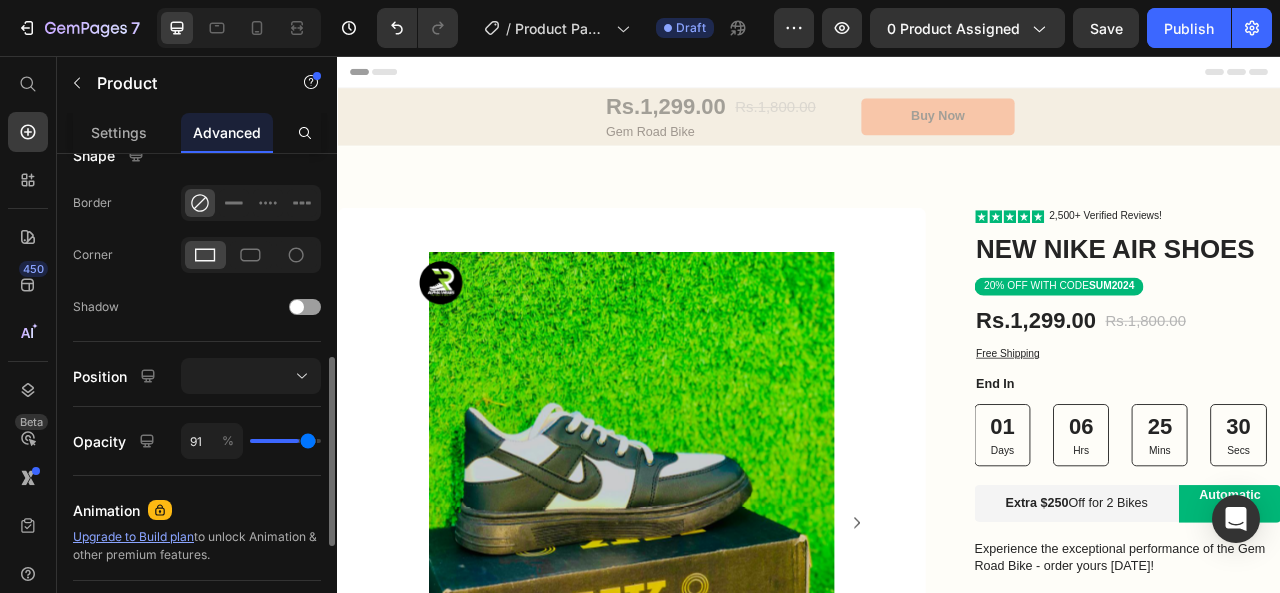 type on "100" 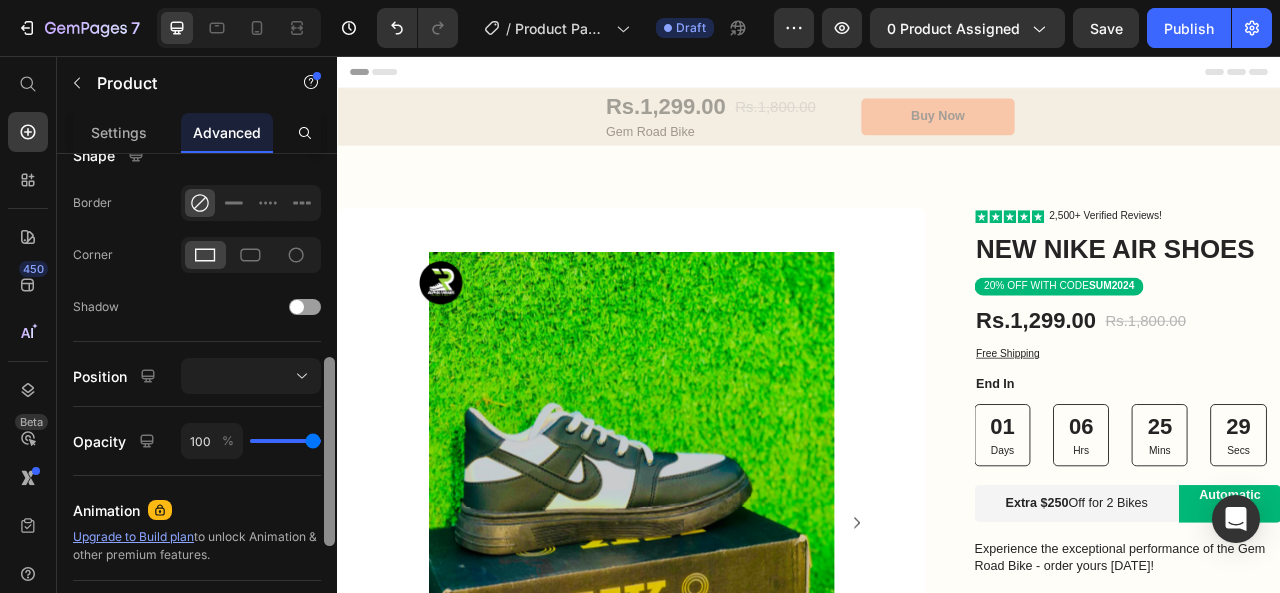 drag, startPoint x: 276, startPoint y: 438, endPoint x: 330, endPoint y: 439, distance: 54.00926 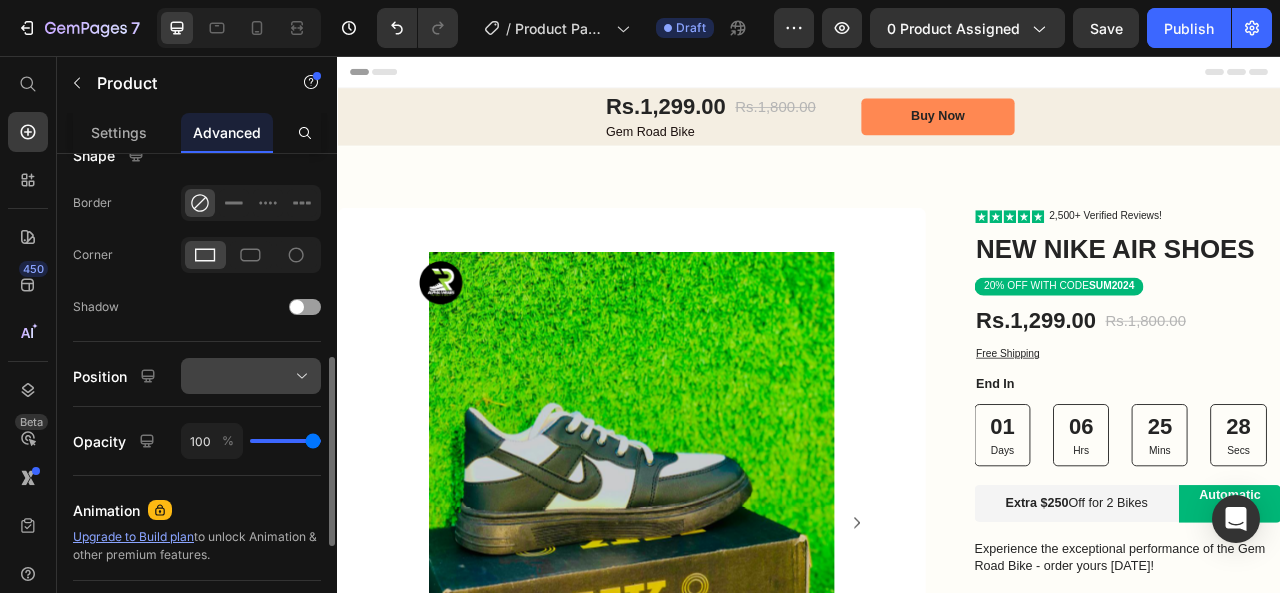 click 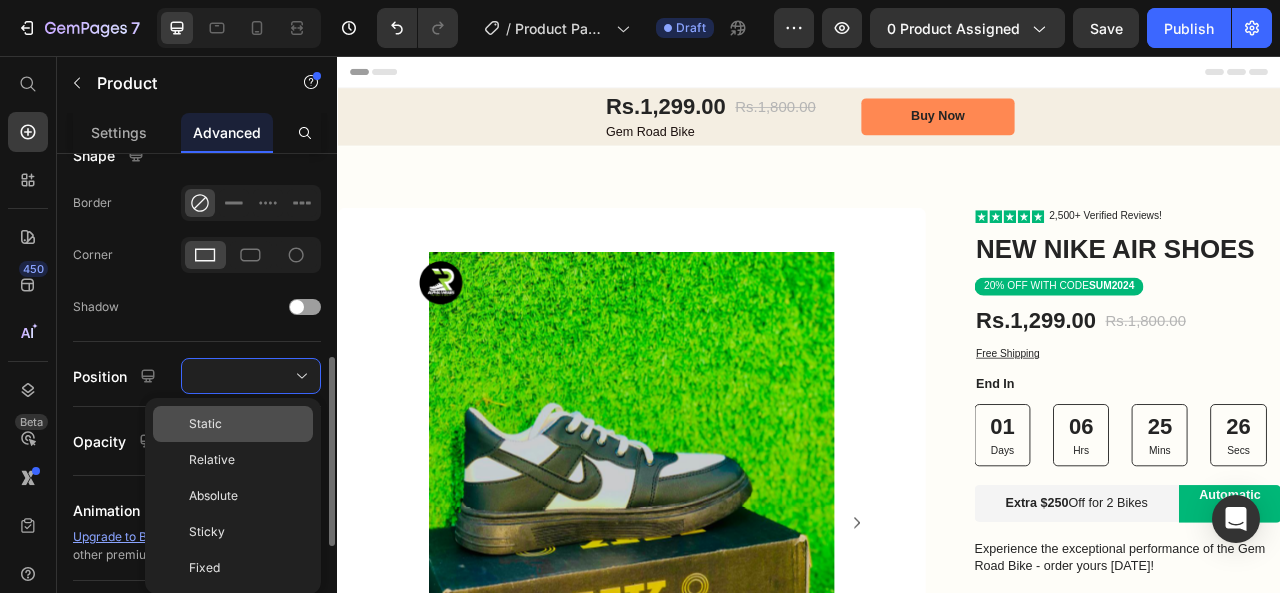 click on "Static" 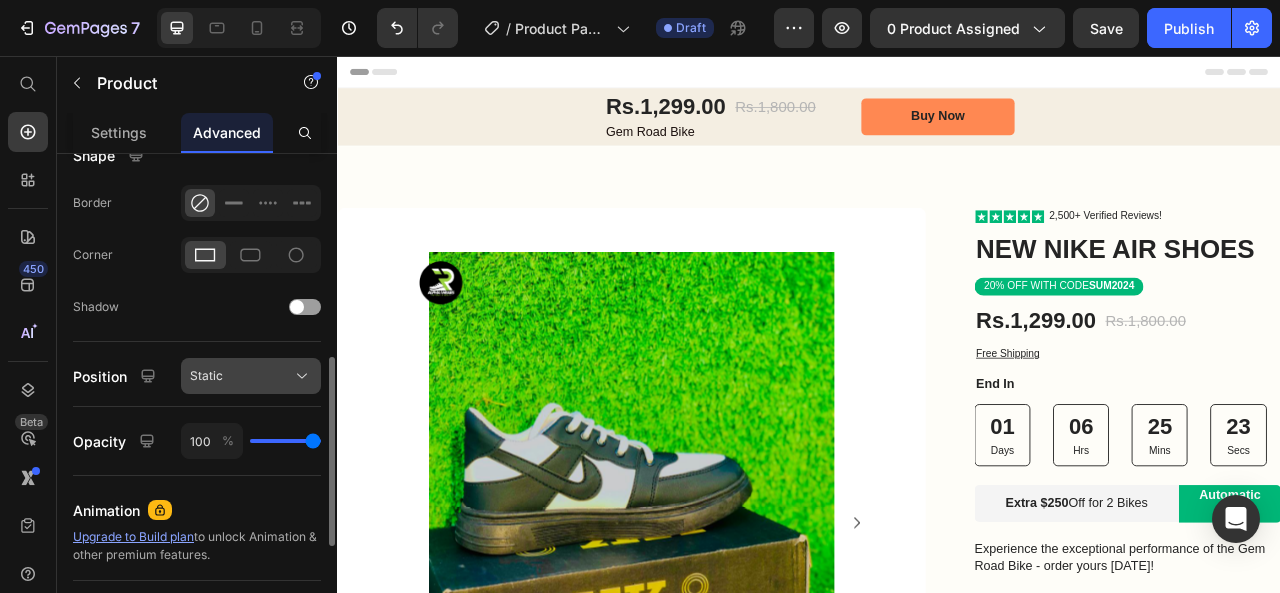 click on "Static" at bounding box center (251, 376) 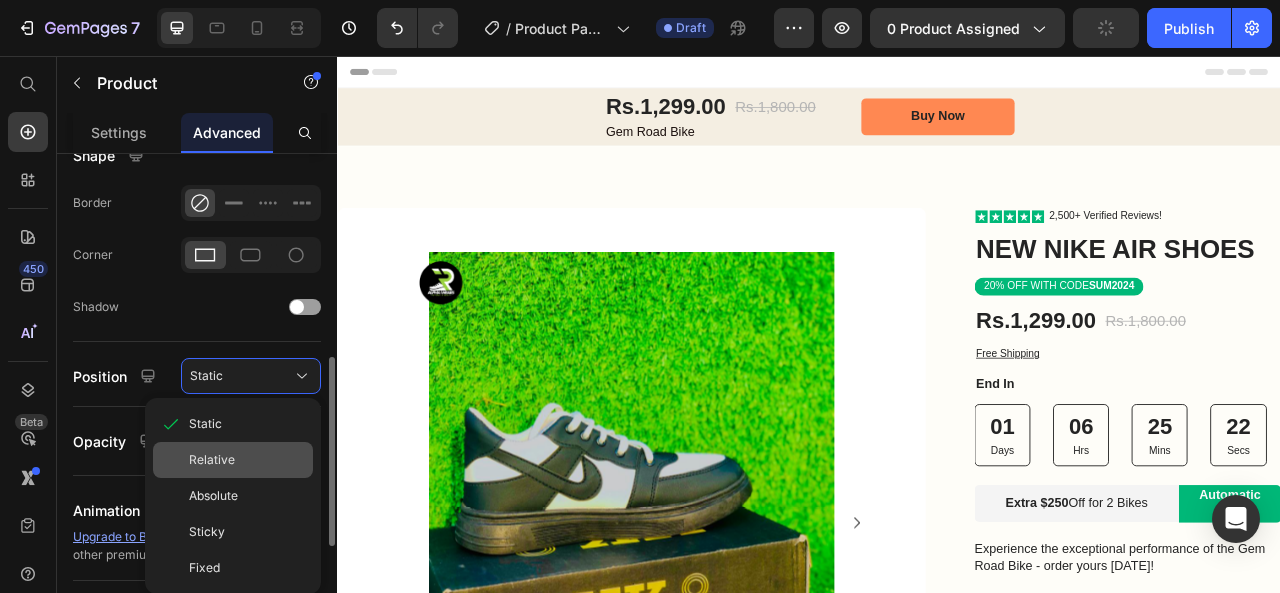 click on "Relative" at bounding box center (247, 460) 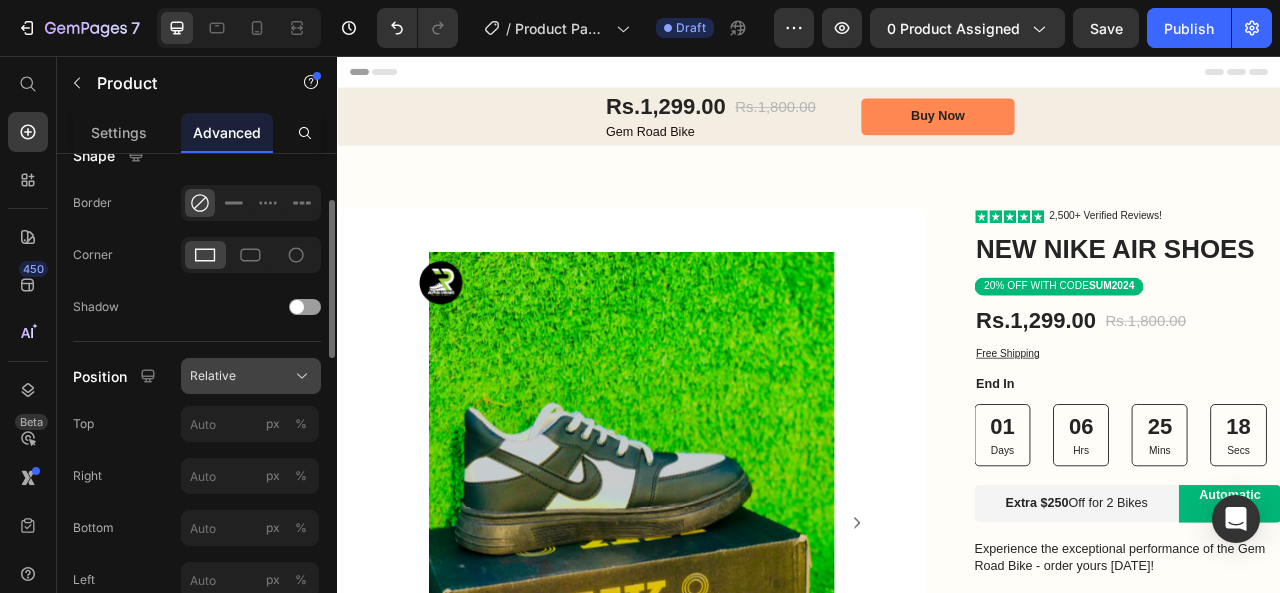 scroll, scrollTop: 438, scrollLeft: 0, axis: vertical 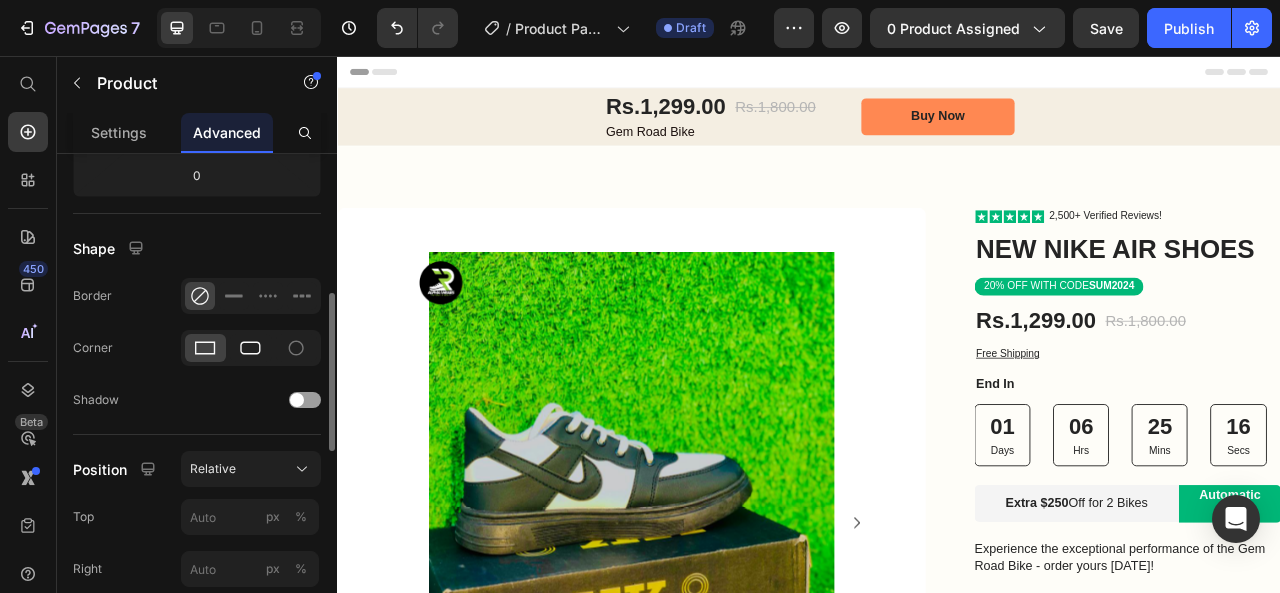 click 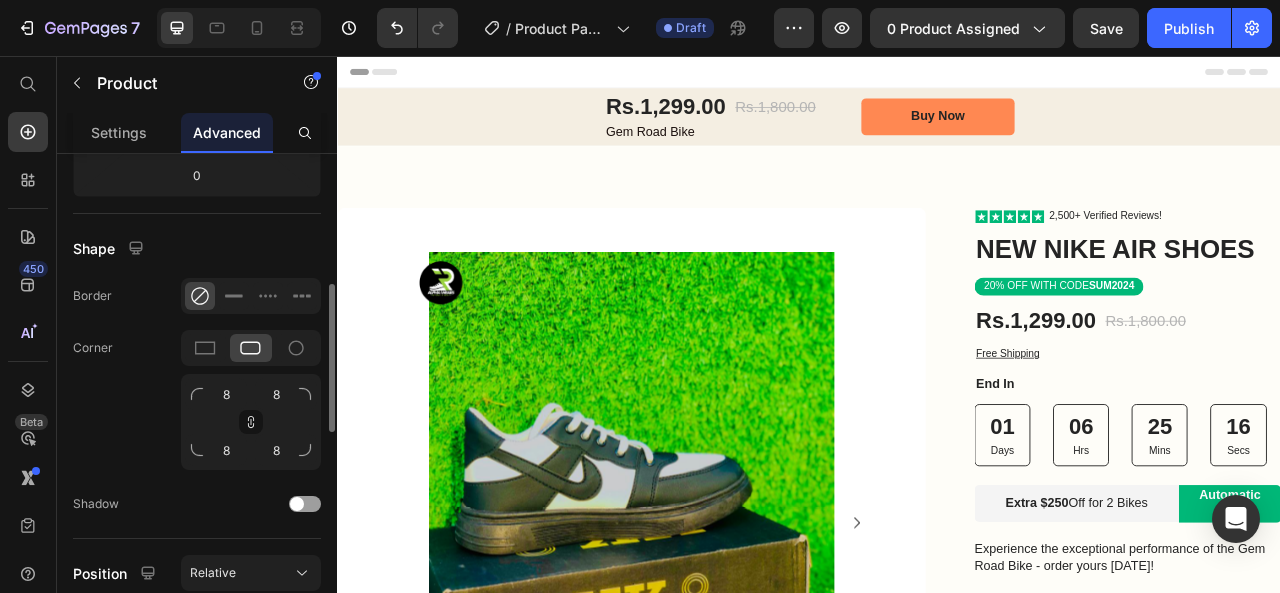 click 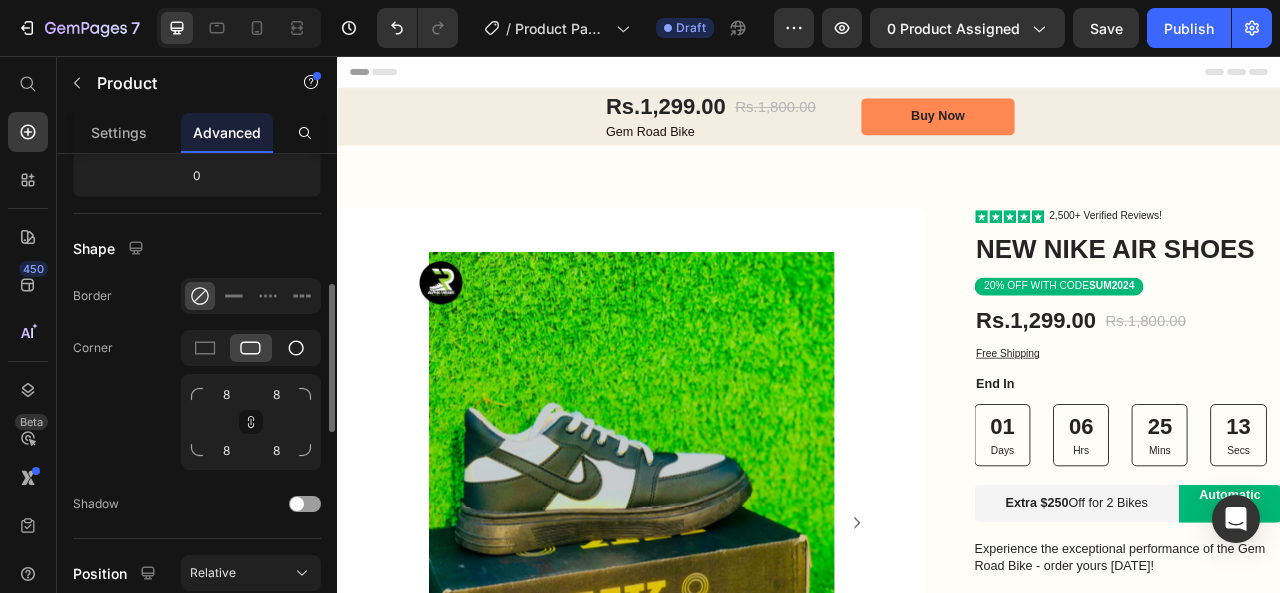 click 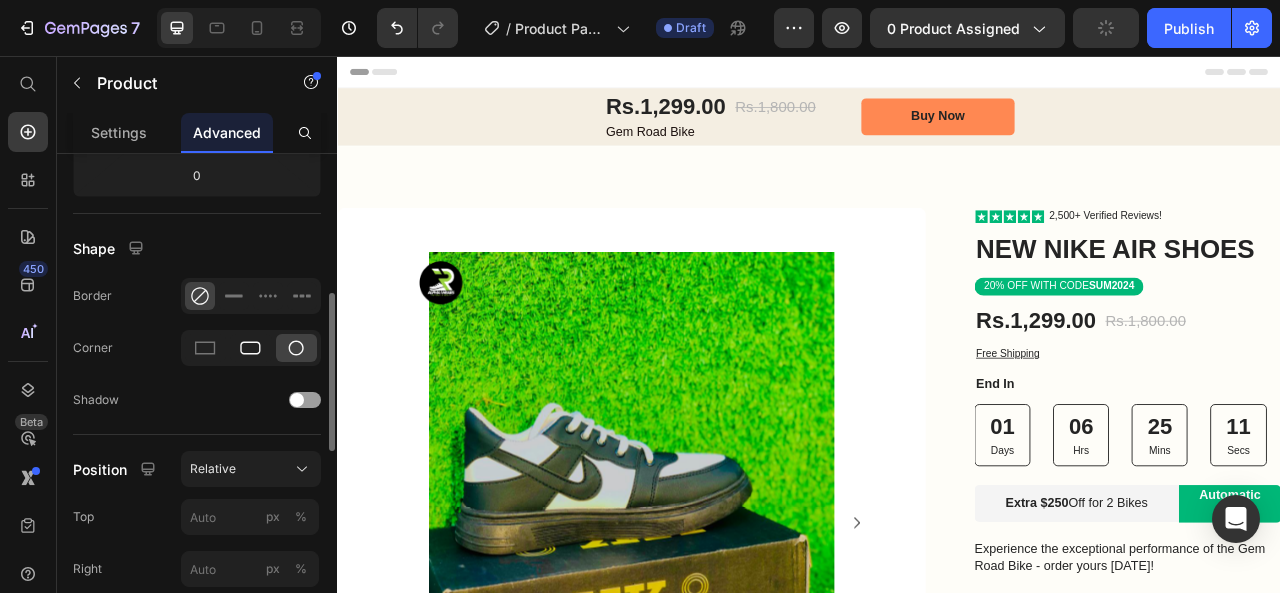click 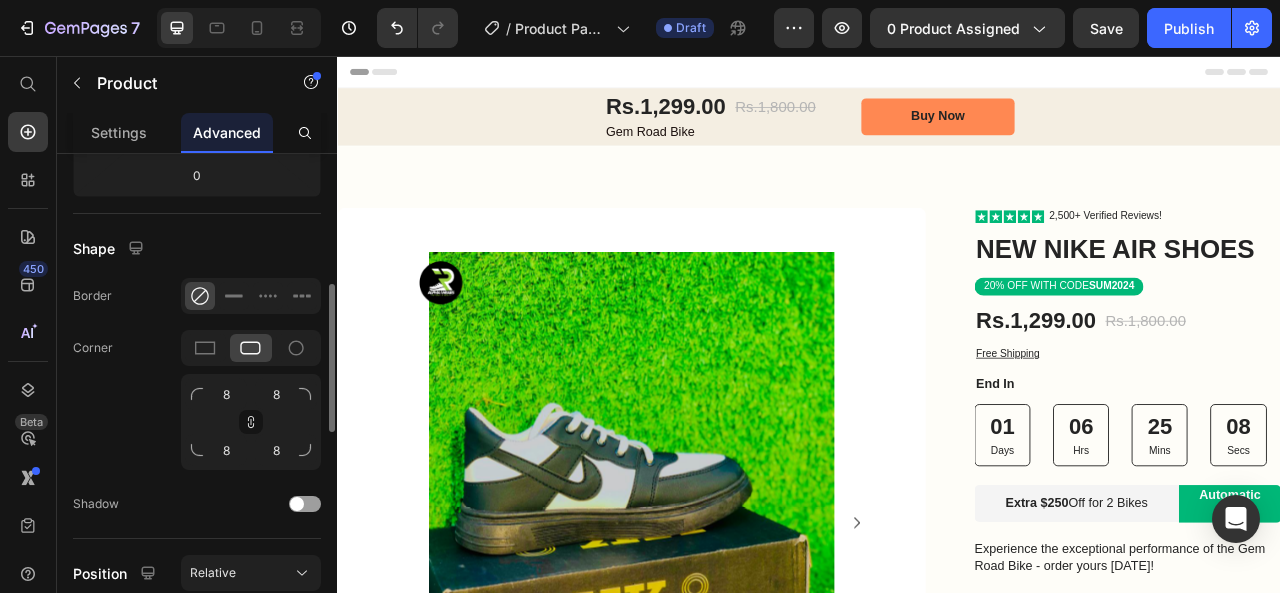 click on "Shape" at bounding box center (197, 248) 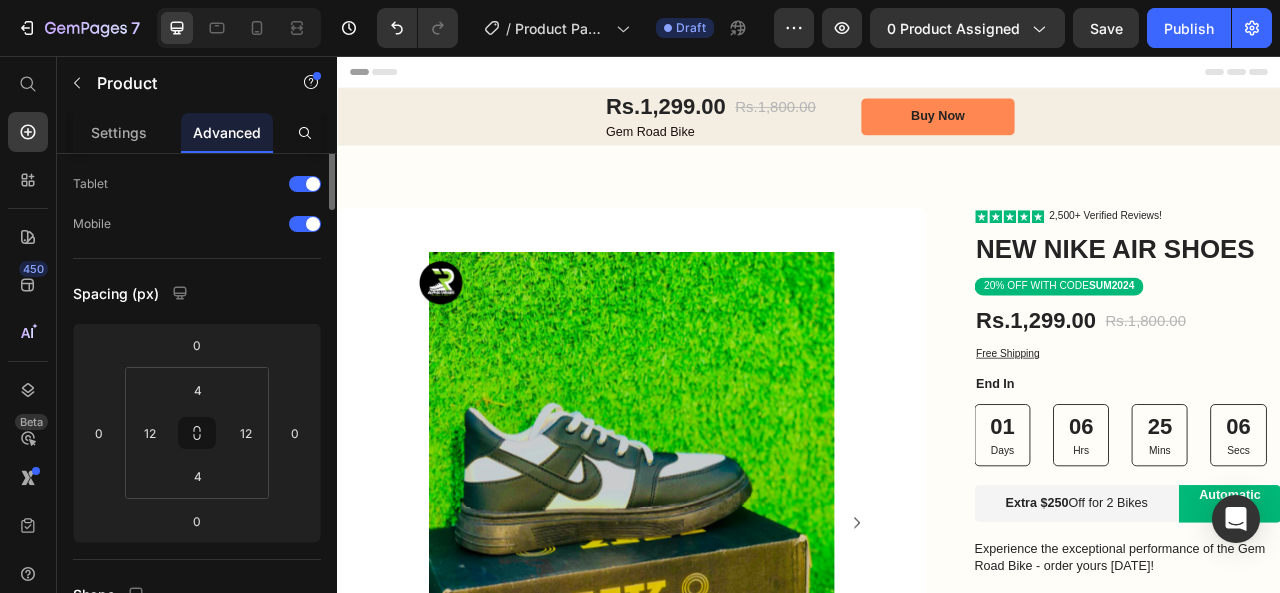 scroll, scrollTop: 0, scrollLeft: 0, axis: both 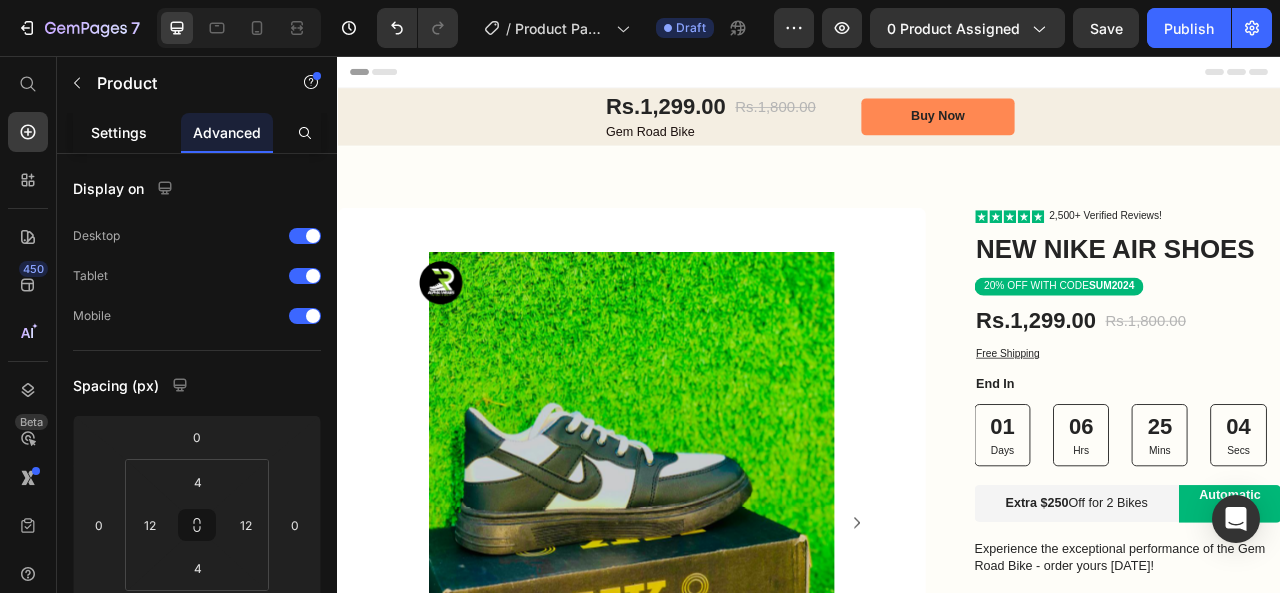 click on "Settings" at bounding box center [119, 132] 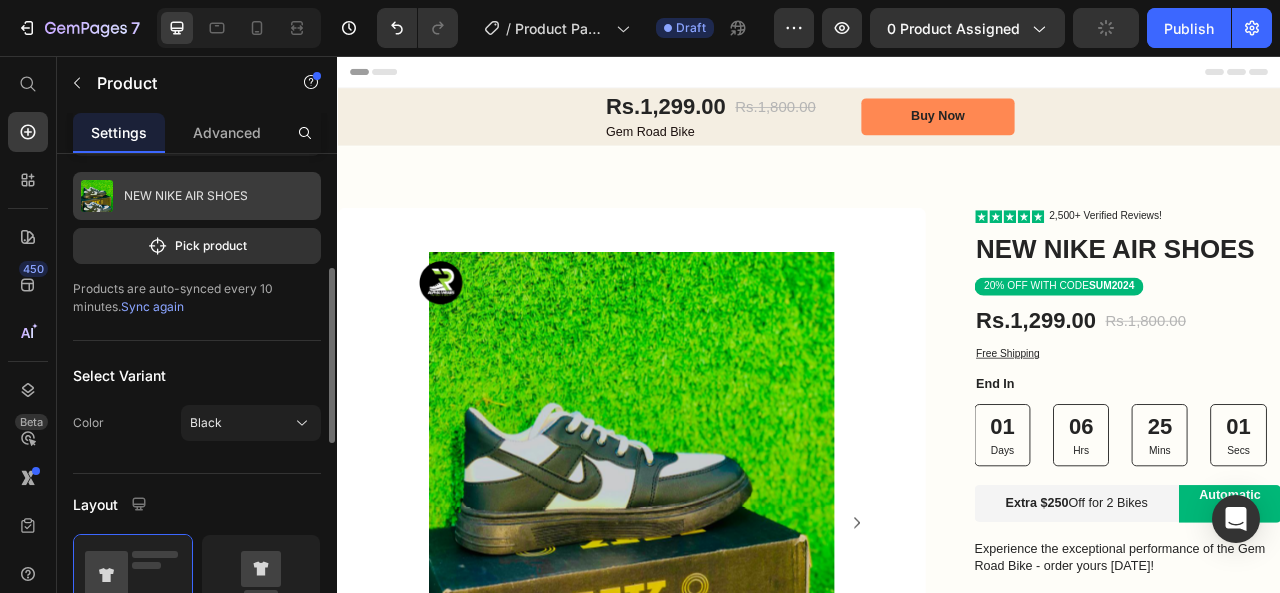 scroll, scrollTop: 155, scrollLeft: 0, axis: vertical 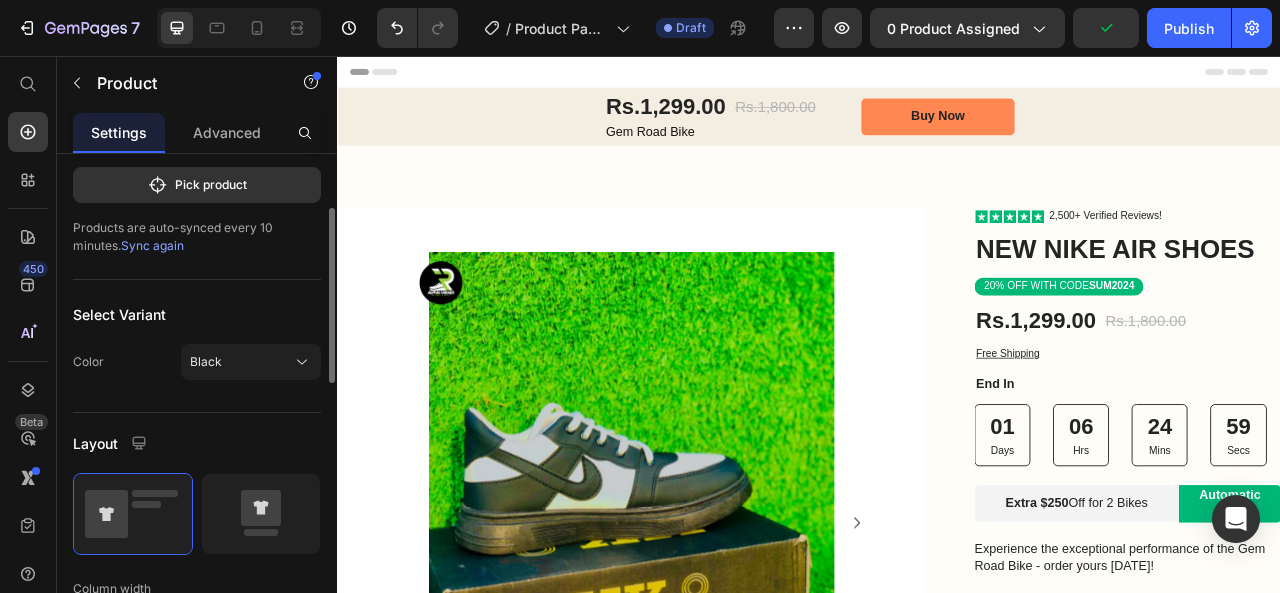 click on "Color Black" 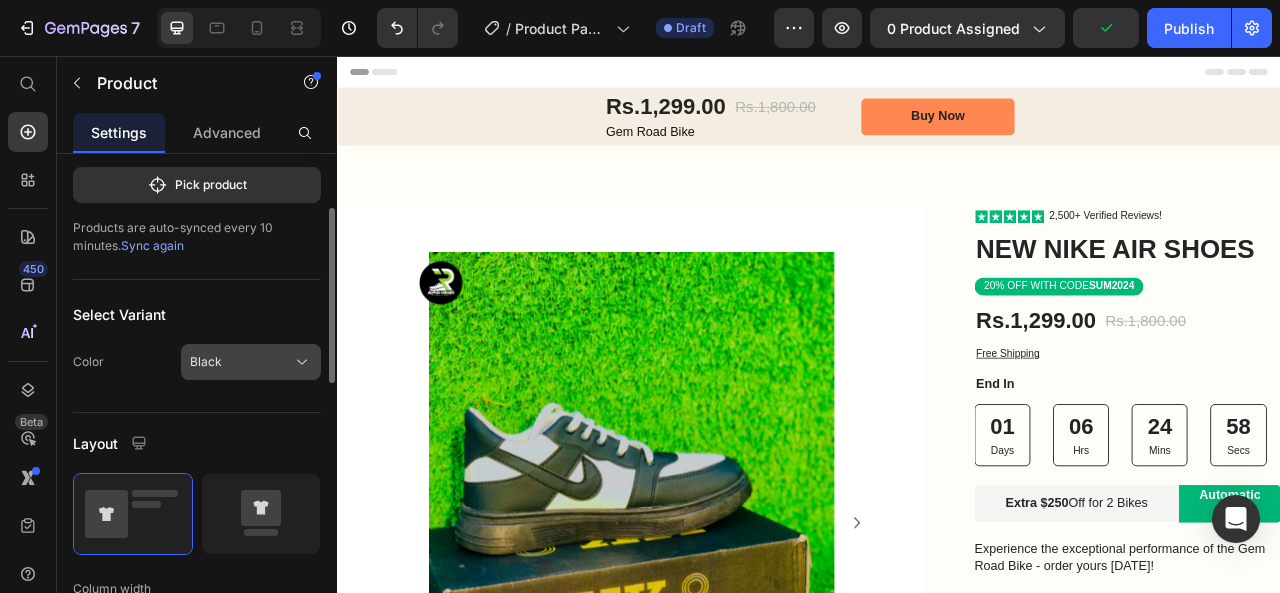 click on "Black" at bounding box center (251, 362) 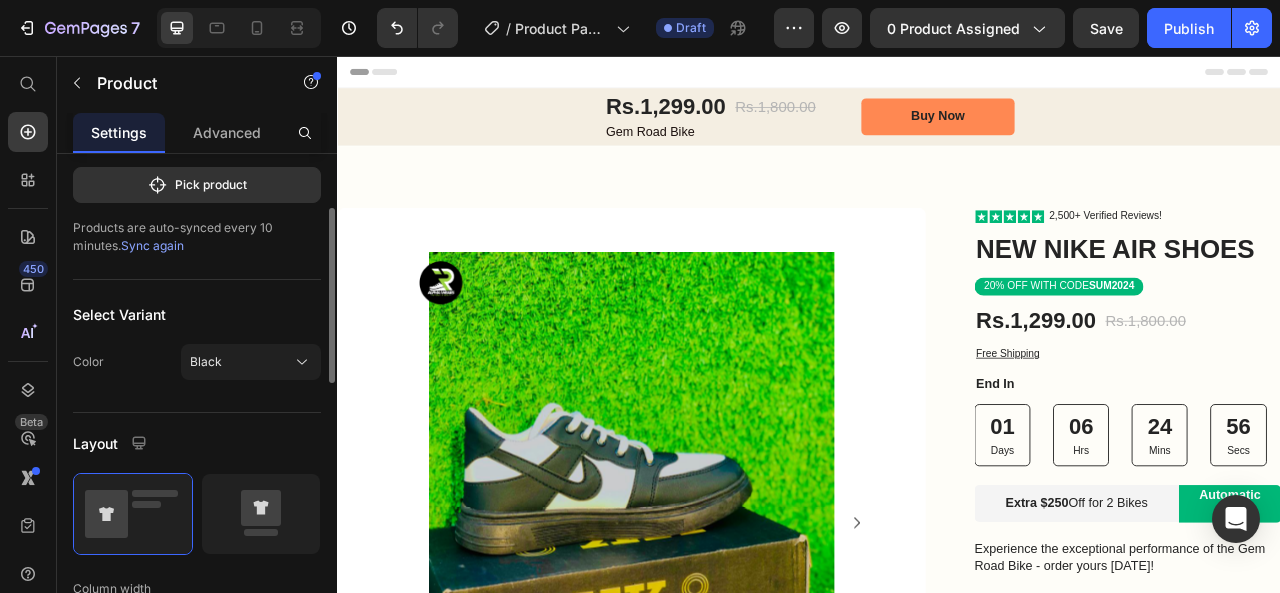 click on "Select Variant" at bounding box center (197, 314) 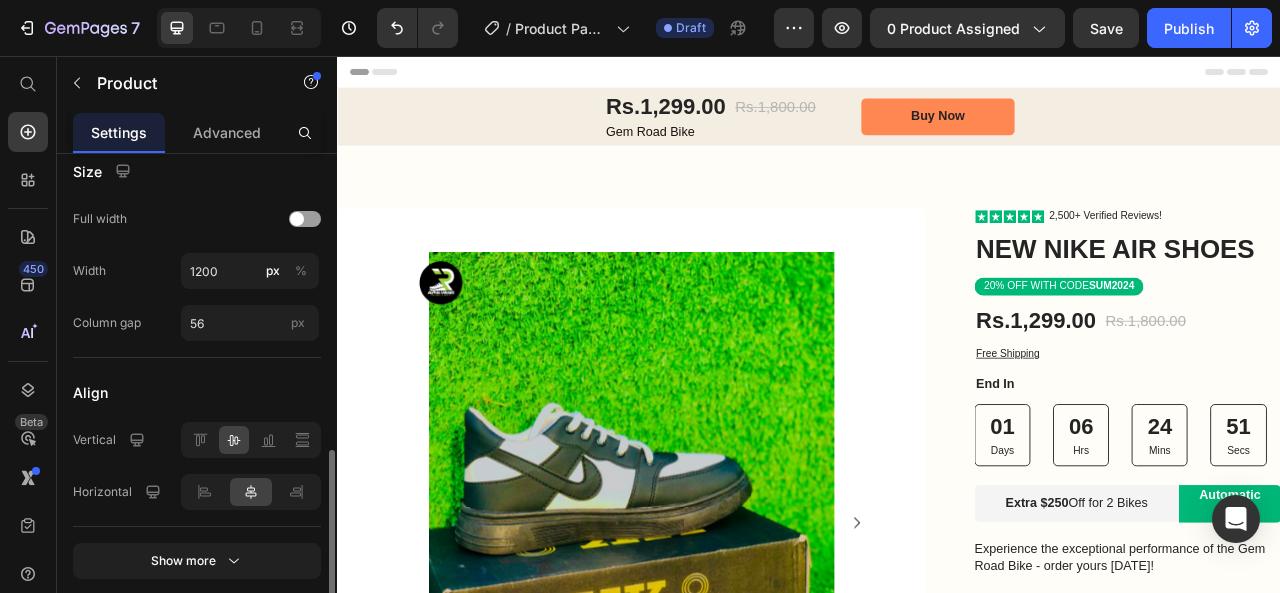 scroll, scrollTop: 912, scrollLeft: 0, axis: vertical 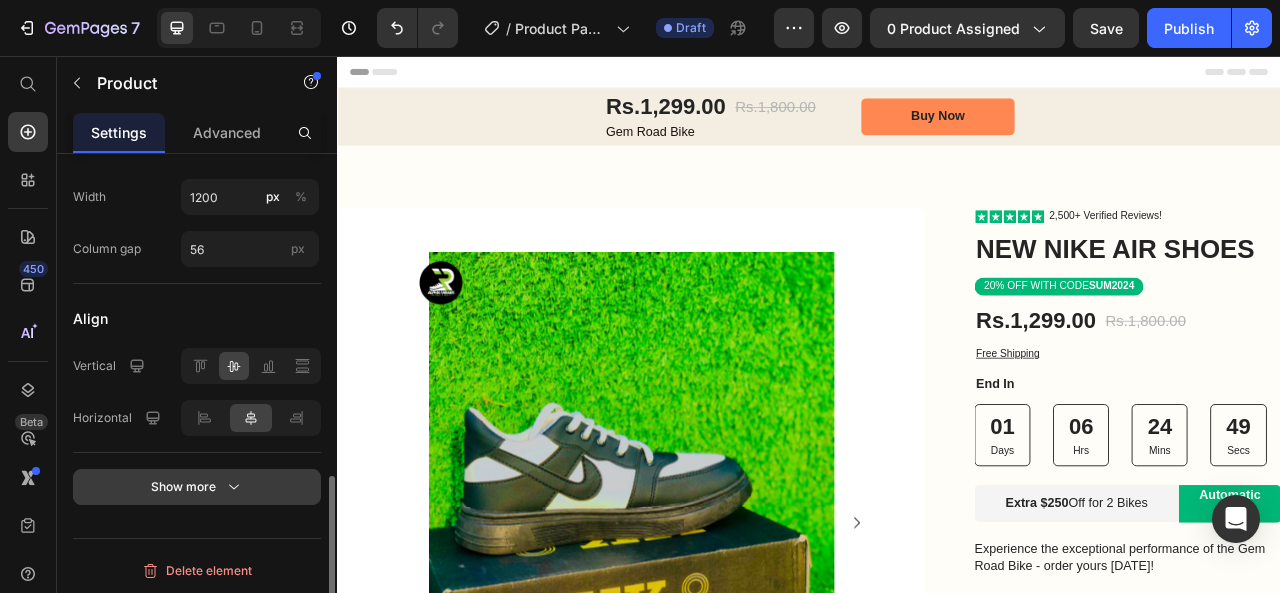 click on "Show more" at bounding box center (197, 487) 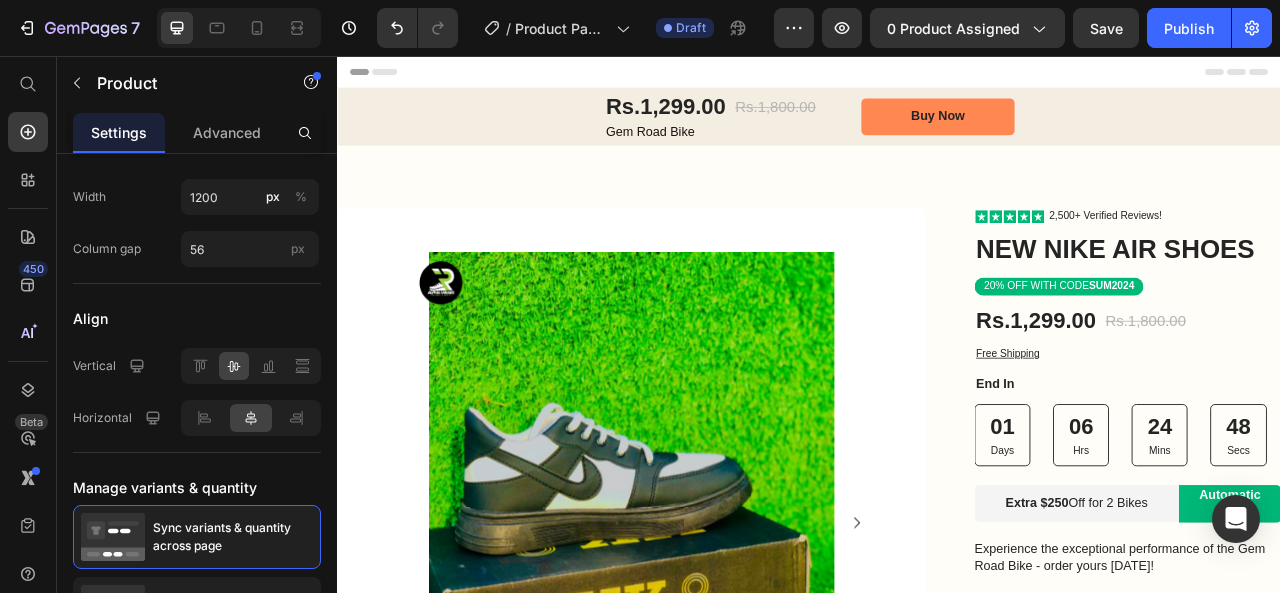 scroll, scrollTop: 1094, scrollLeft: 0, axis: vertical 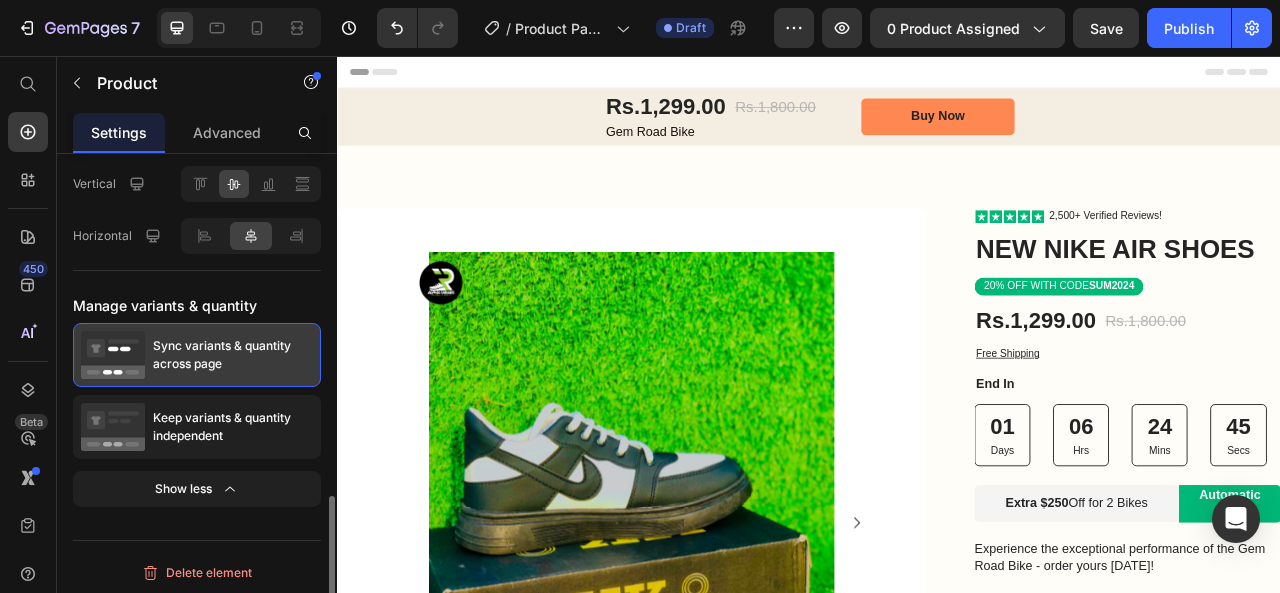 click on "Sync variants & quantity across page" at bounding box center [233, 355] 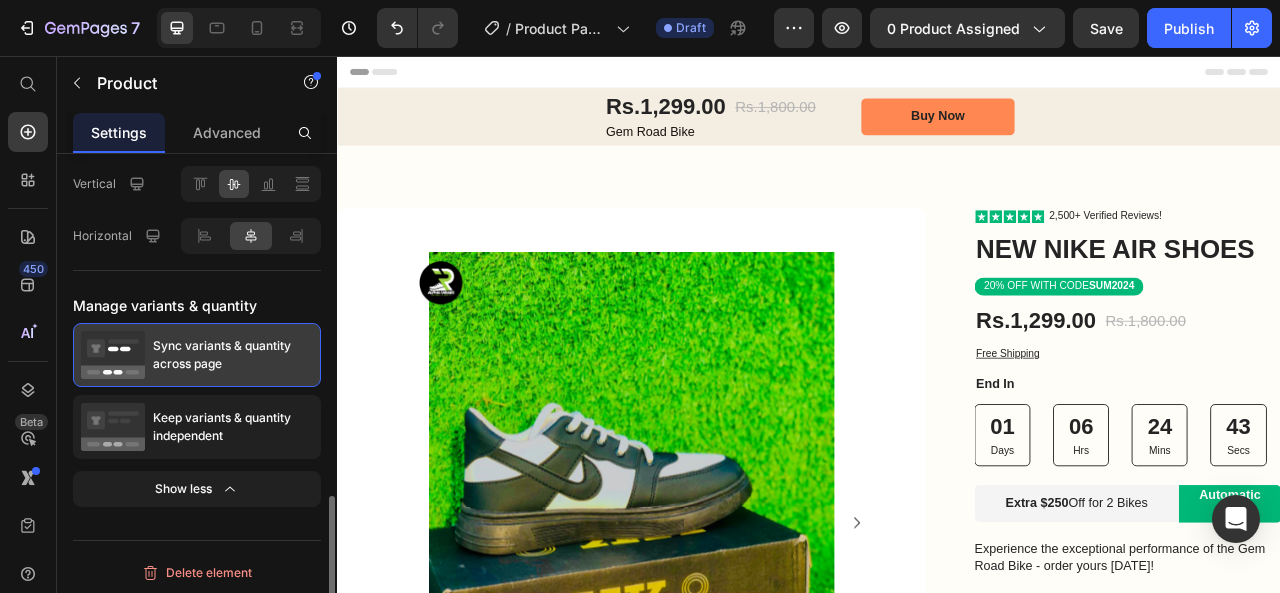 click on "Sync variants & quantity across page" at bounding box center (233, 355) 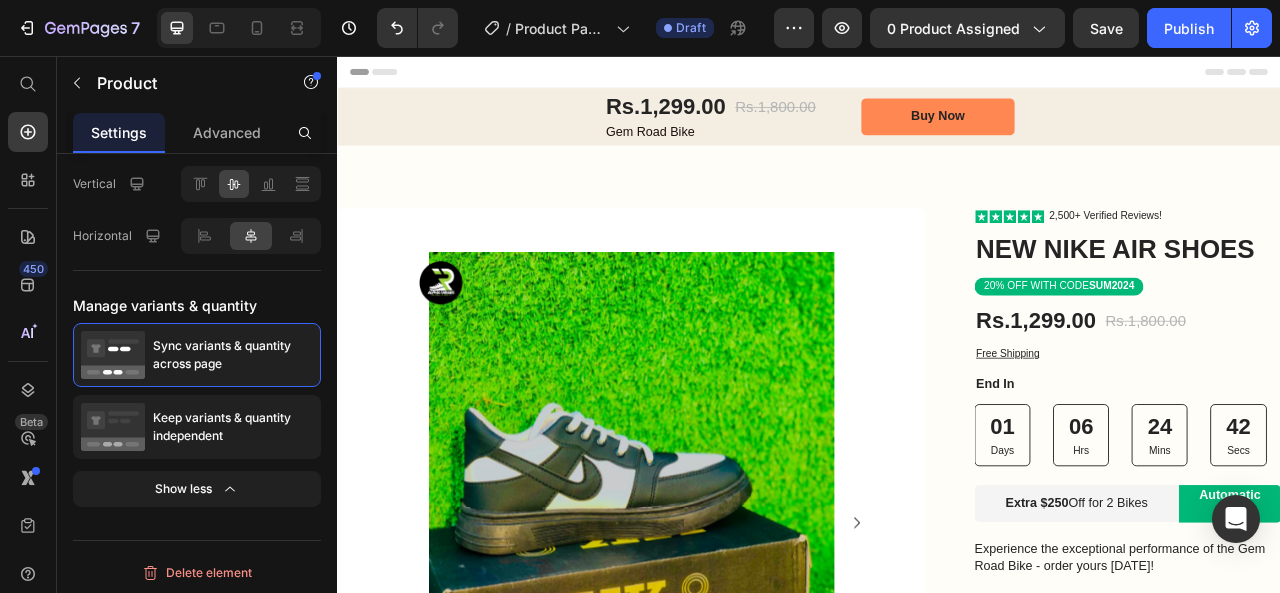 click on "Rs.1,299.00 Product Price Rs.1,800.00 Product Price Row Gem Road Bike Text Block Buy Now Button Product" at bounding box center [937, 133] 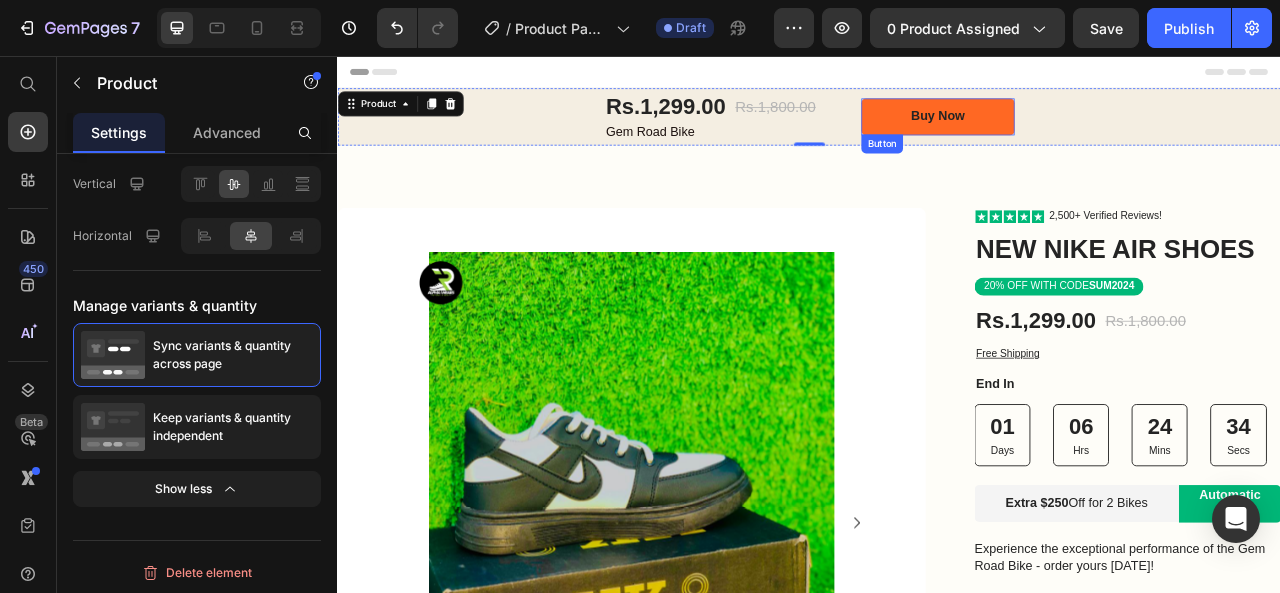 click on "Buy Now" at bounding box center (1100, 133) 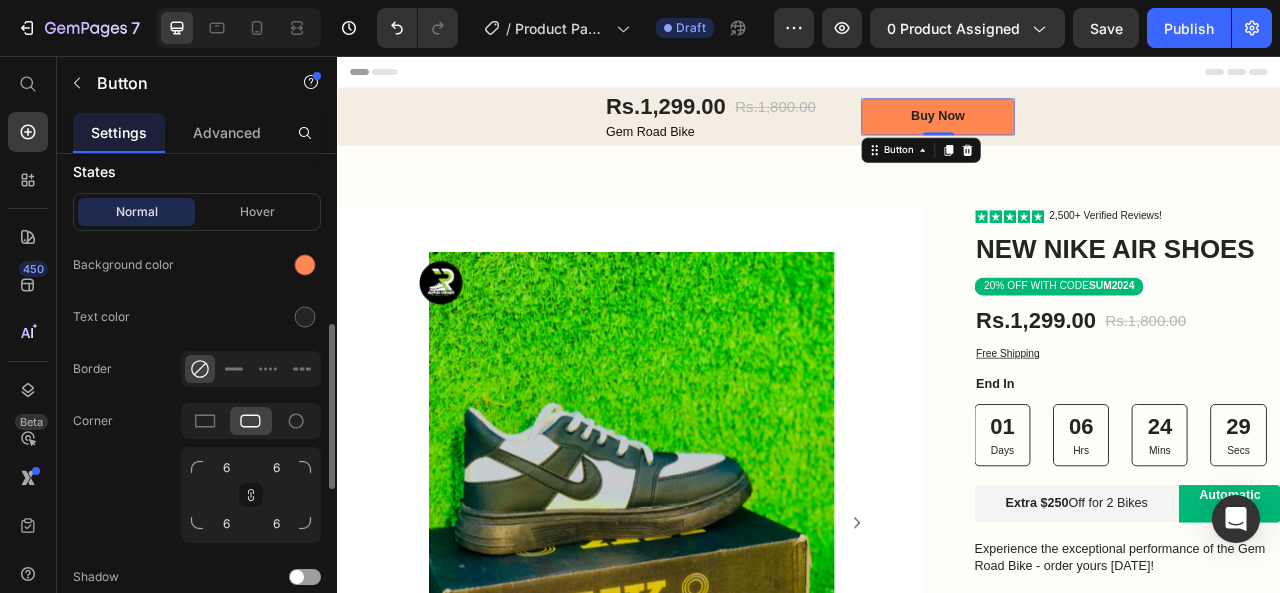 scroll, scrollTop: 515, scrollLeft: 0, axis: vertical 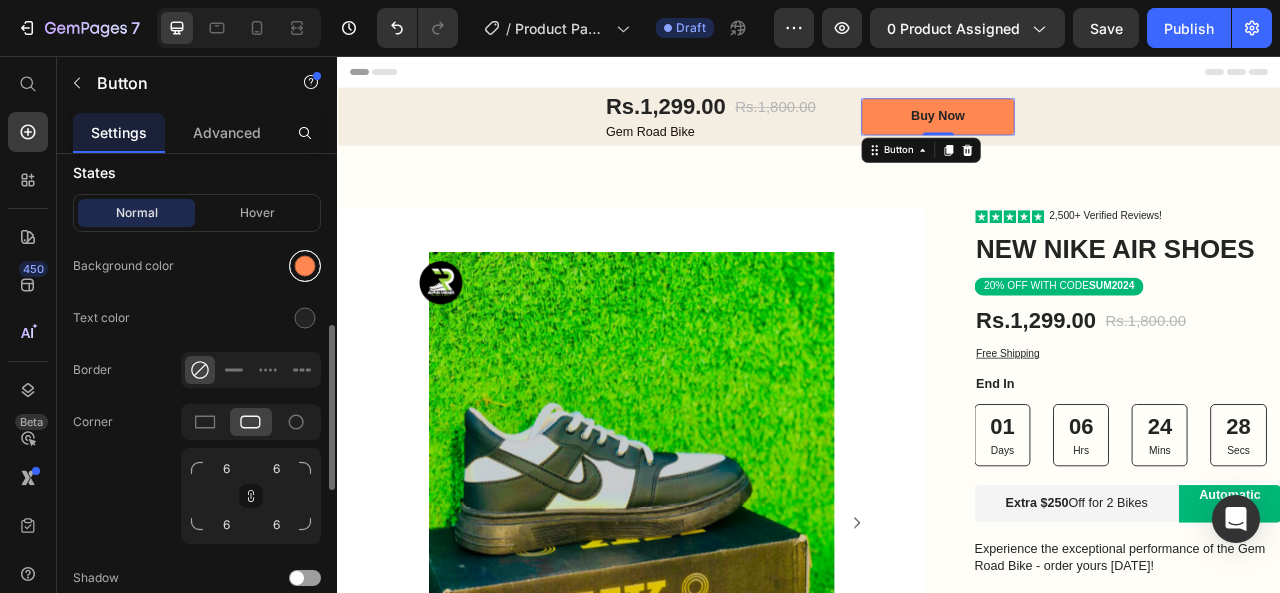 click at bounding box center [305, 266] 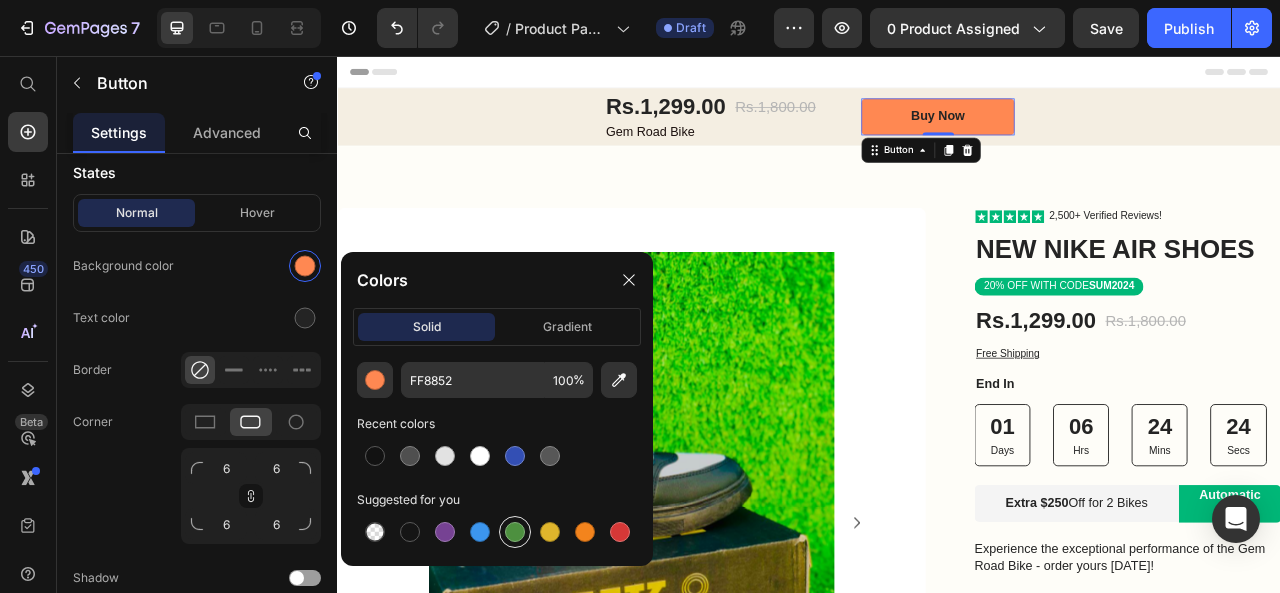 click at bounding box center [515, 532] 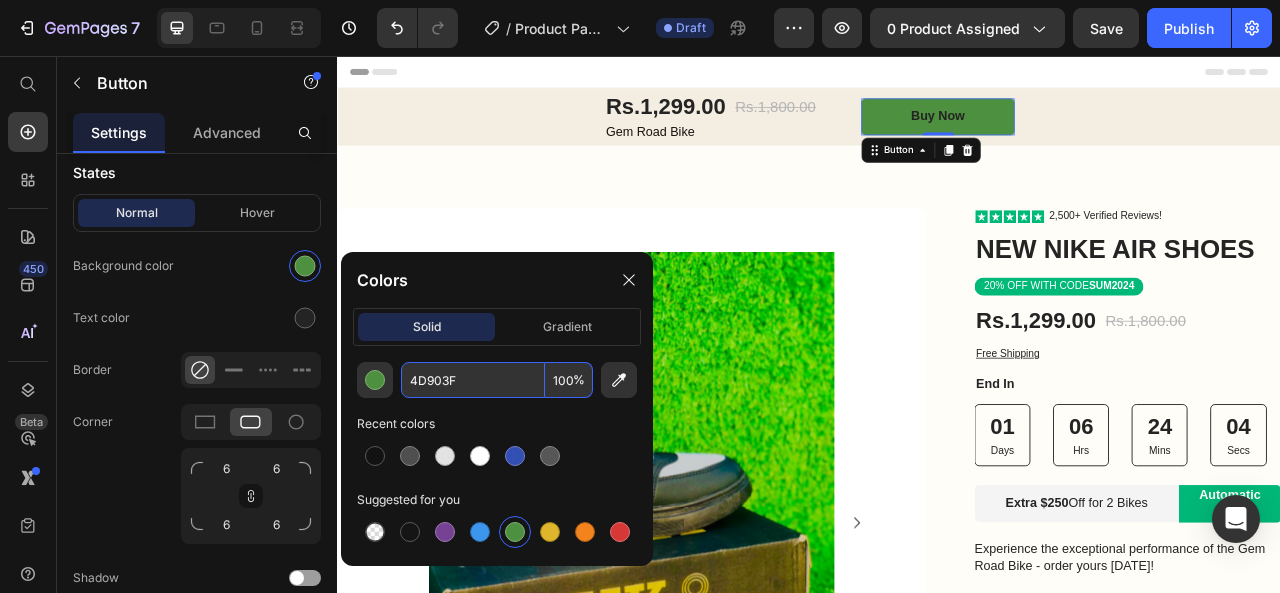 click on "4D903F" at bounding box center [473, 380] 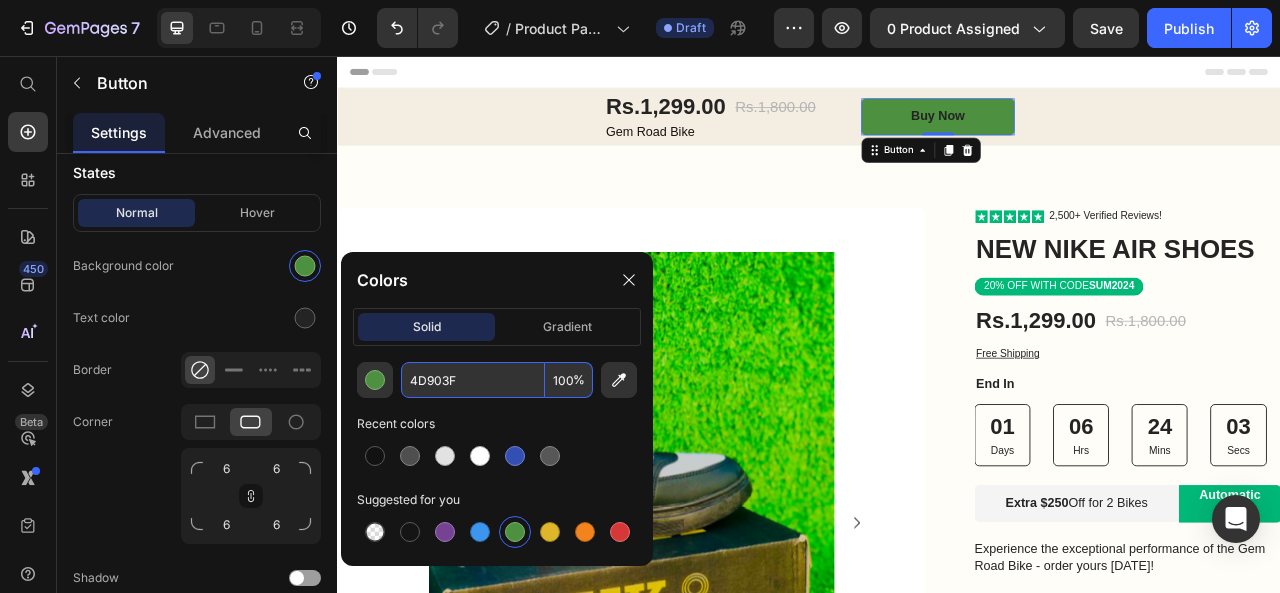 paste on "#bada31" 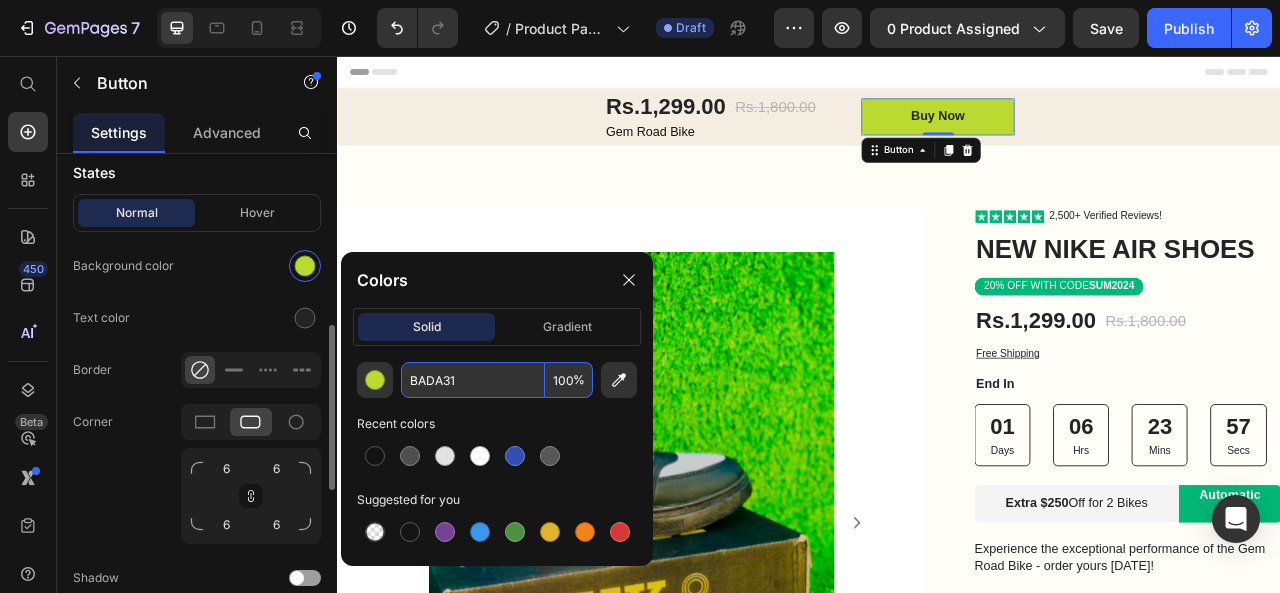 type on "BADA31" 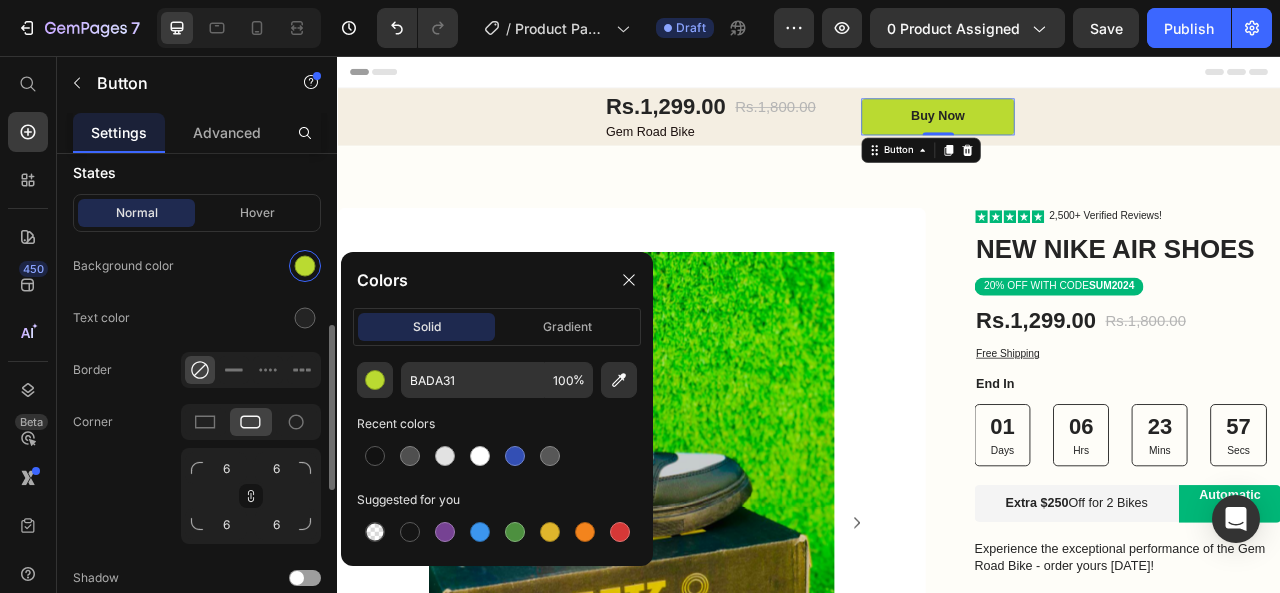 click on "Background color" 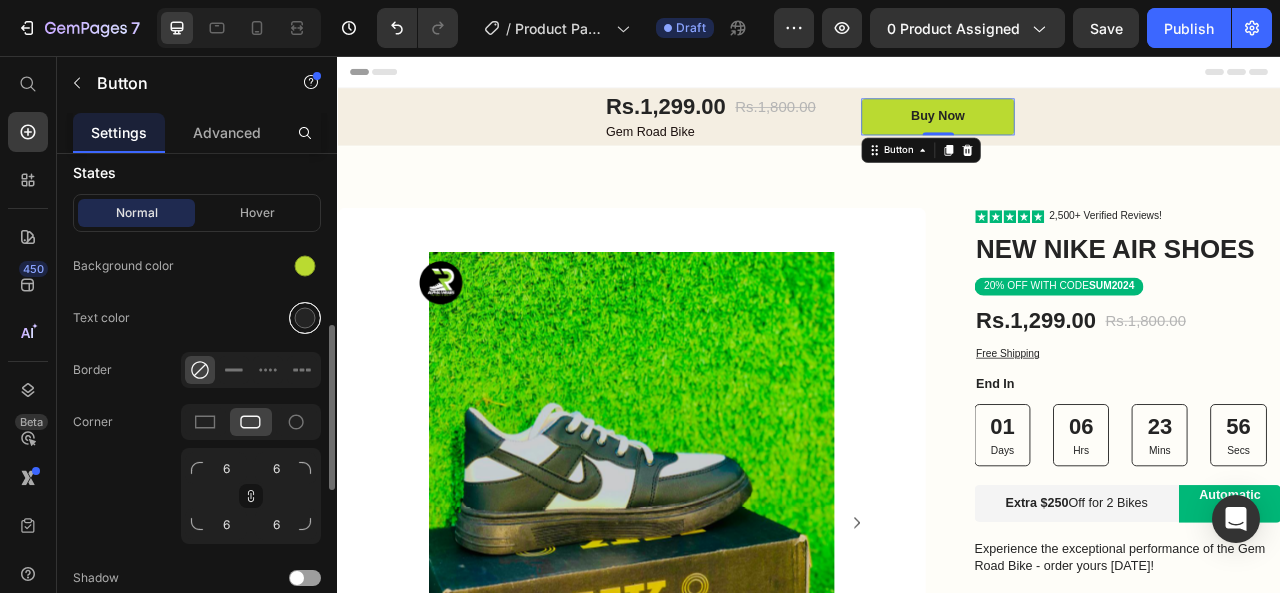 click at bounding box center [305, 318] 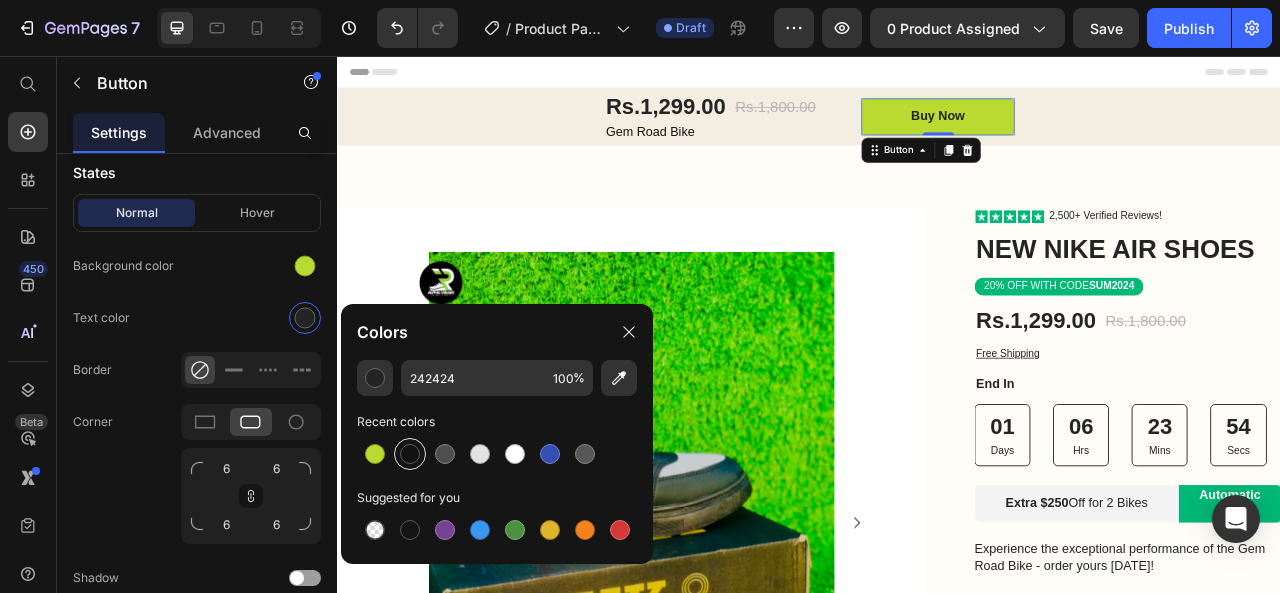 click at bounding box center (410, 454) 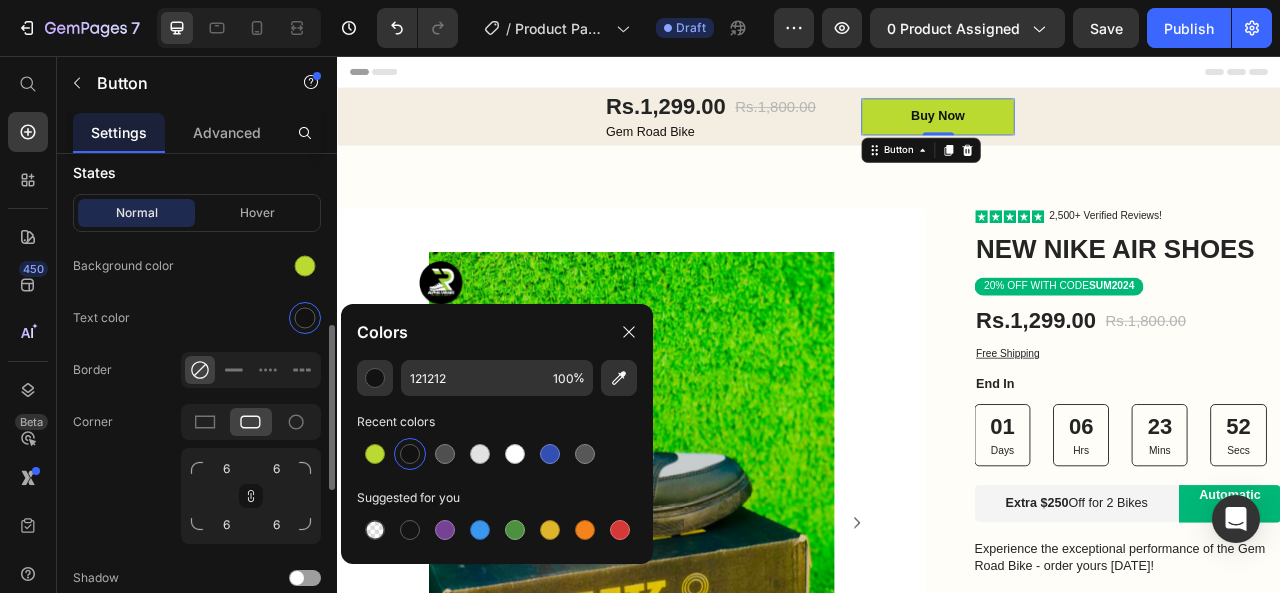click on "Normal Hover Background color Text color Border Corner 6 6 6 6 Shadow" 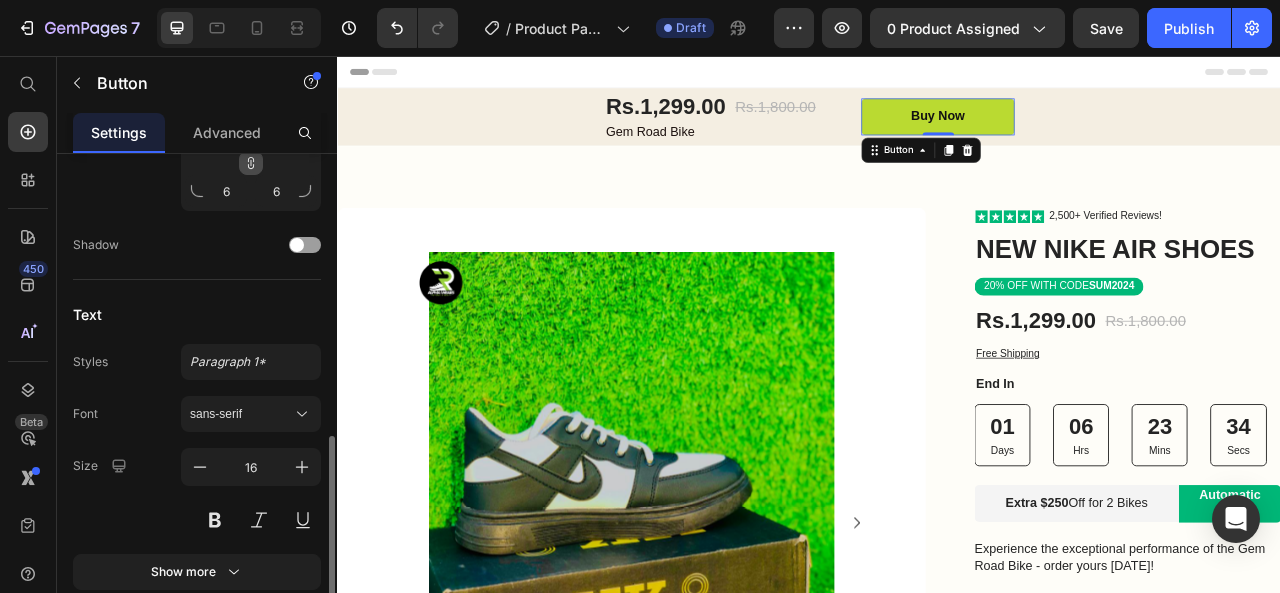 scroll, scrollTop: 878, scrollLeft: 0, axis: vertical 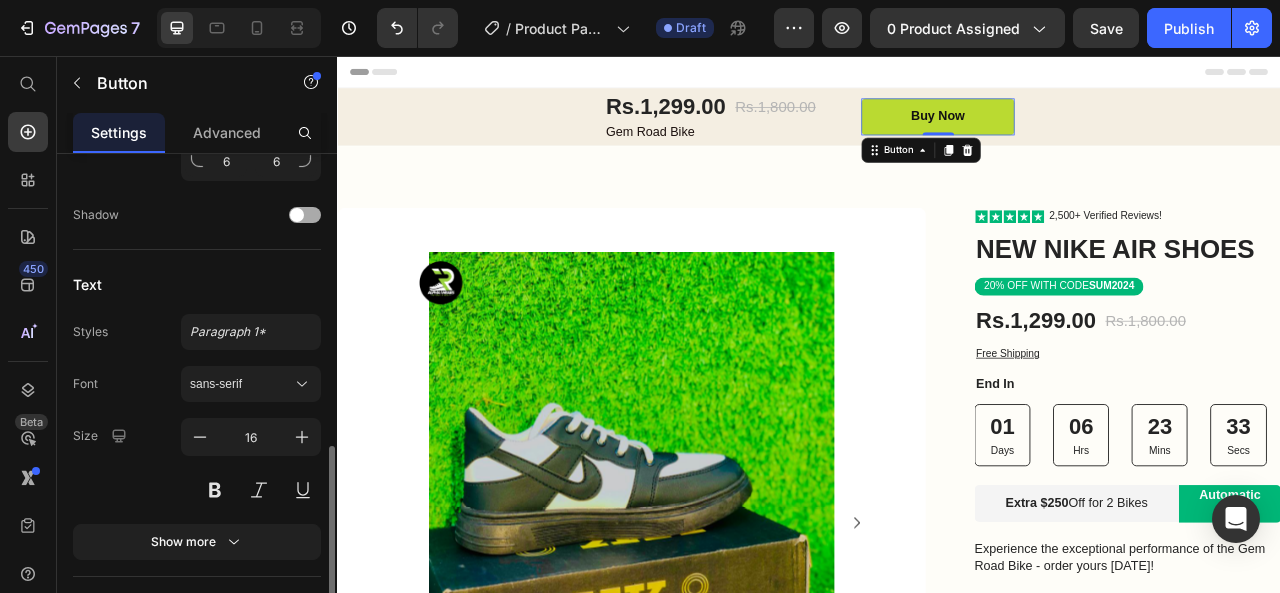 click at bounding box center [297, 215] 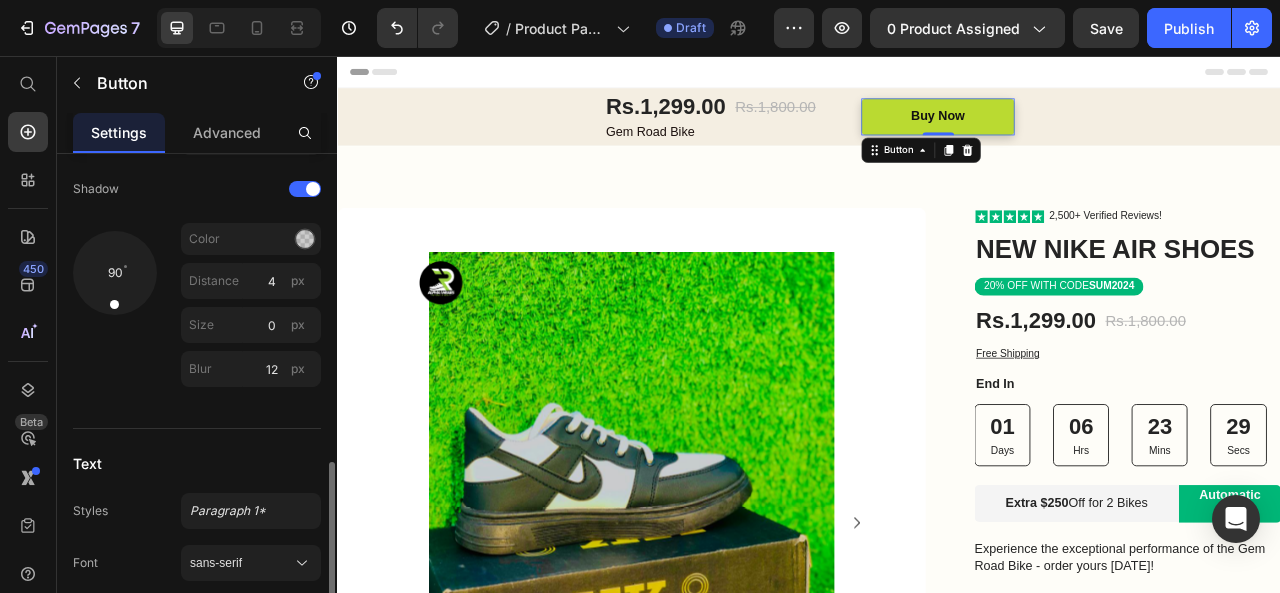 scroll, scrollTop: 887, scrollLeft: 0, axis: vertical 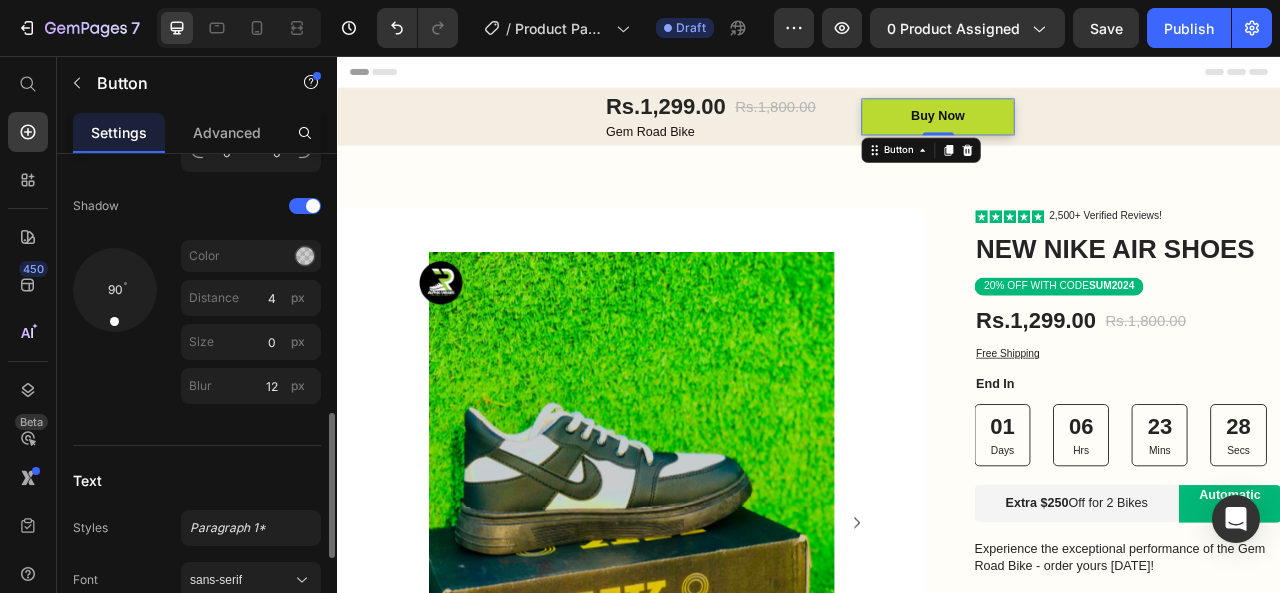 click on "Color" at bounding box center (251, 256) 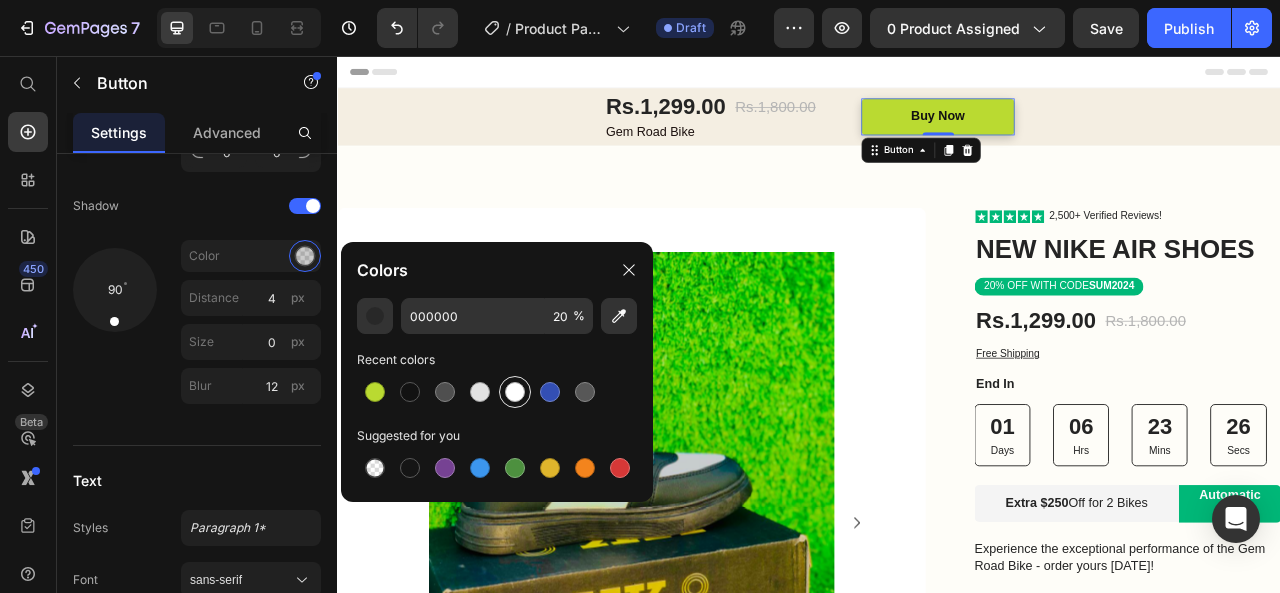 click at bounding box center (515, 392) 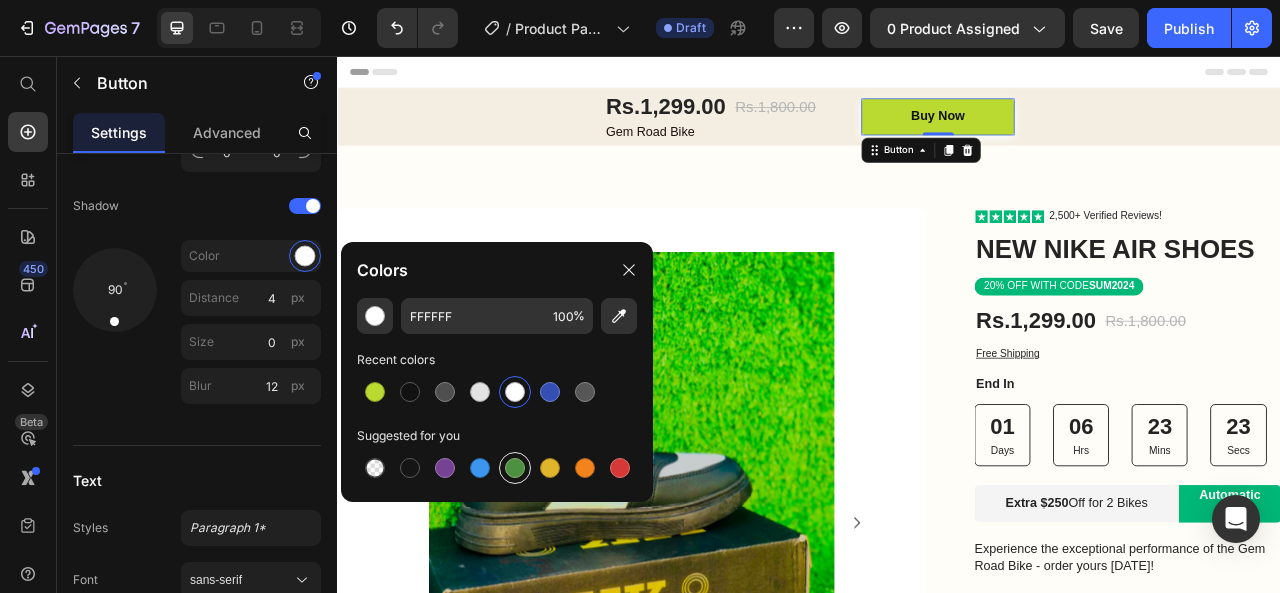 click at bounding box center (515, 468) 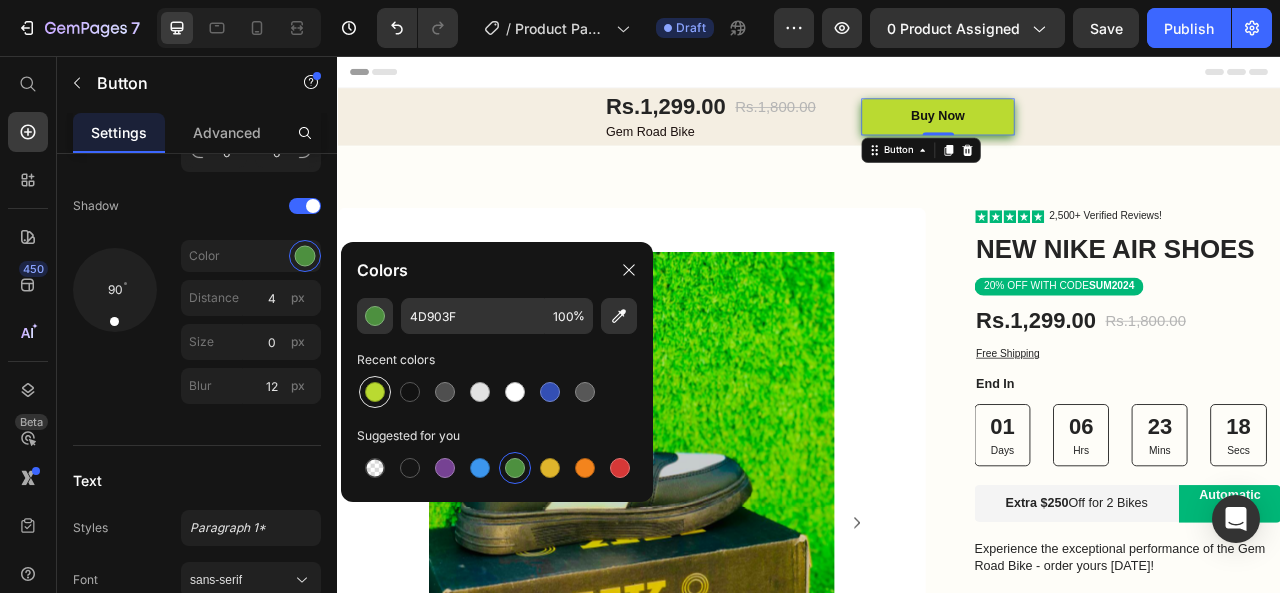 click at bounding box center (375, 392) 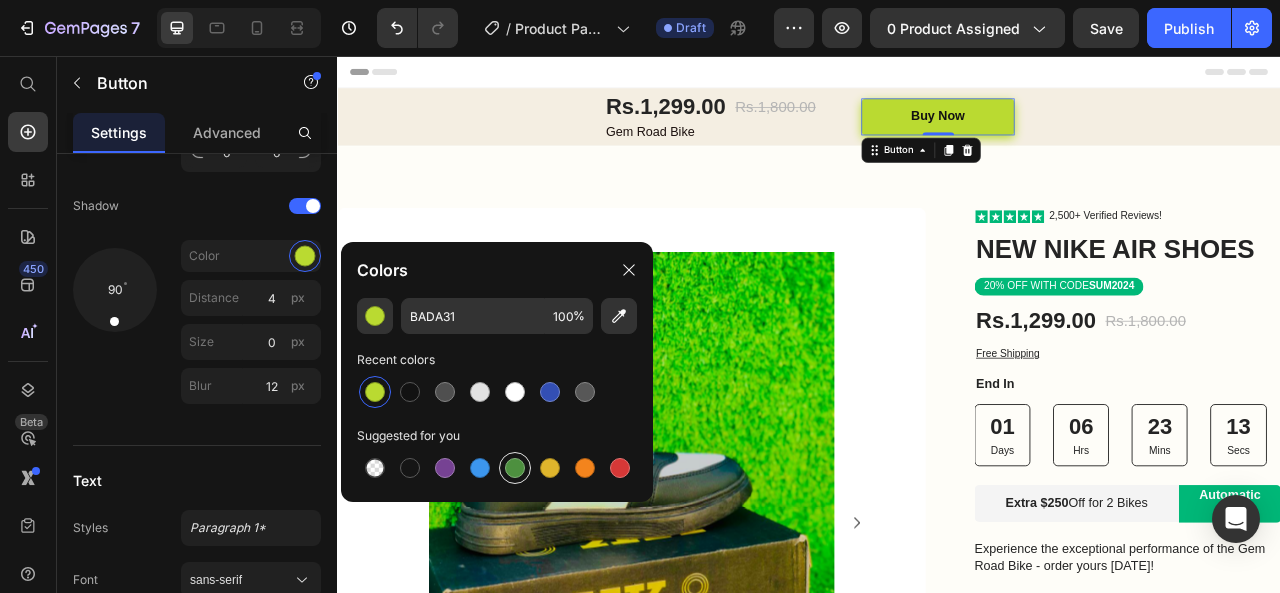 click at bounding box center [515, 468] 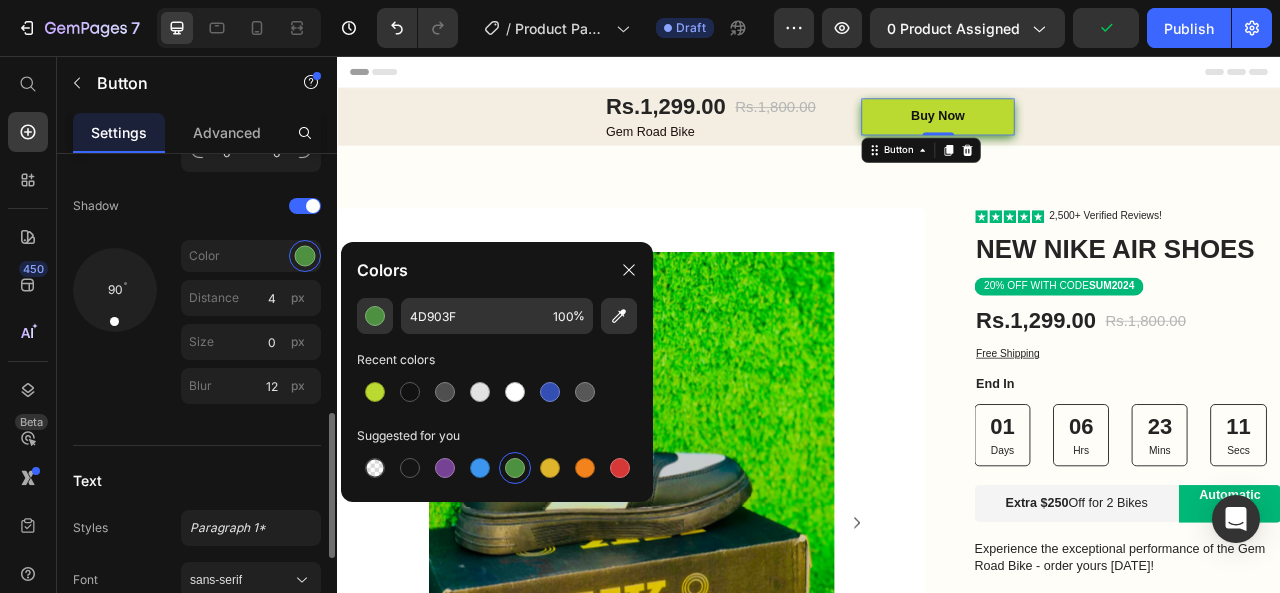 click on "States Normal Hover Background color Text color Border Corner 6 6 6 6 Shadow 90 Color Distance 4 px Size 0 px Blur 12 px" at bounding box center [197, 334] 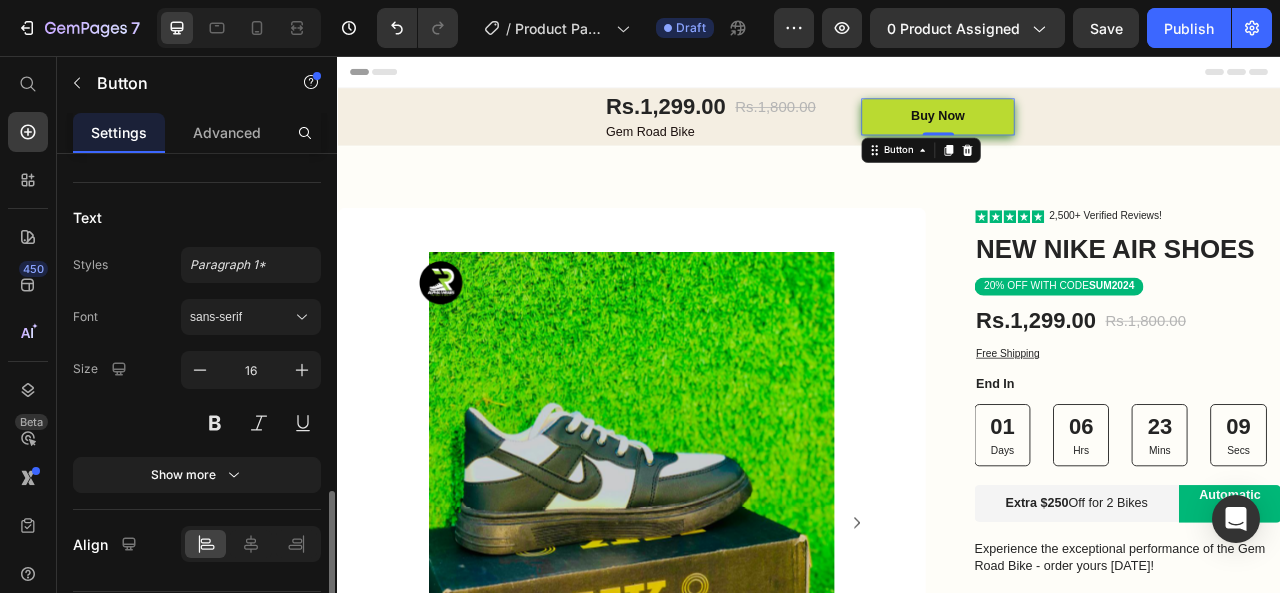 scroll, scrollTop: 1156, scrollLeft: 0, axis: vertical 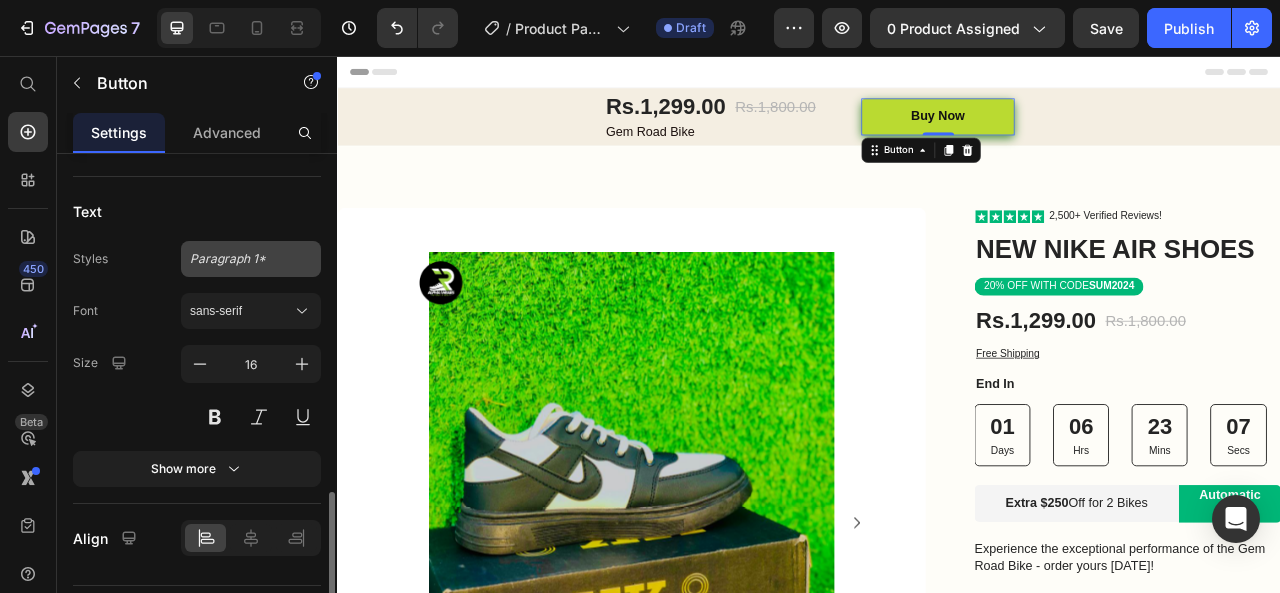 click on "Paragraph 1*" 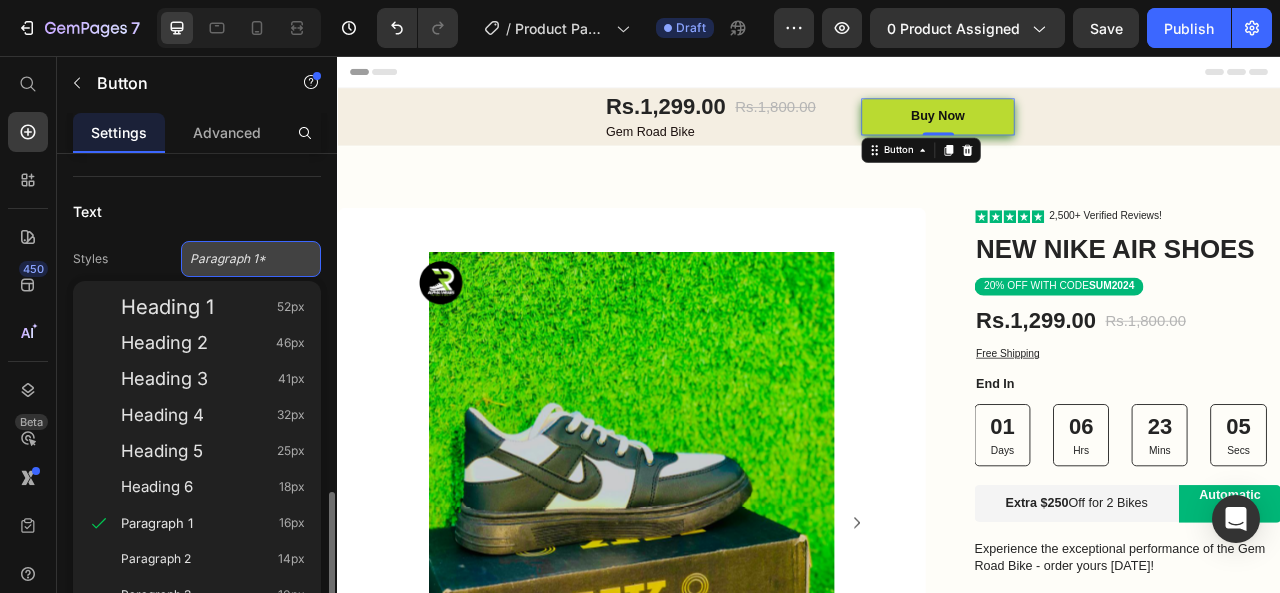 click on "Paragraph 1*" 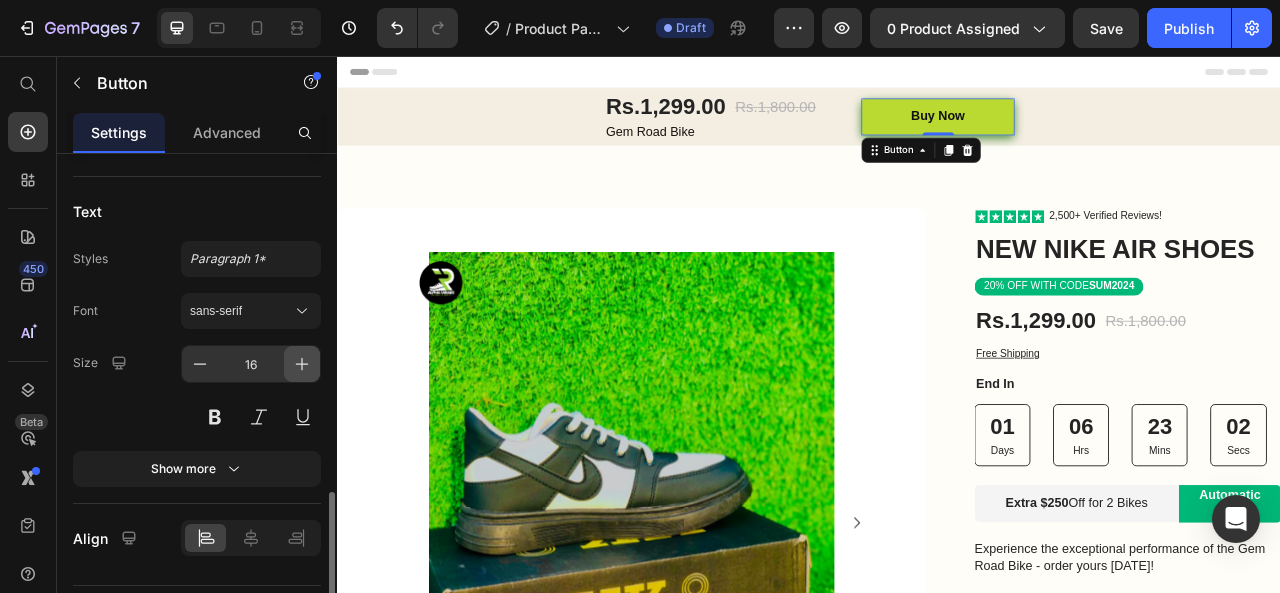 click at bounding box center [302, 364] 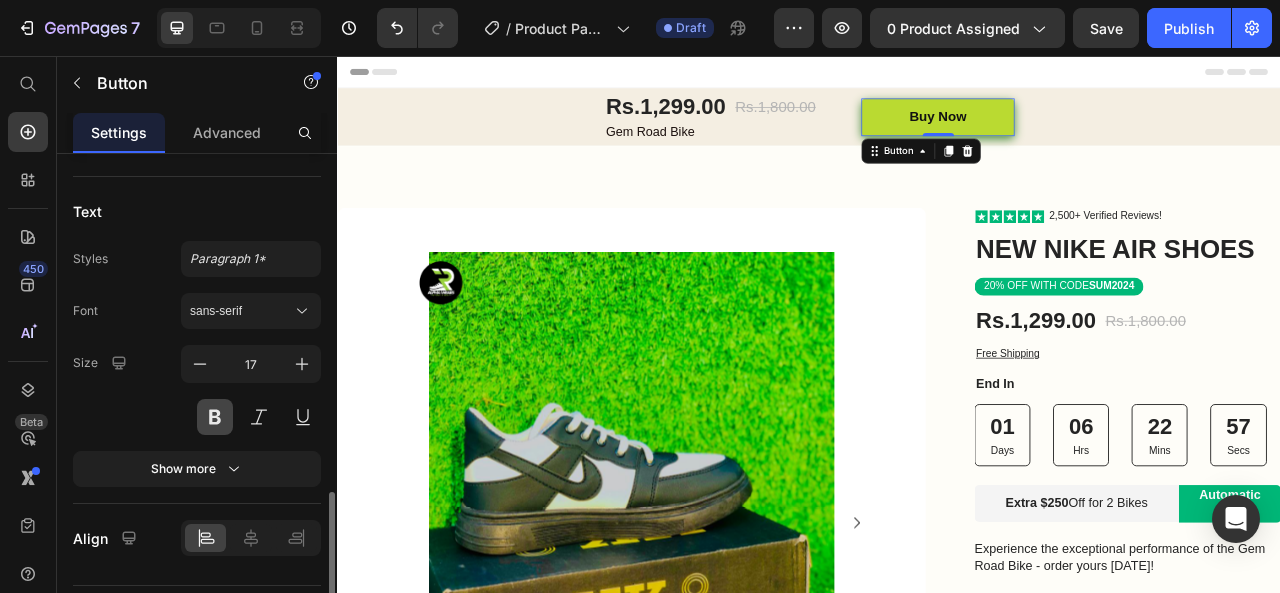 click at bounding box center [215, 417] 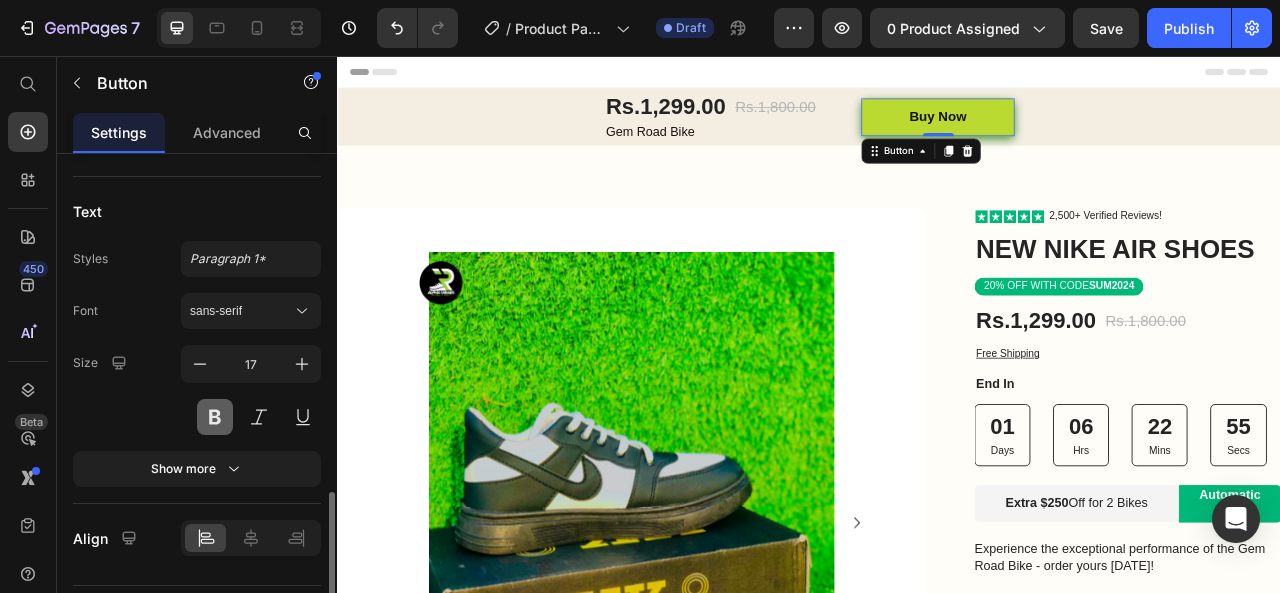 click at bounding box center (215, 417) 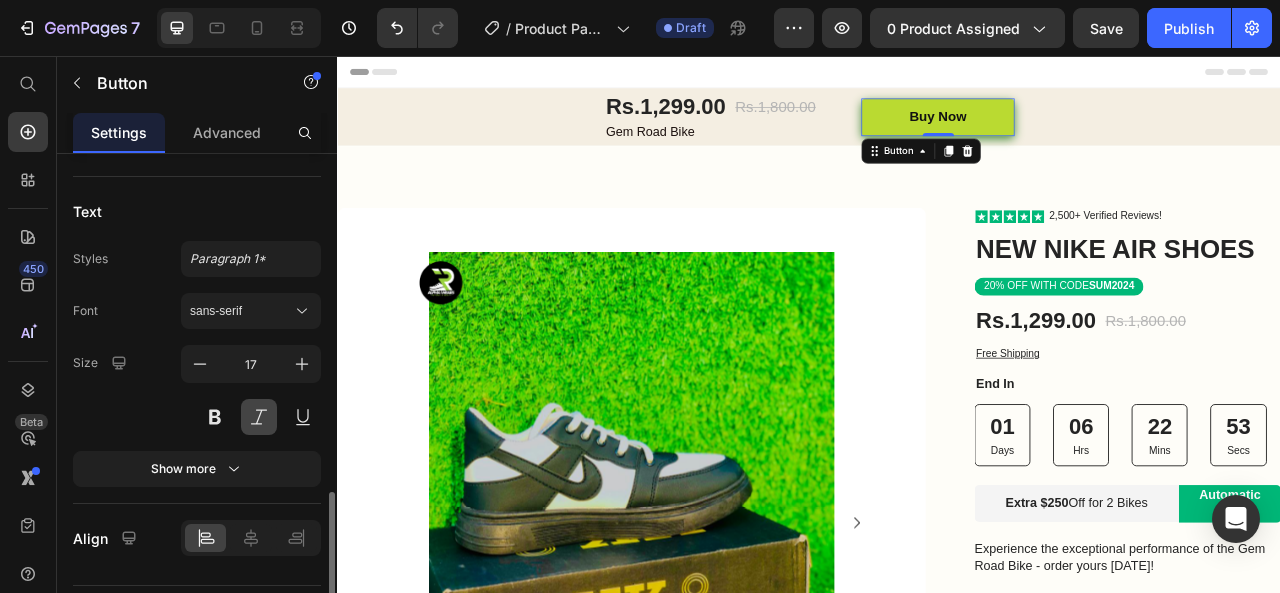 click at bounding box center [259, 417] 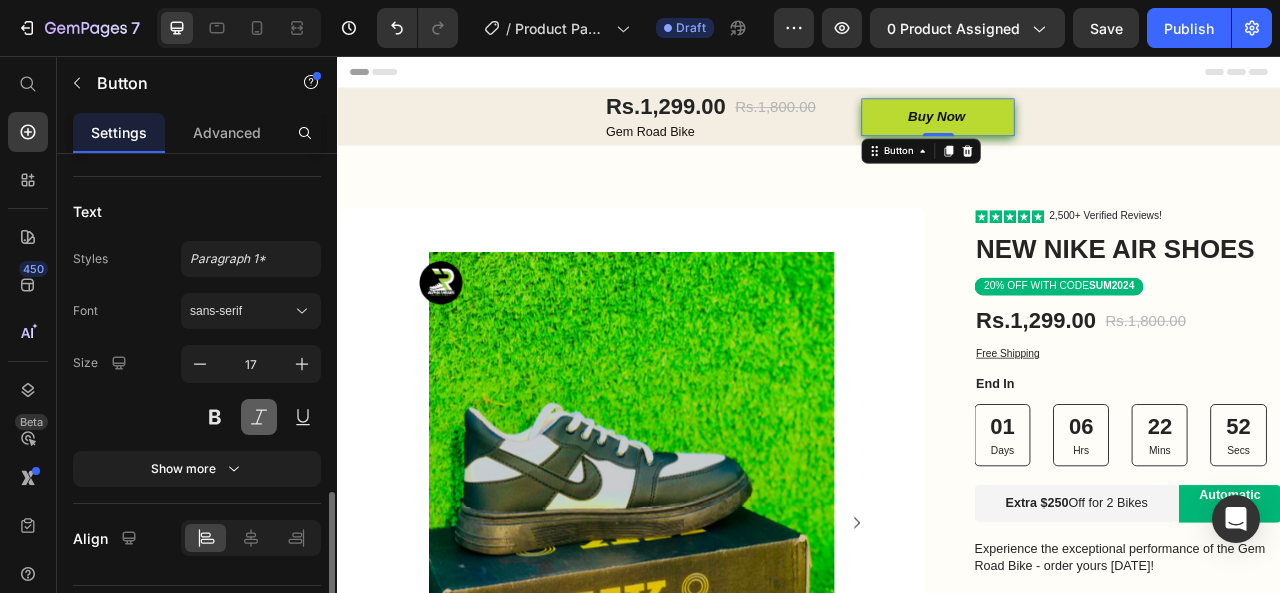 click at bounding box center [259, 417] 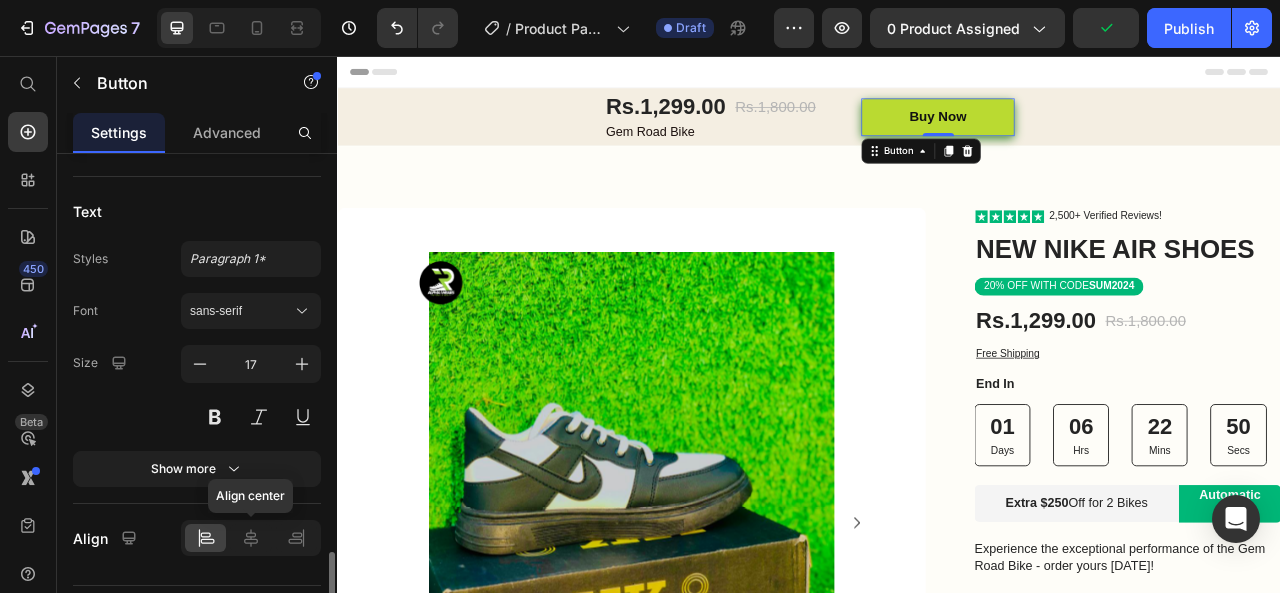 scroll, scrollTop: 1202, scrollLeft: 0, axis: vertical 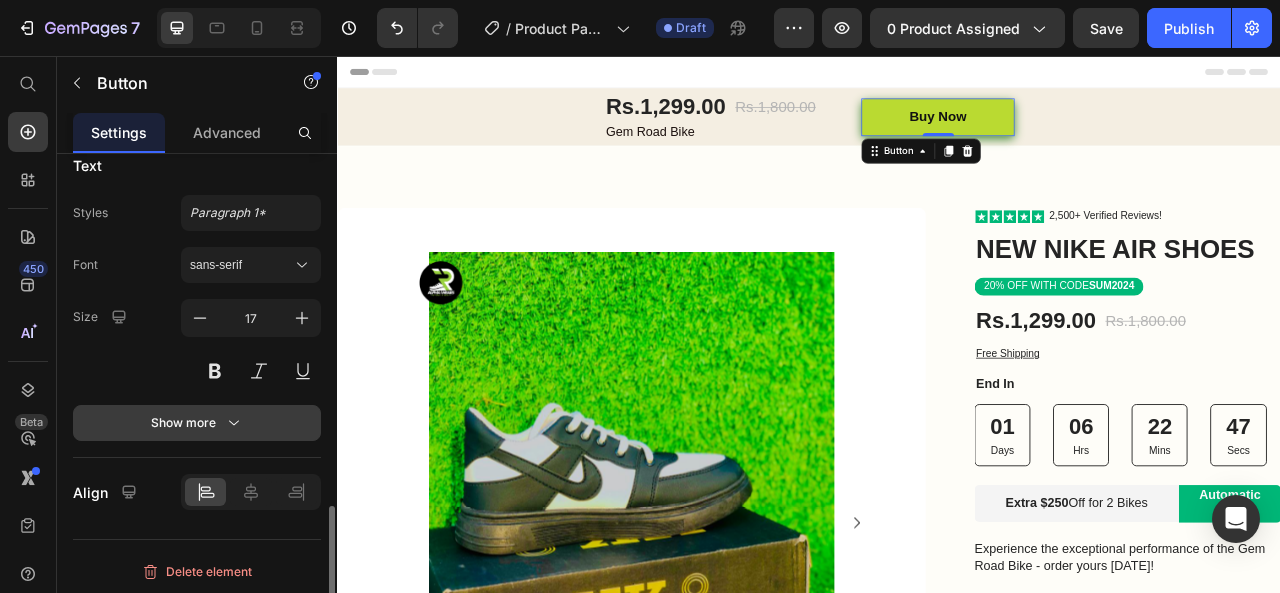 click on "Show more" at bounding box center (197, 423) 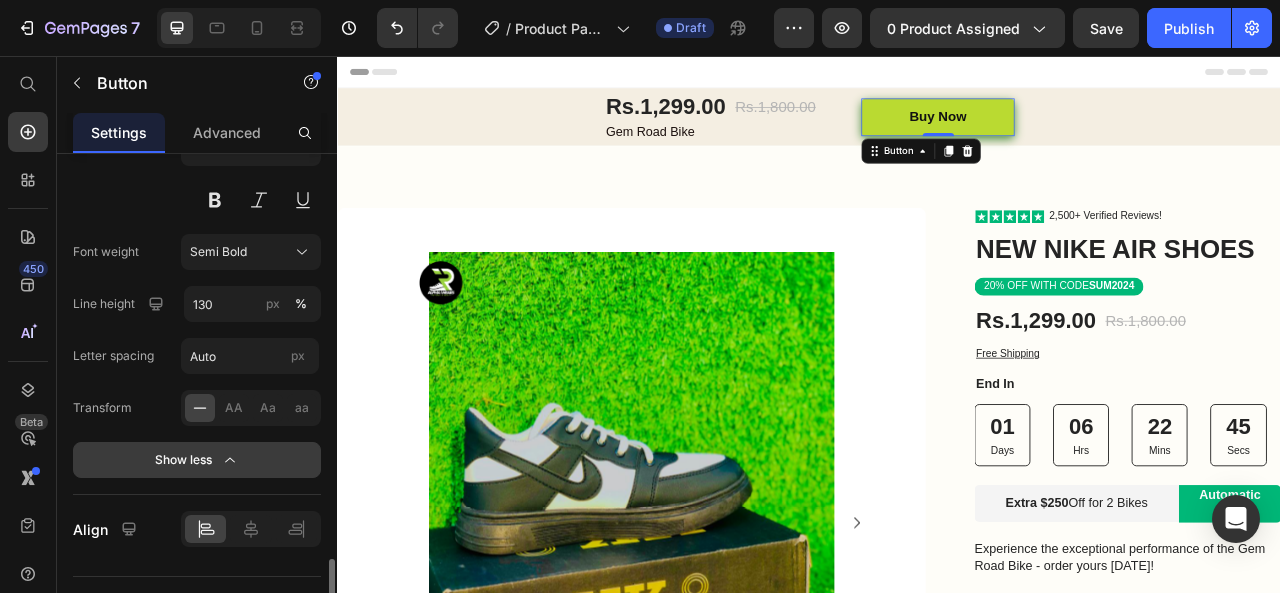 scroll, scrollTop: 1410, scrollLeft: 0, axis: vertical 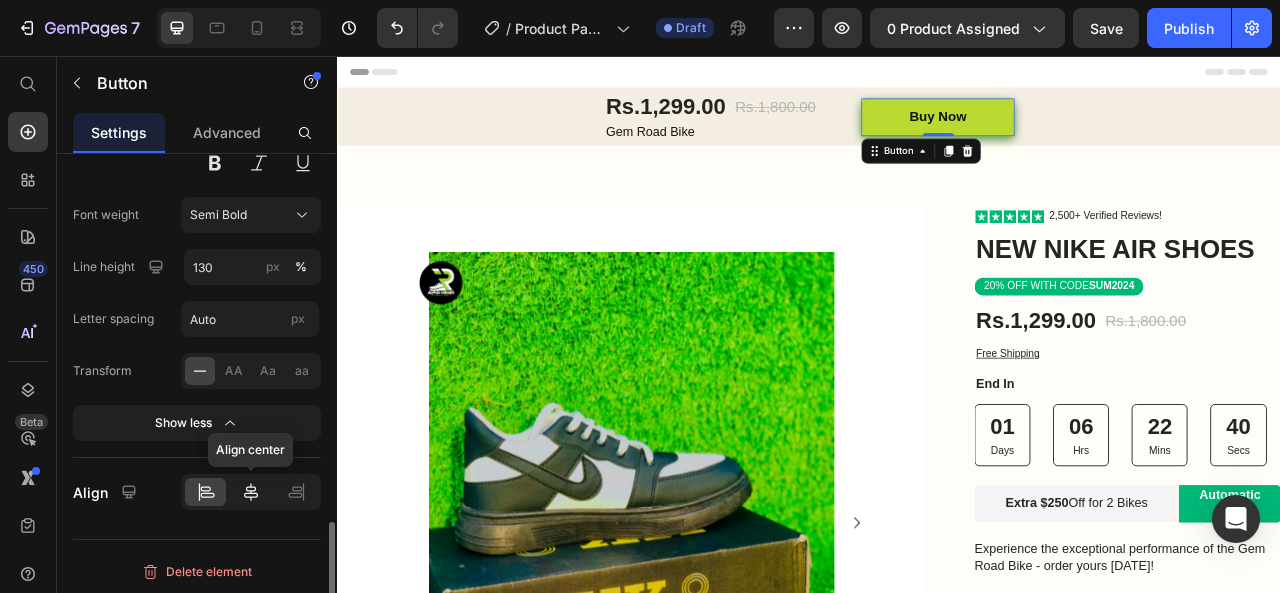 click 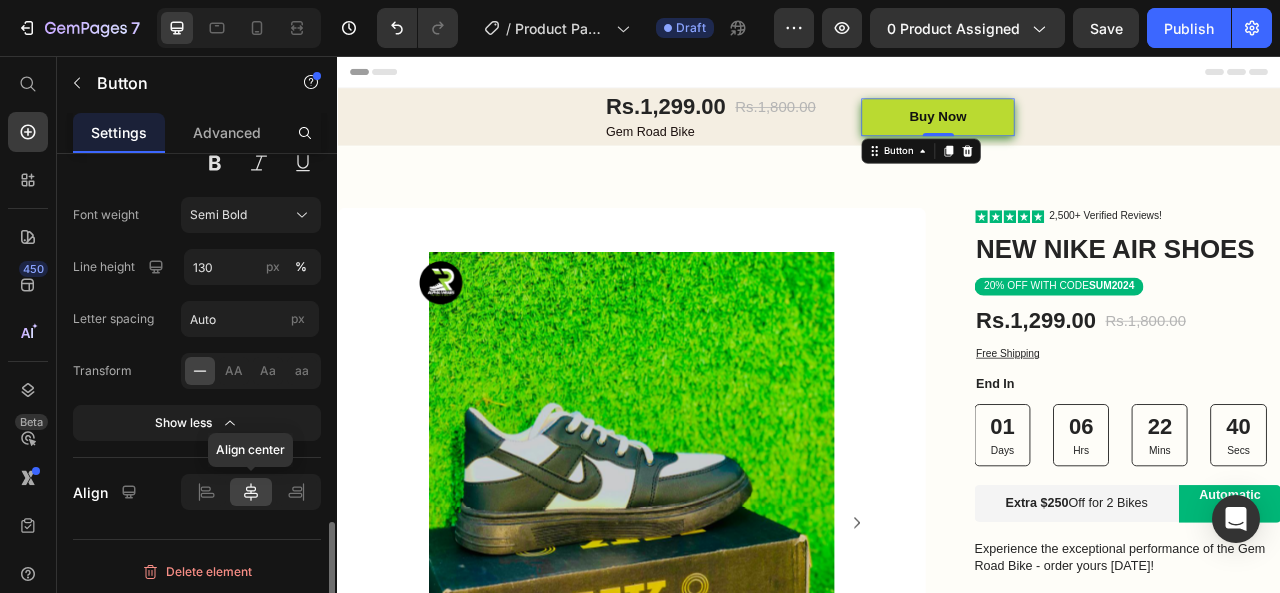 scroll, scrollTop: 1410, scrollLeft: 0, axis: vertical 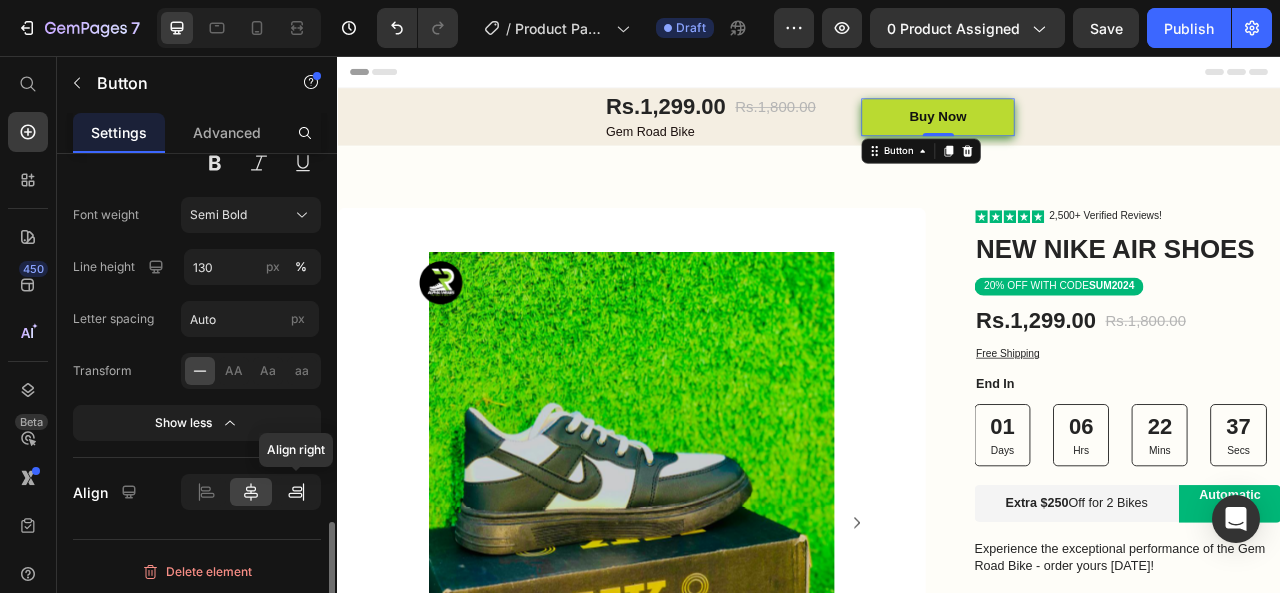 click 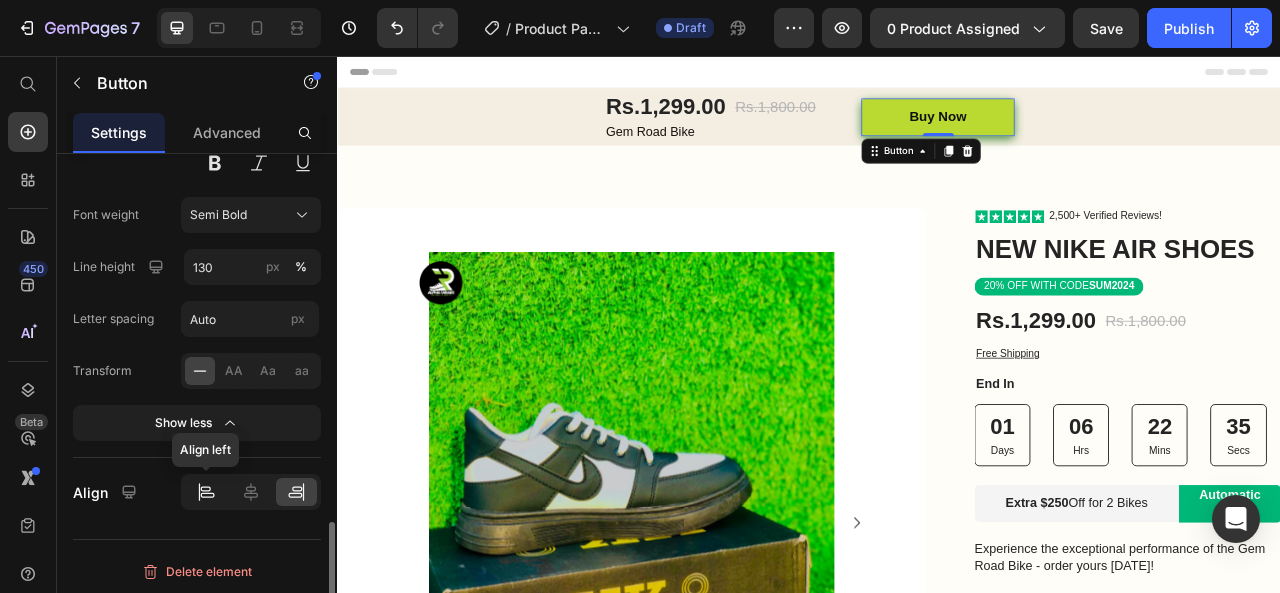 click 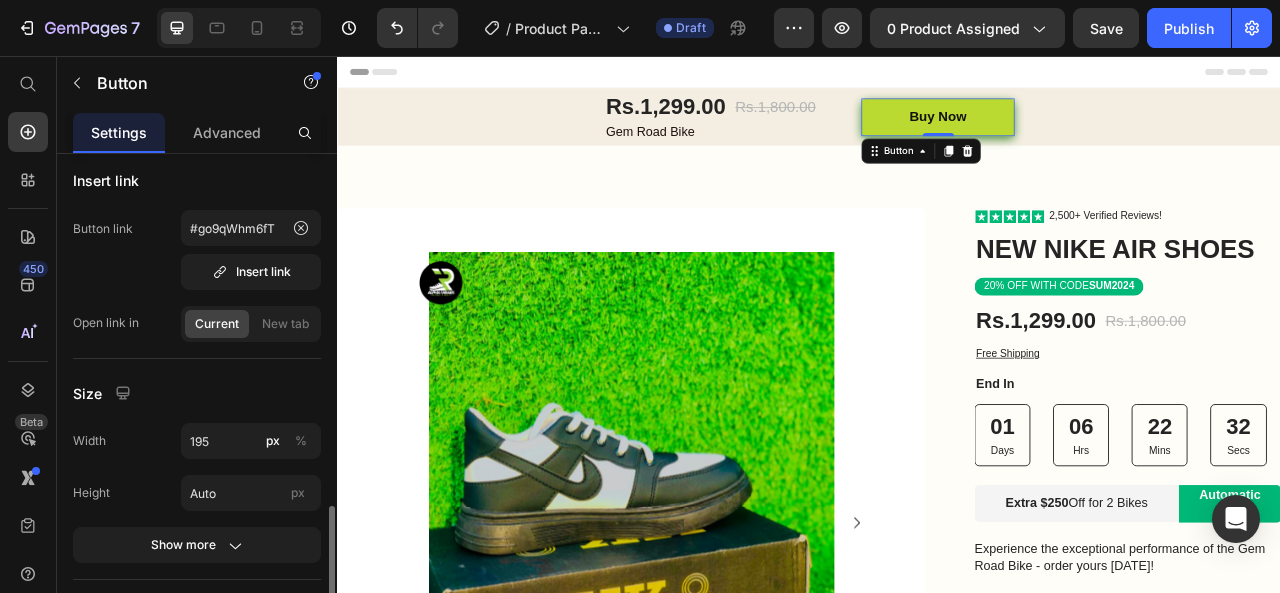 scroll, scrollTop: 336, scrollLeft: 0, axis: vertical 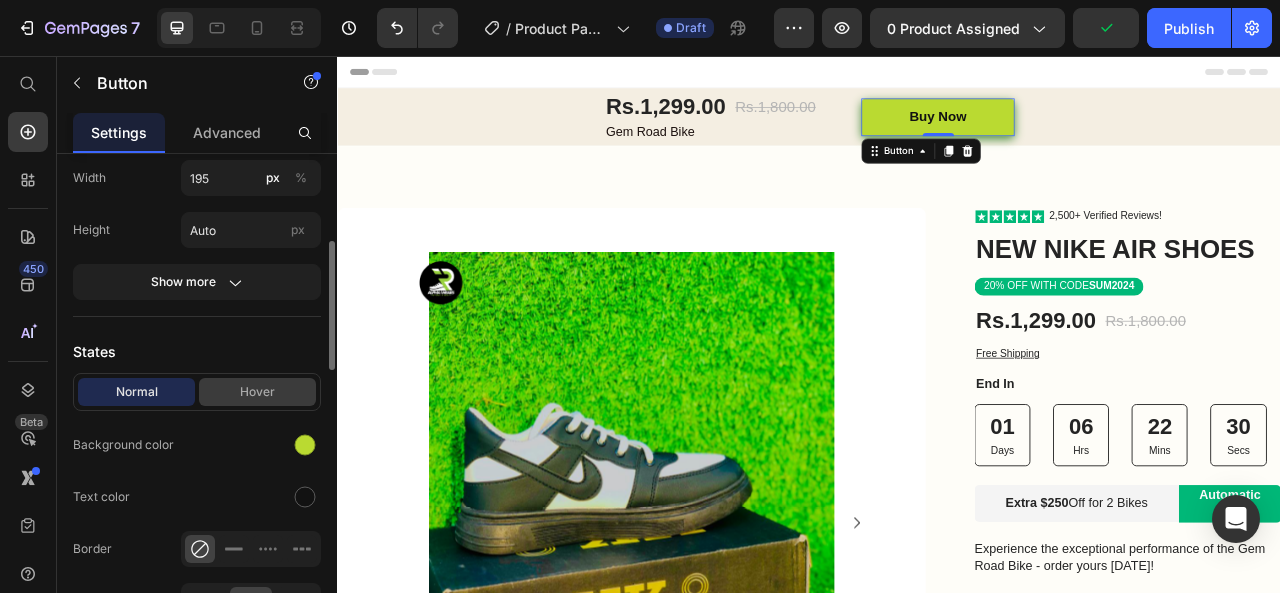 click on "Hover" at bounding box center (257, 392) 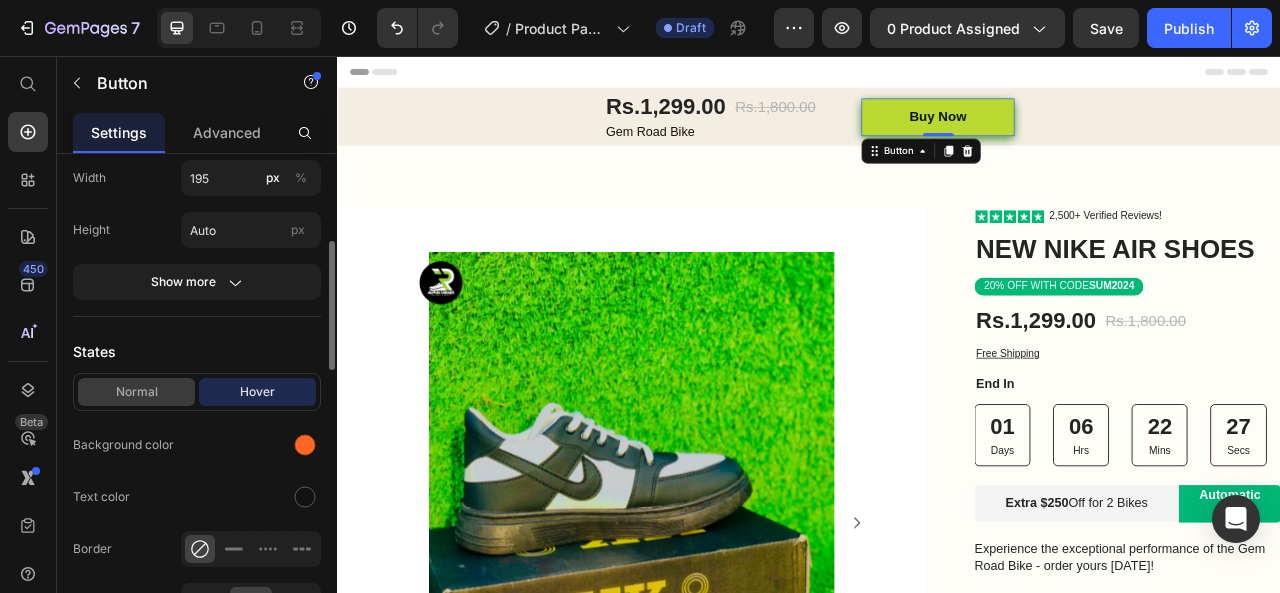 click on "Normal" at bounding box center (136, 392) 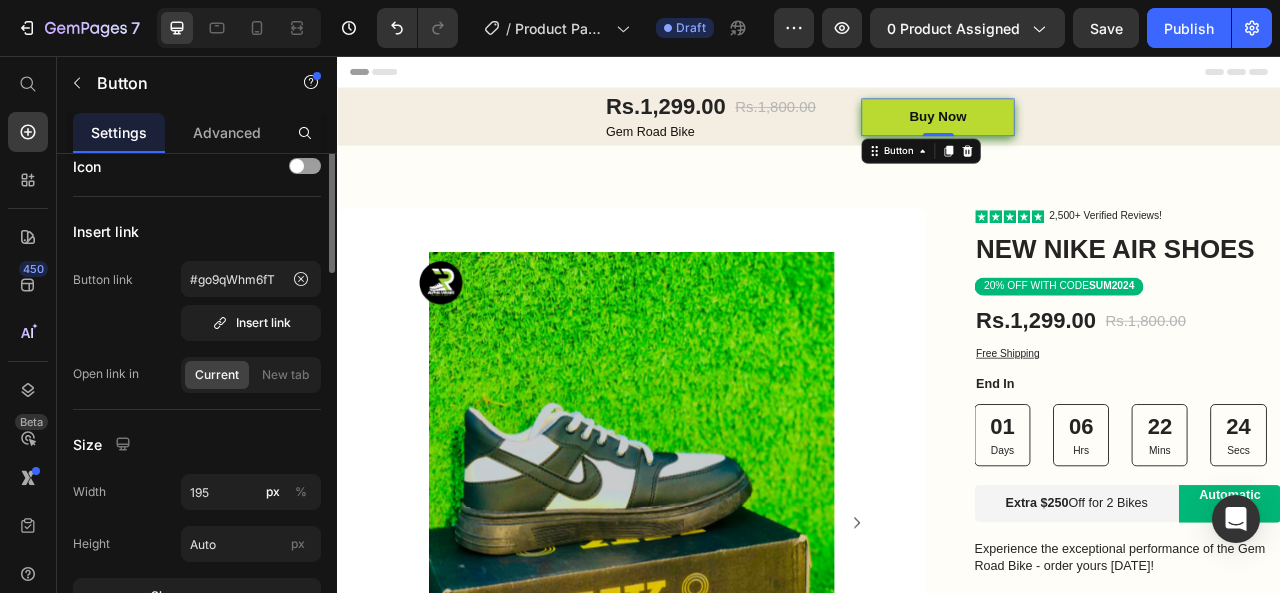 scroll, scrollTop: 0, scrollLeft: 0, axis: both 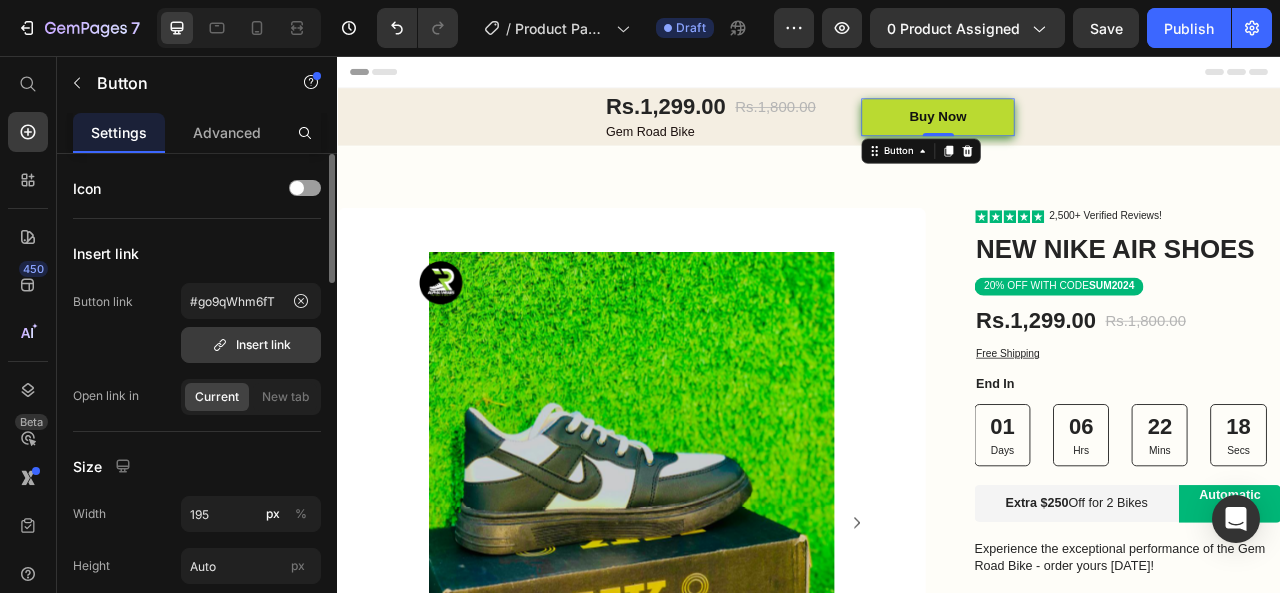 click on "Insert link" at bounding box center [251, 345] 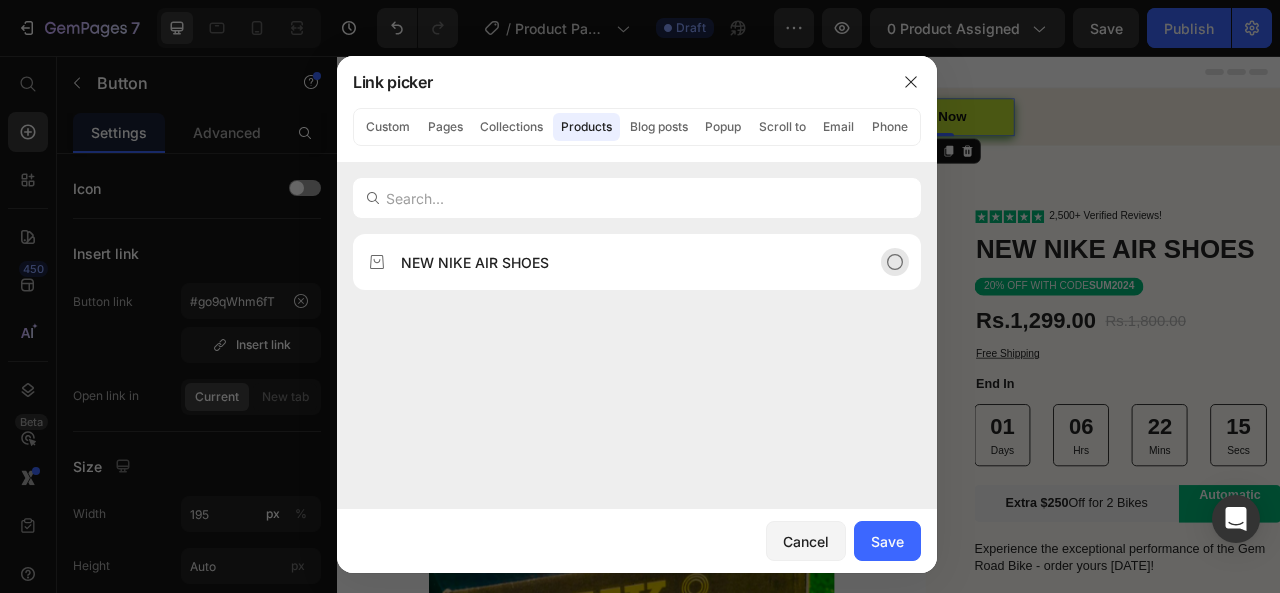 click on "NEW NIKE AIR SHOES" at bounding box center [475, 262] 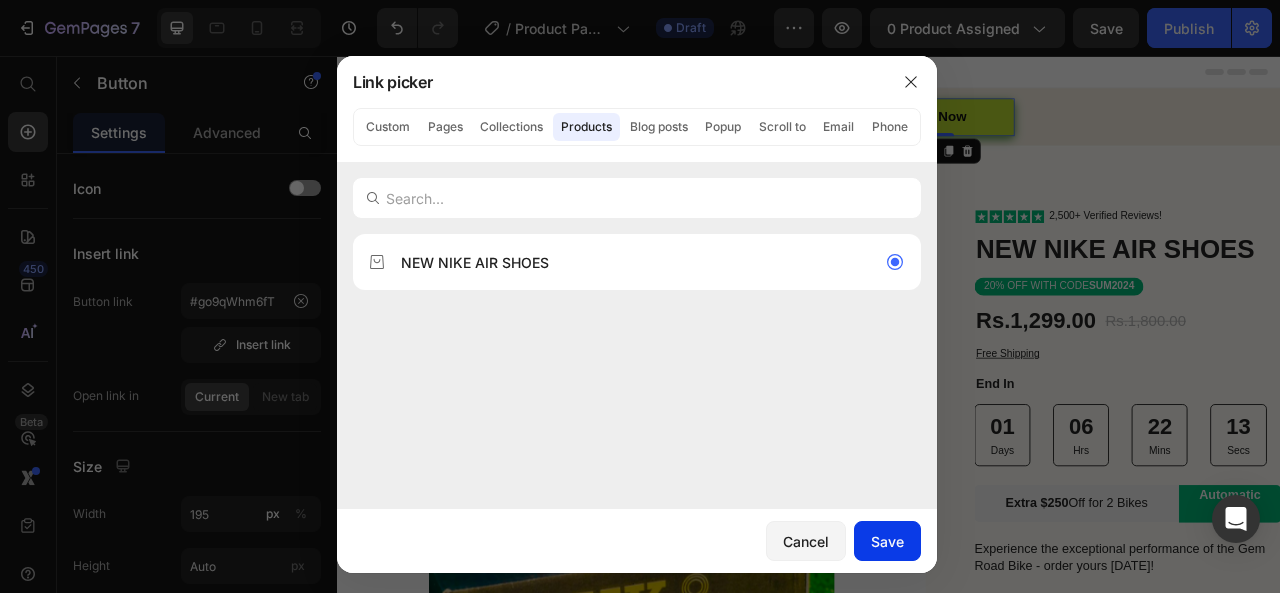 click on "Save" at bounding box center [887, 541] 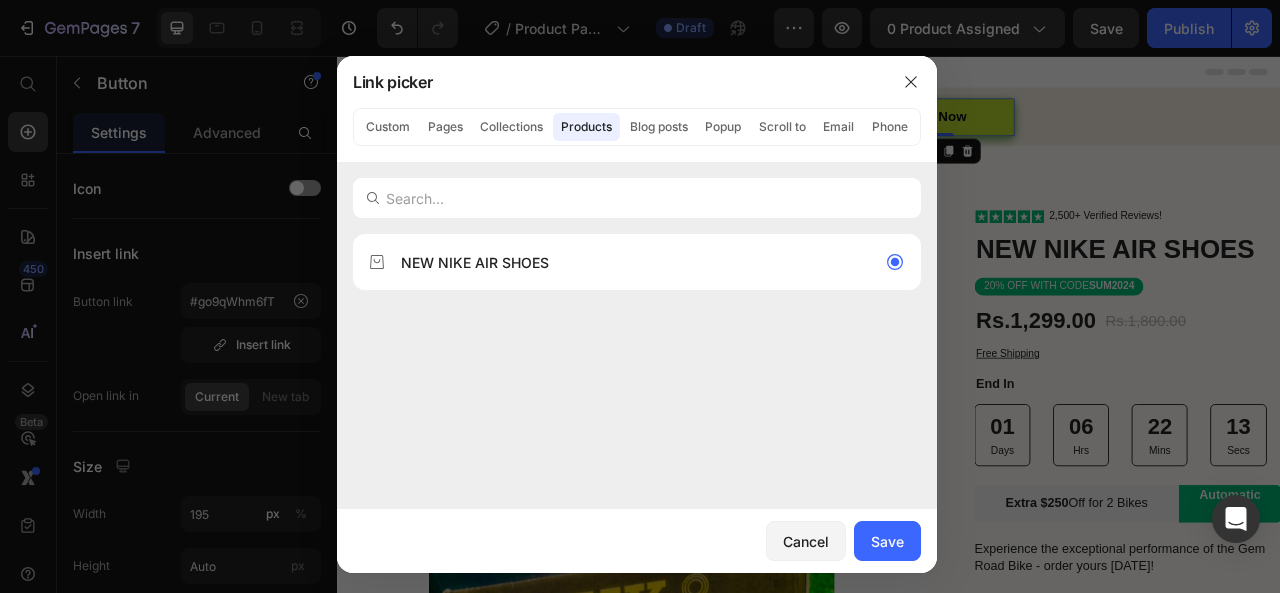 type on "/products/shoes" 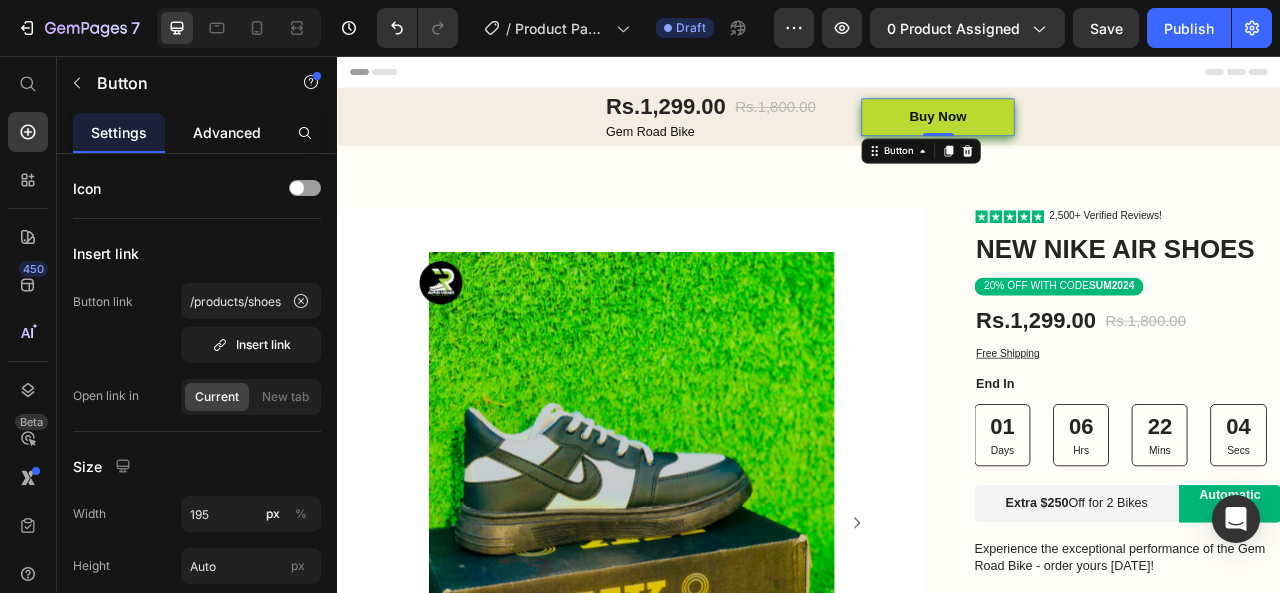 click on "Advanced" at bounding box center [227, 132] 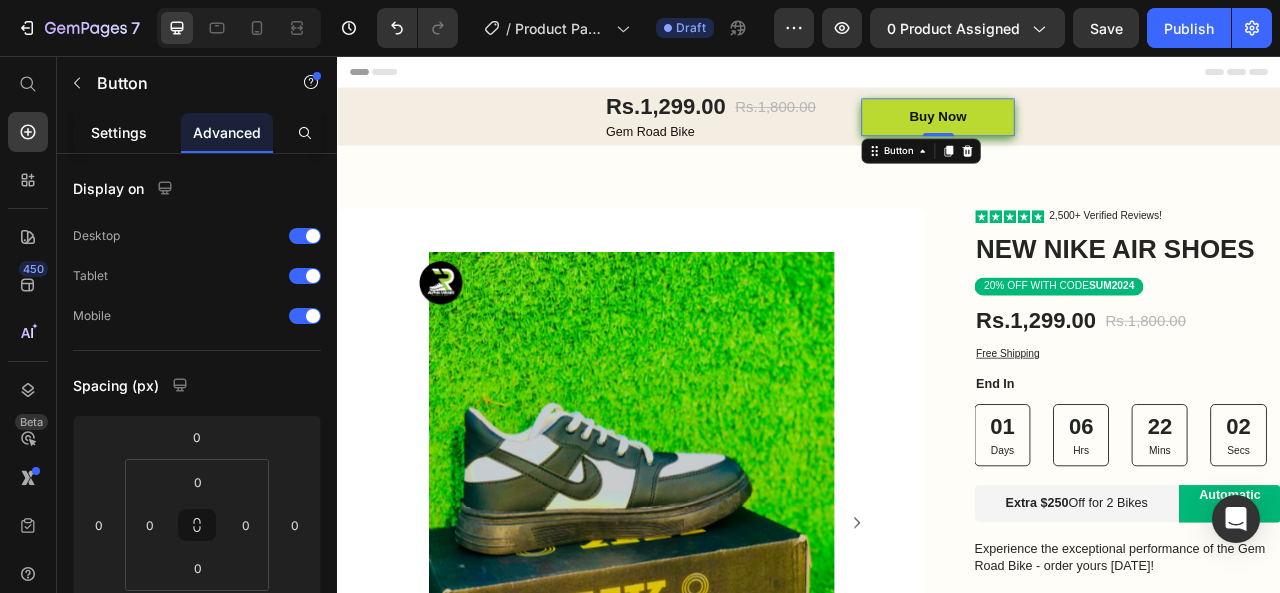 click on "Settings" at bounding box center [119, 132] 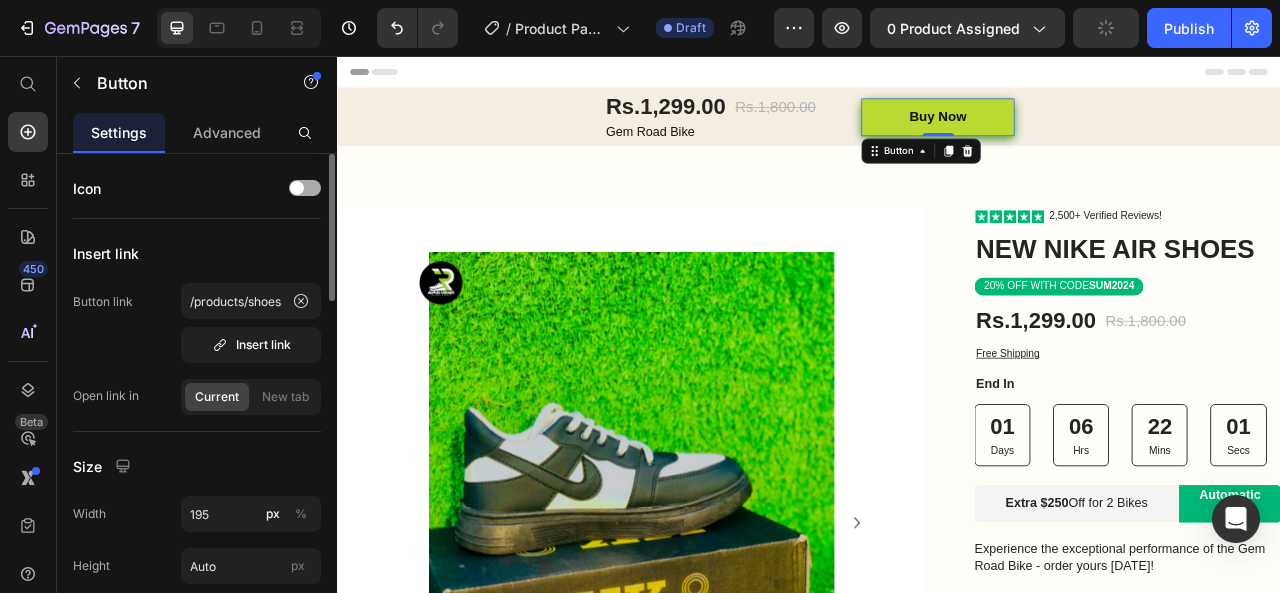 click at bounding box center [305, 188] 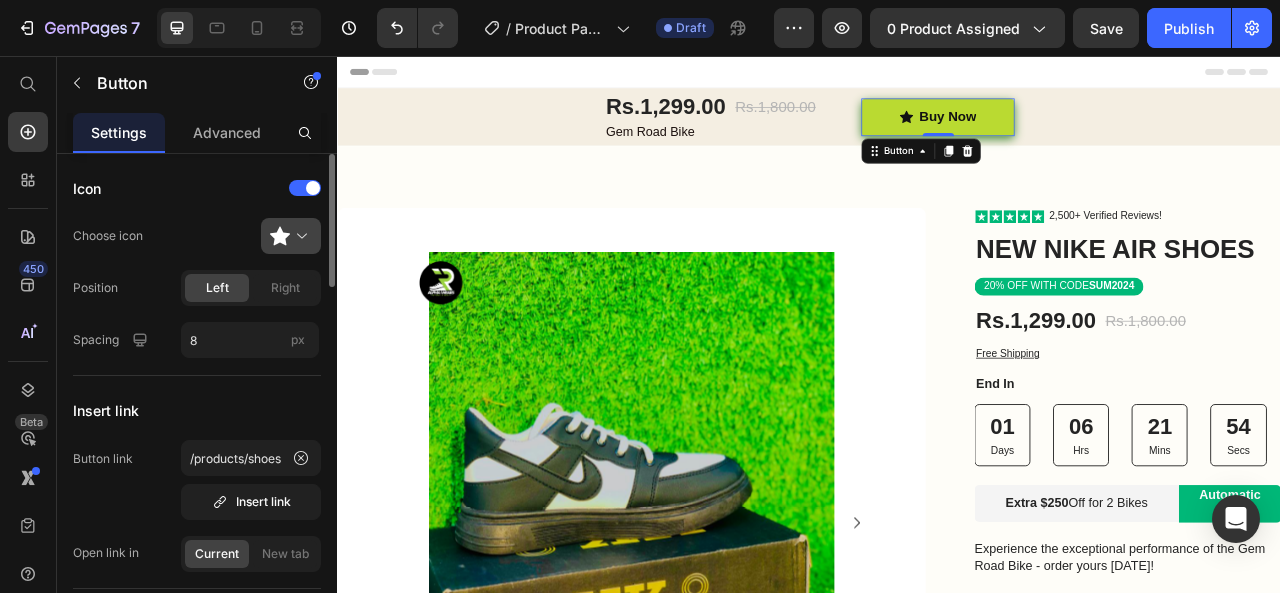 click at bounding box center (299, 236) 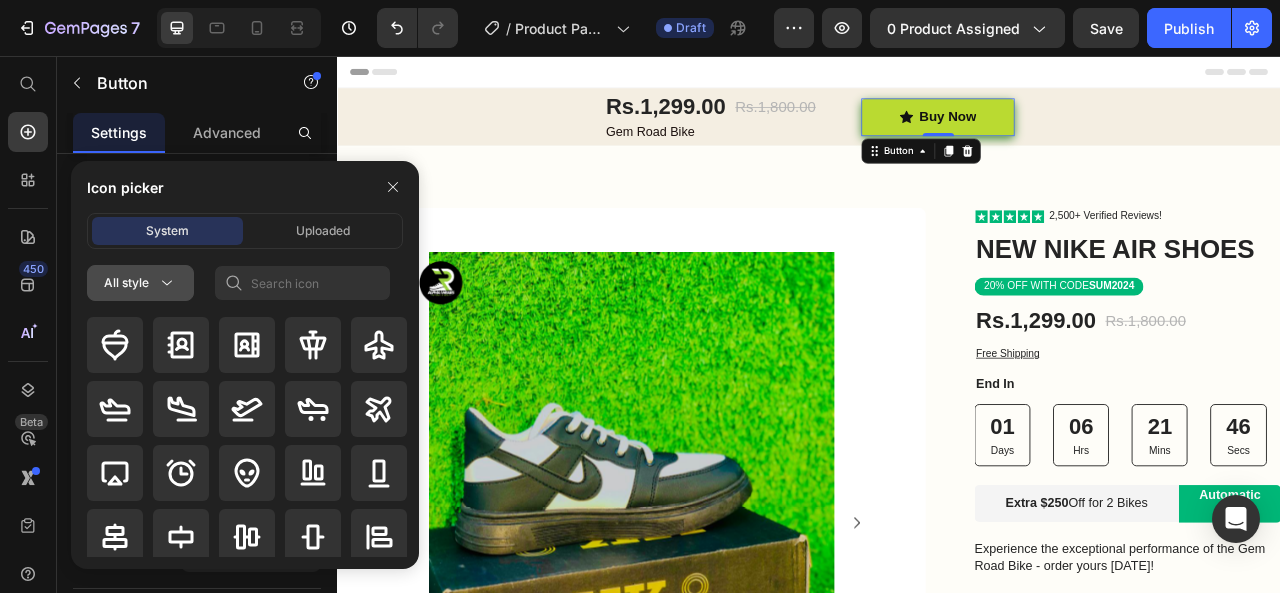 click 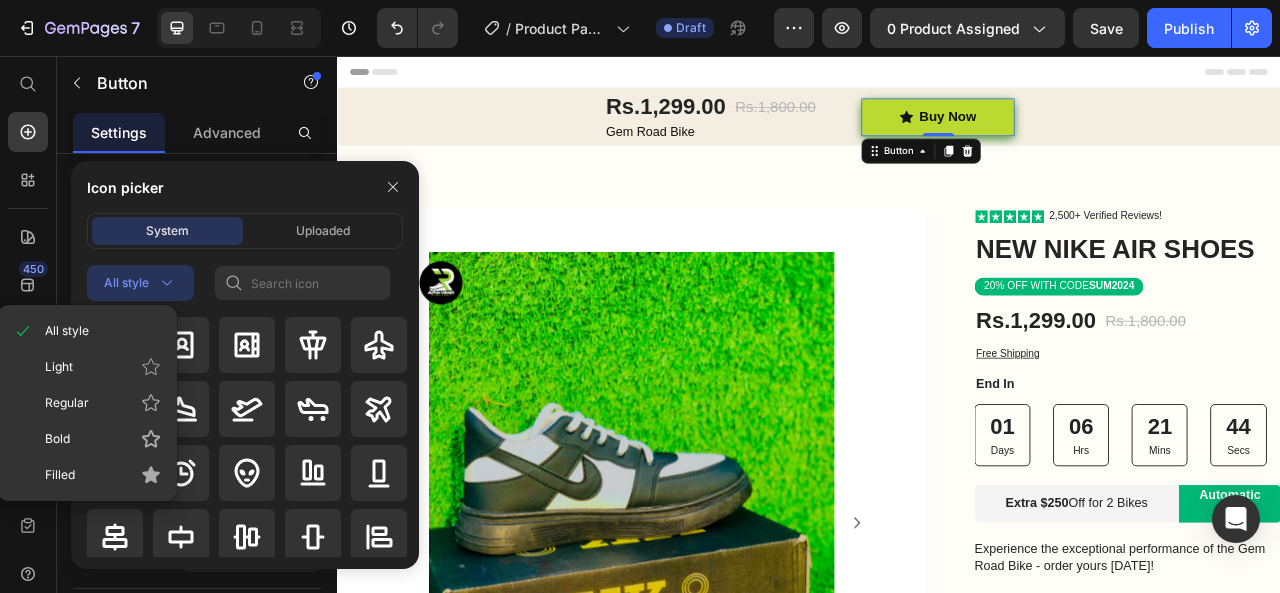 click 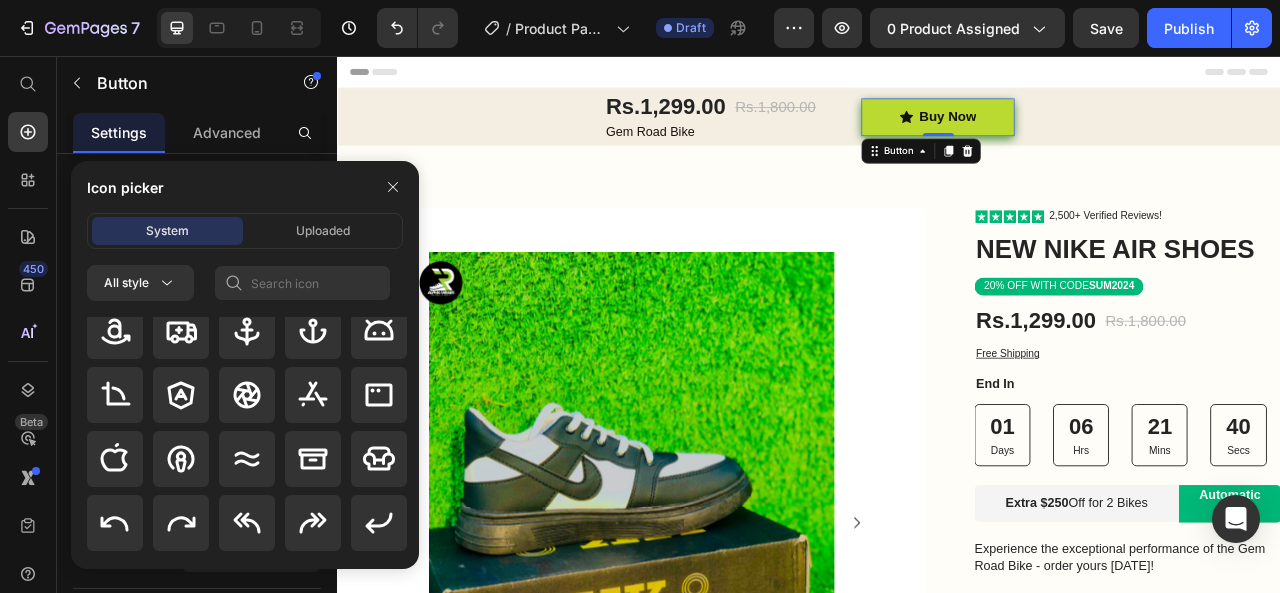 scroll, scrollTop: 342, scrollLeft: 0, axis: vertical 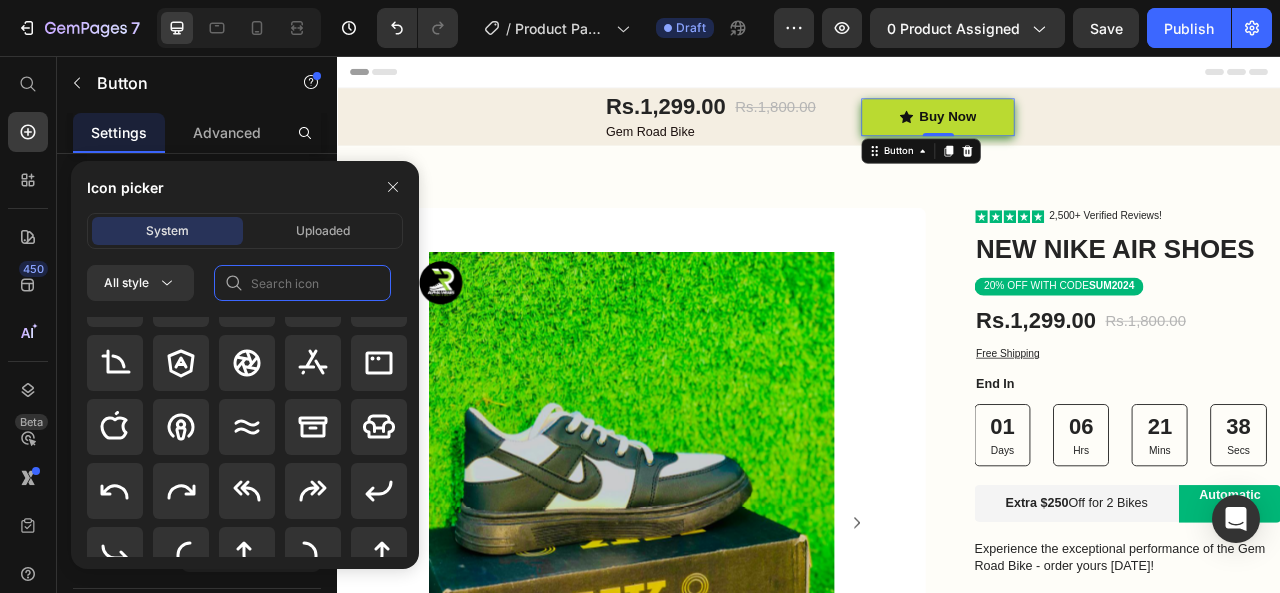 click 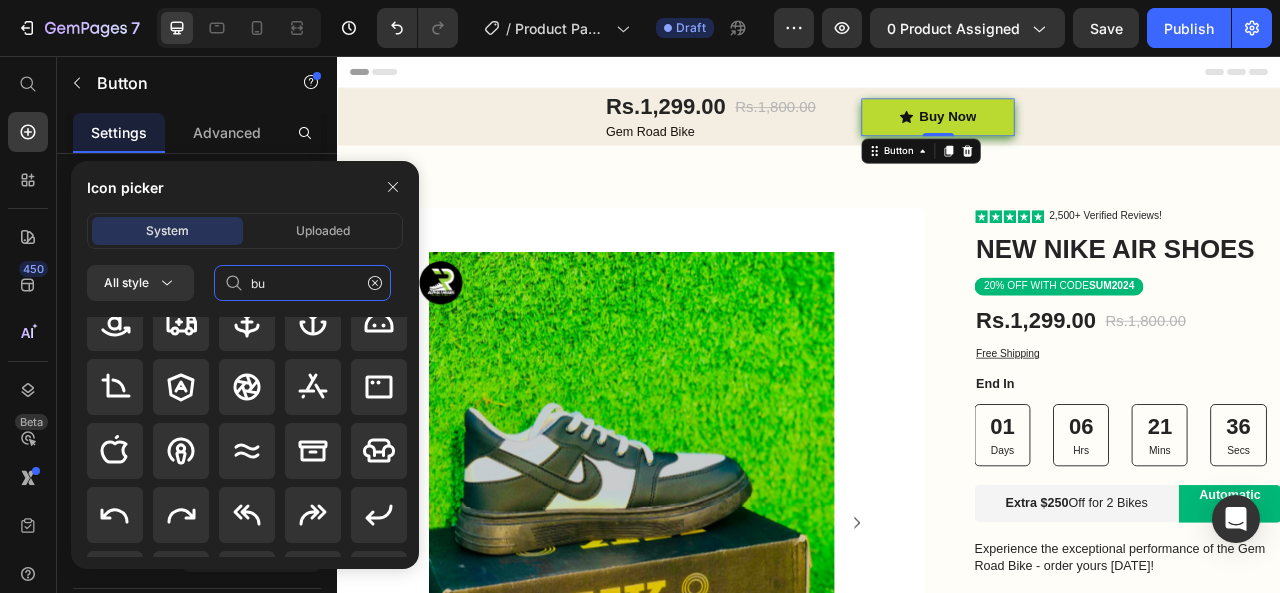 scroll, scrollTop: 0, scrollLeft: 0, axis: both 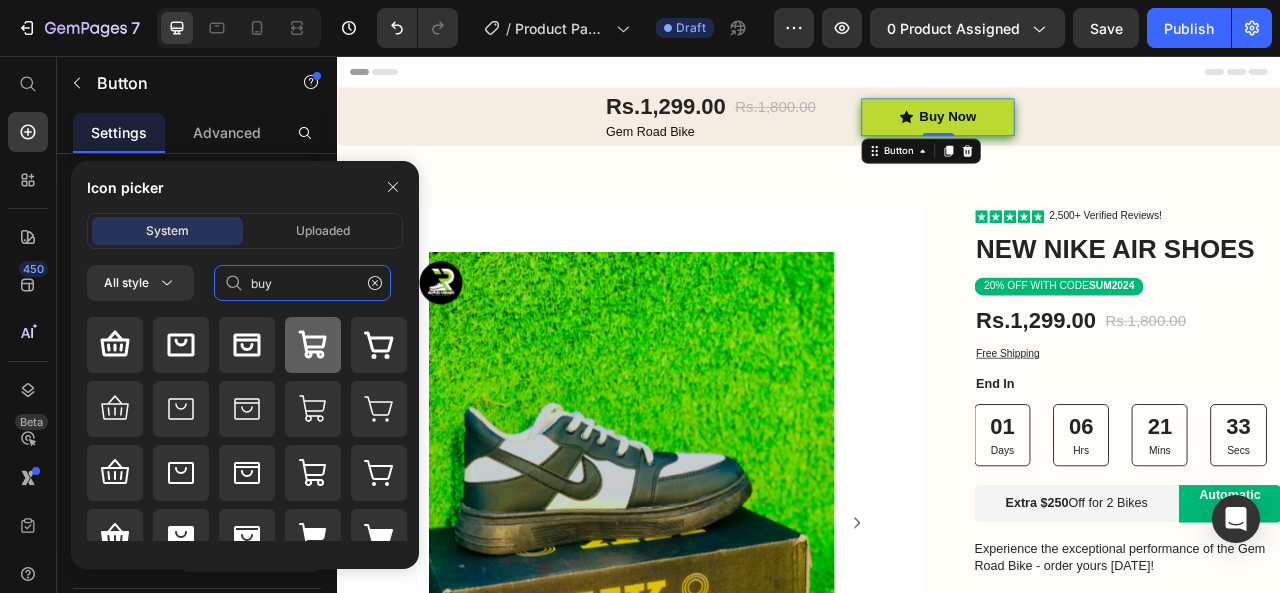 type on "buy" 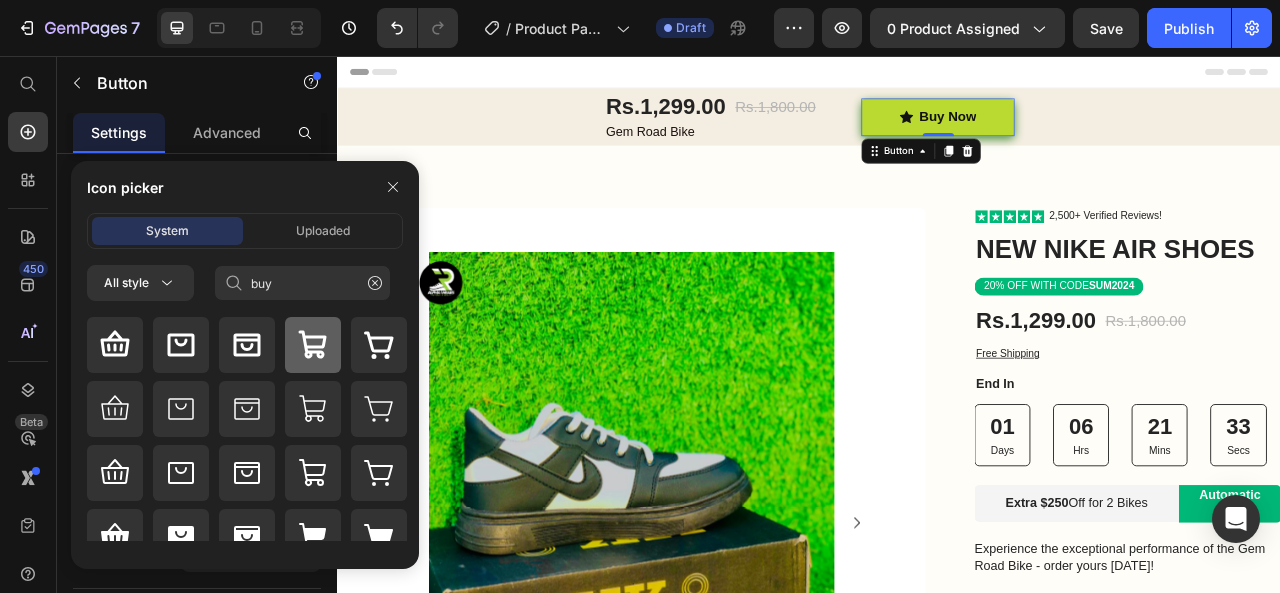 click 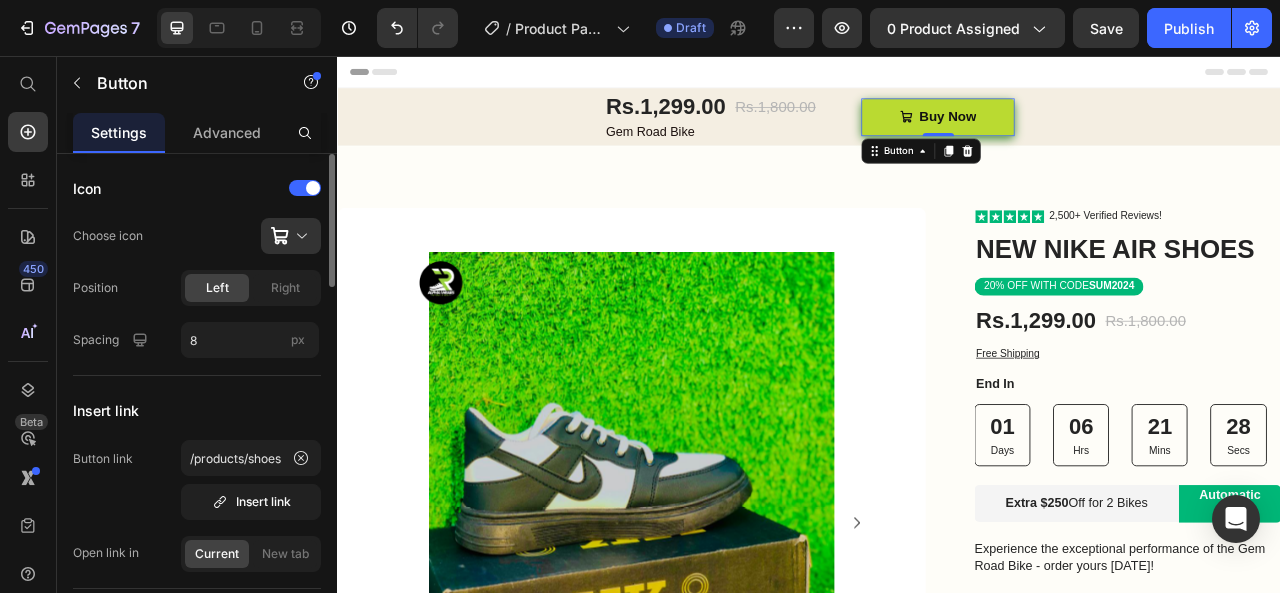 click on "Icon Choose icon
Position Left Right Spacing 8 px" 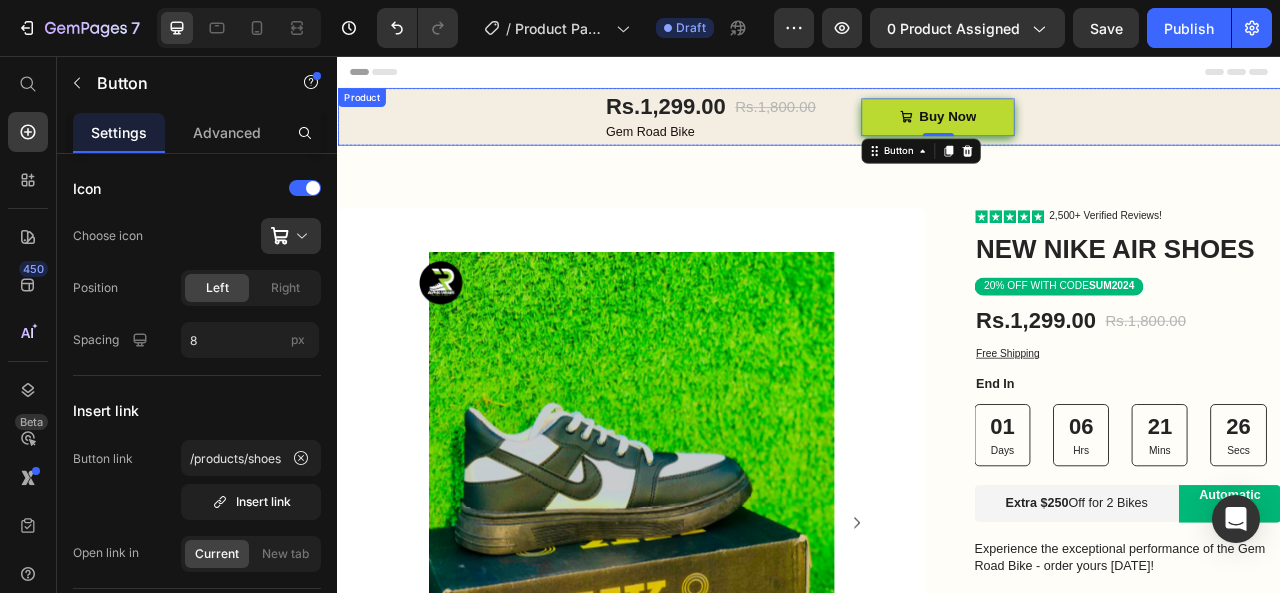 click on "Rs.1,299.00 Product Price Rs.1,800.00 Product Price Row Gem Road Bike Text Block
Buy Now Button   0 Product" at bounding box center [937, 133] 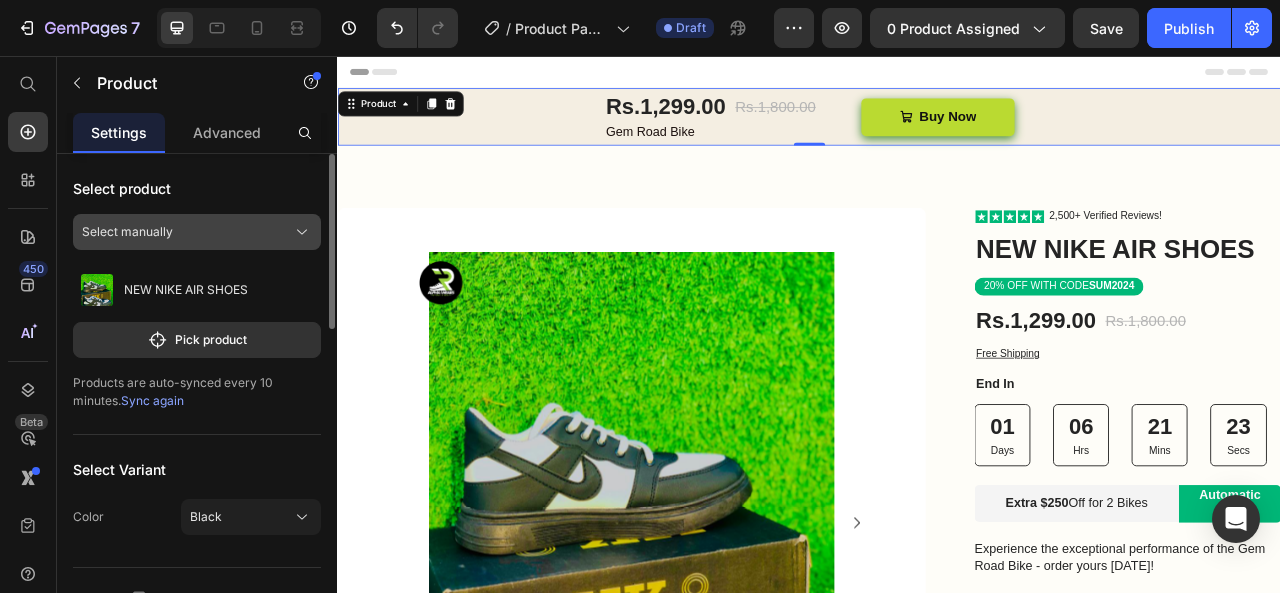 click on "Select manually" 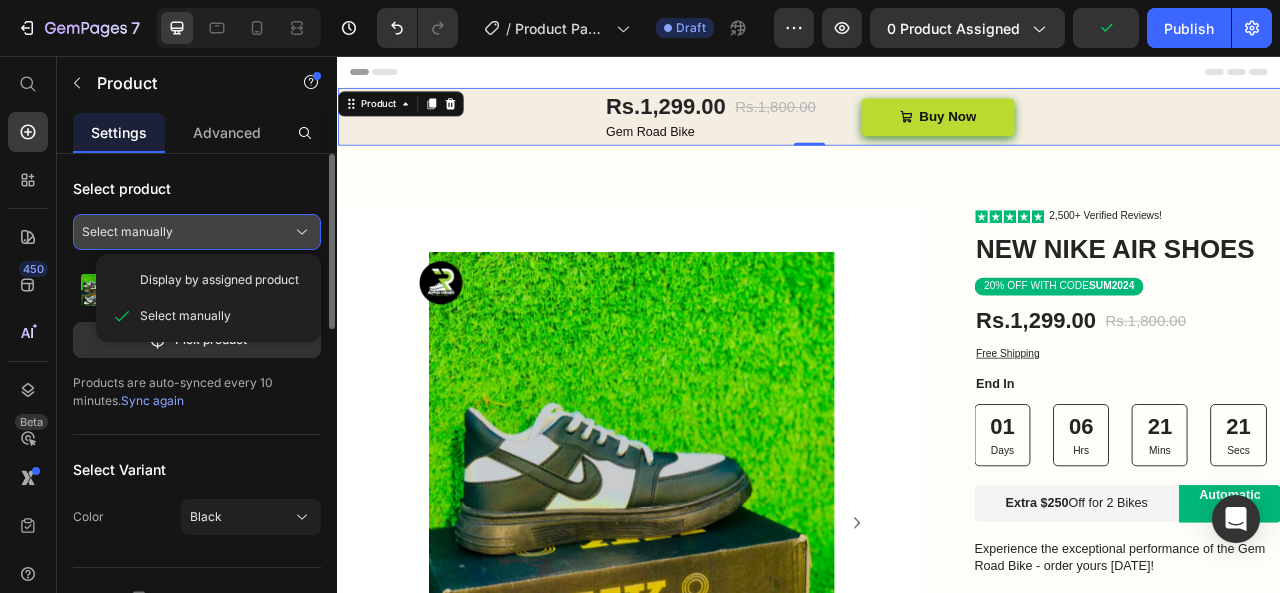 click on "Select manually" 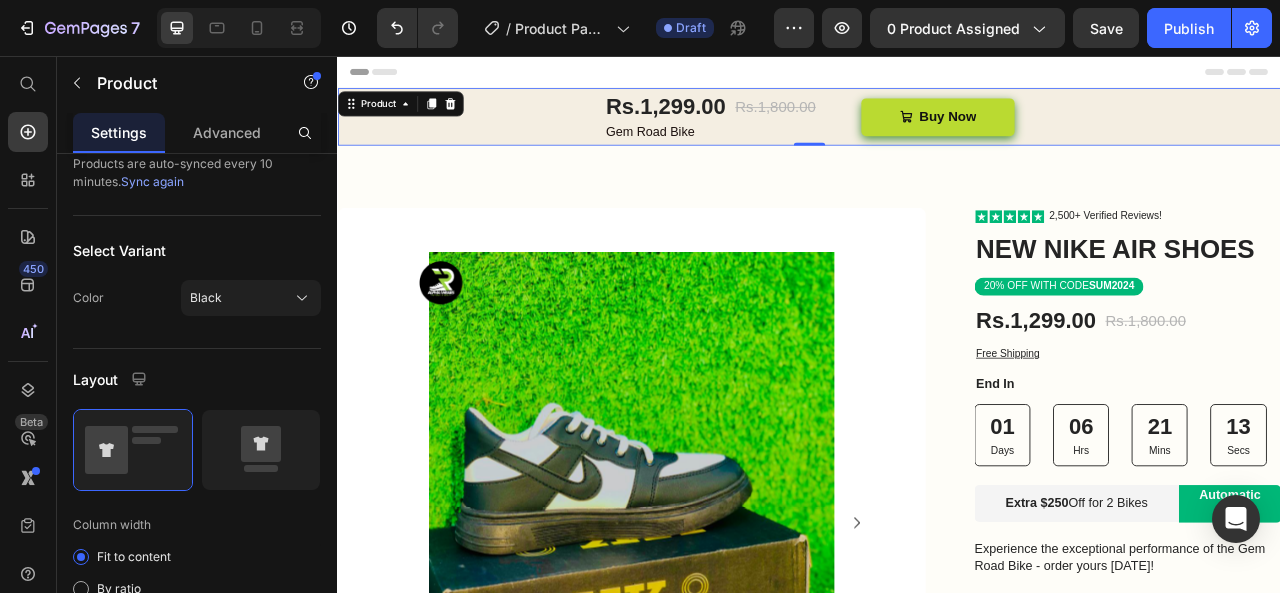 scroll, scrollTop: 0, scrollLeft: 0, axis: both 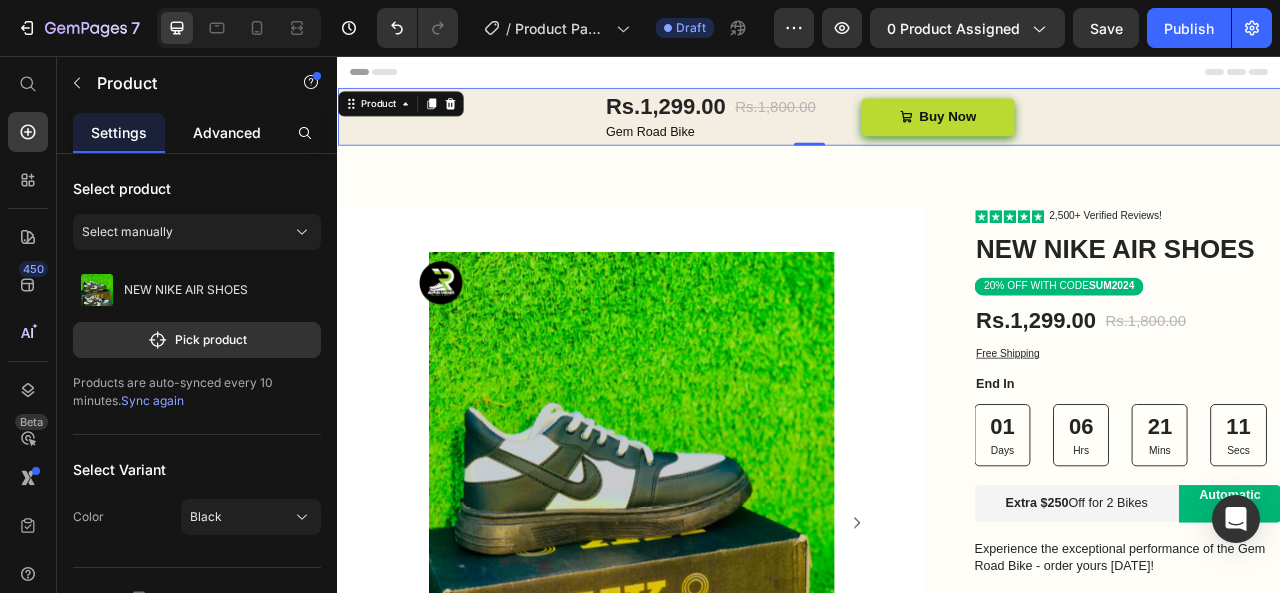click on "Advanced" at bounding box center [227, 132] 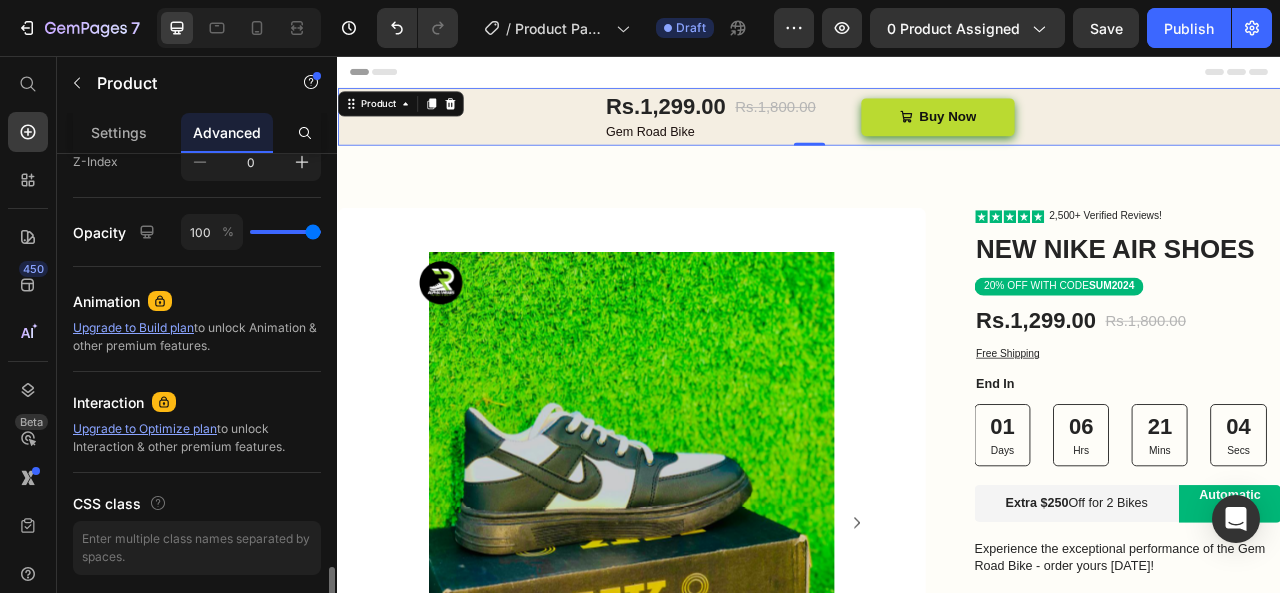 scroll, scrollTop: 1170, scrollLeft: 0, axis: vertical 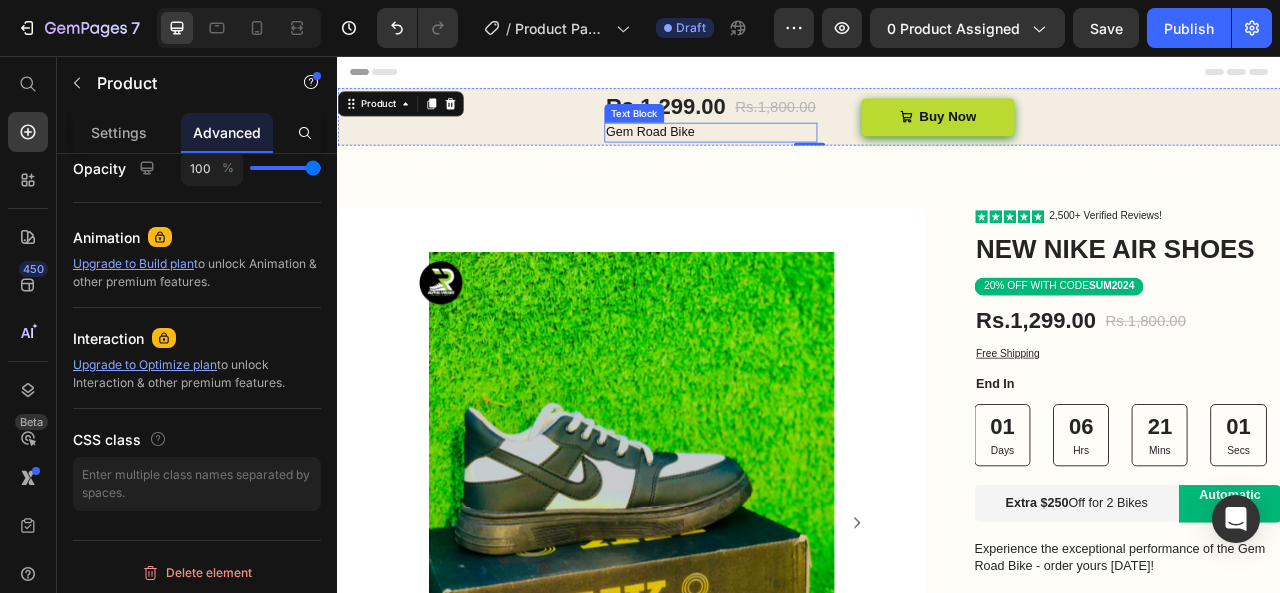 click on "Gem Road Bike" at bounding box center [811, 153] 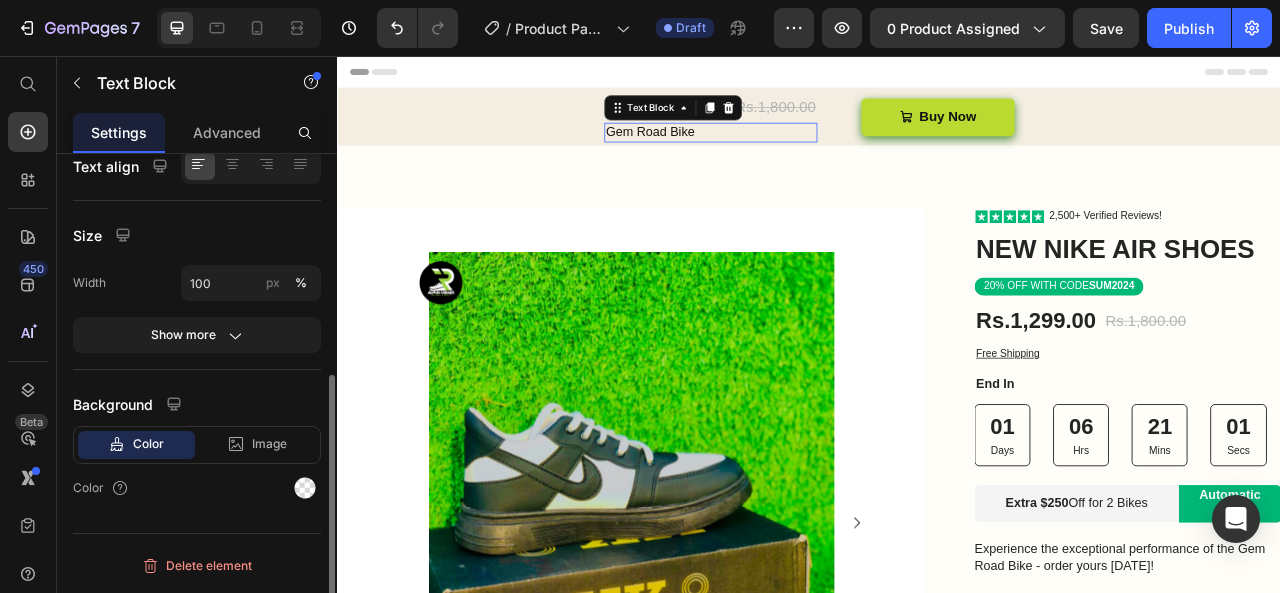scroll, scrollTop: 0, scrollLeft: 0, axis: both 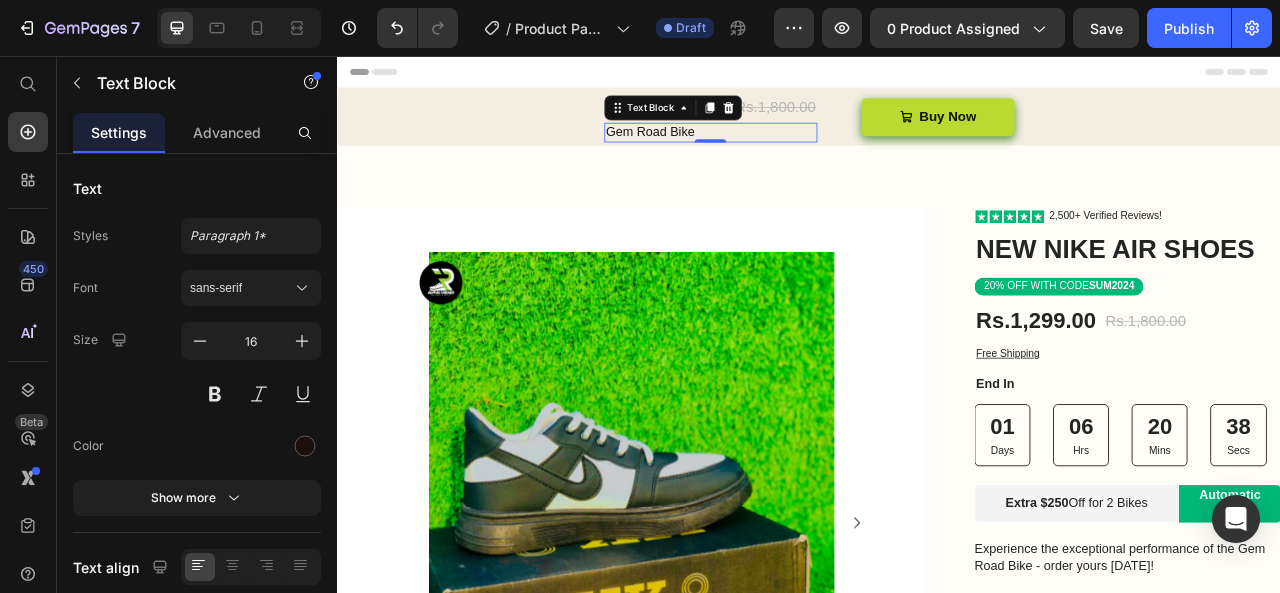 click on "Gem Road Bike" at bounding box center [811, 153] 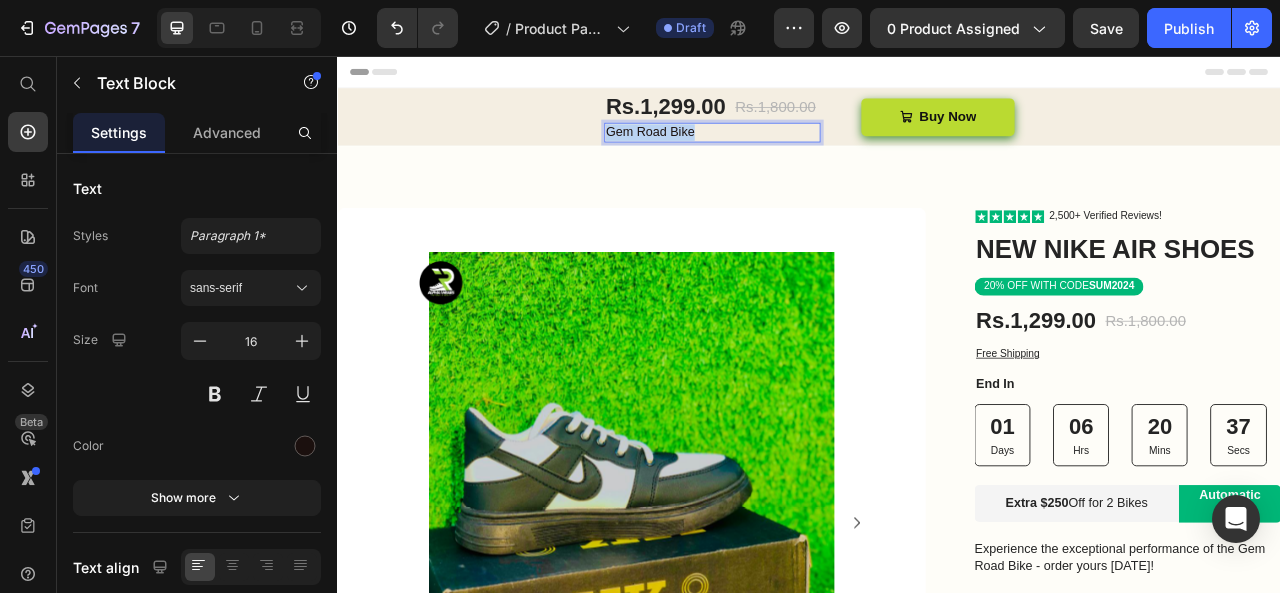 click on "Gem Road Bike" at bounding box center (811, 153) 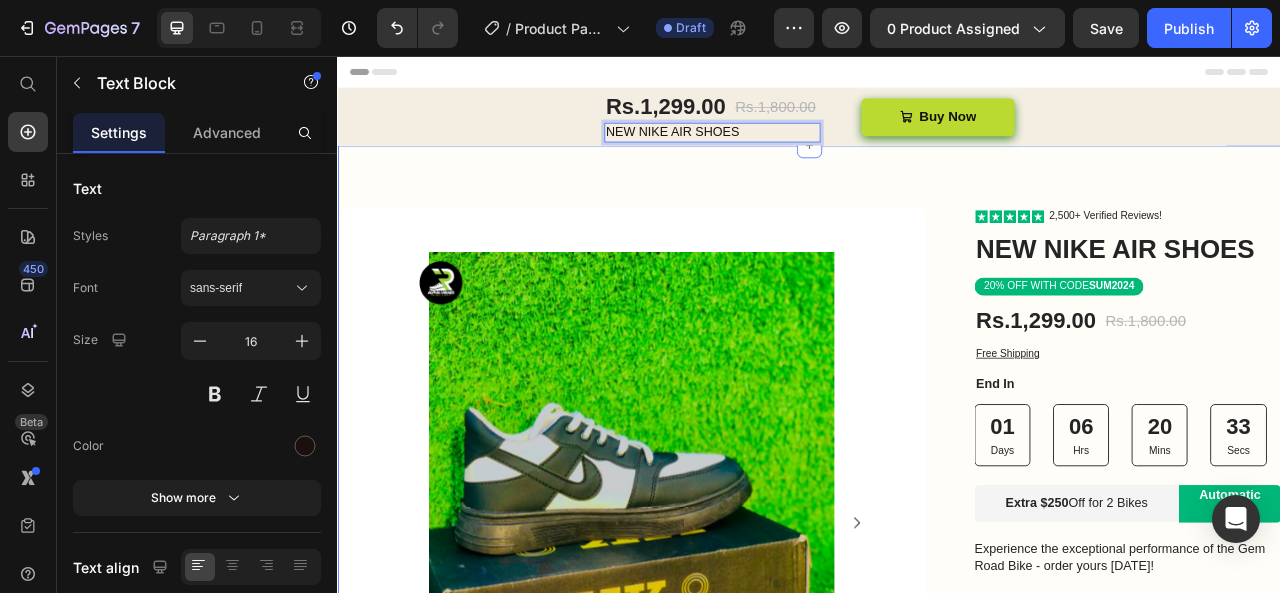 click on "Image Row Image
Product Images Product Images Row Row
Icon
Icon
Icon
Icon
Icon Icon List 2,500+ Verified Reviews! Text Block Row NEW NIKE AIR SHOES Product Title 20% OFF WITH CODE  SUM2024 Text Block Rs.1,299.00 Product Price Rs.1,800.00 Product Price Row Free Shipping Text Block End In  Text Block 01 Days 06 Hrs 20 Mins 33 Secs Countdown Timer Extra $250  Off for 2 Bikes Text Block Automatic  Code Text Block Row Experience the exceptional performance of the Gem Road Bike - order yours [DATE]! Text Block
Crankset Item List
Disc brake Item List Row
Brake Item List" at bounding box center [937, 852] 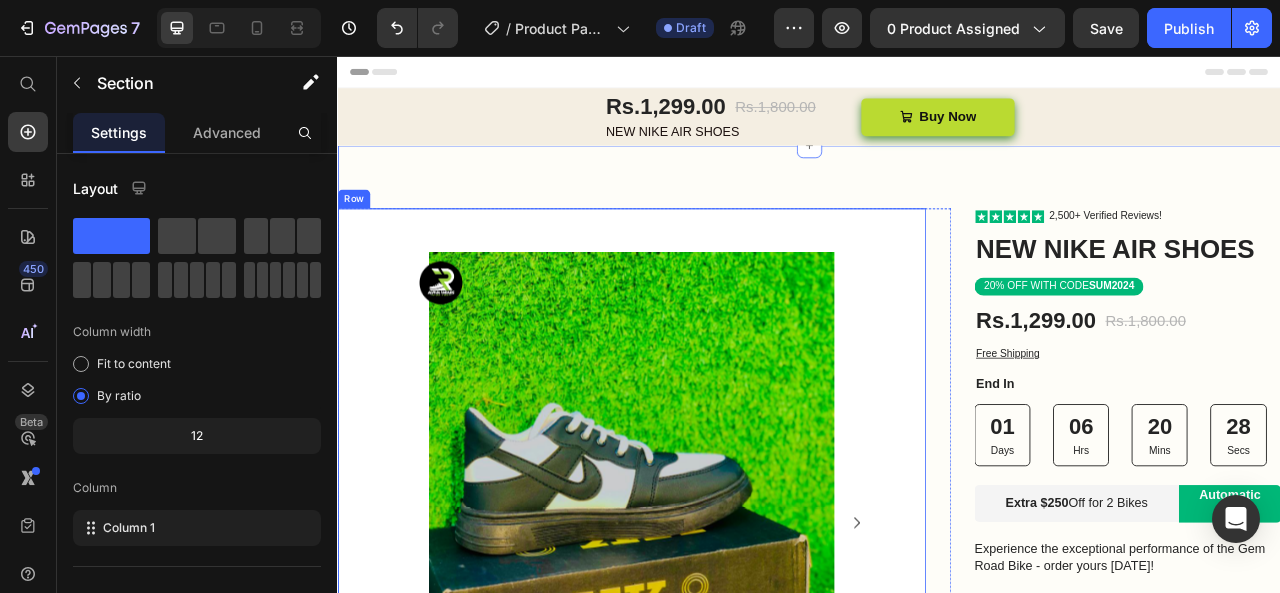 click on "Image
Product Images Product Images Row" at bounding box center [711, 736] 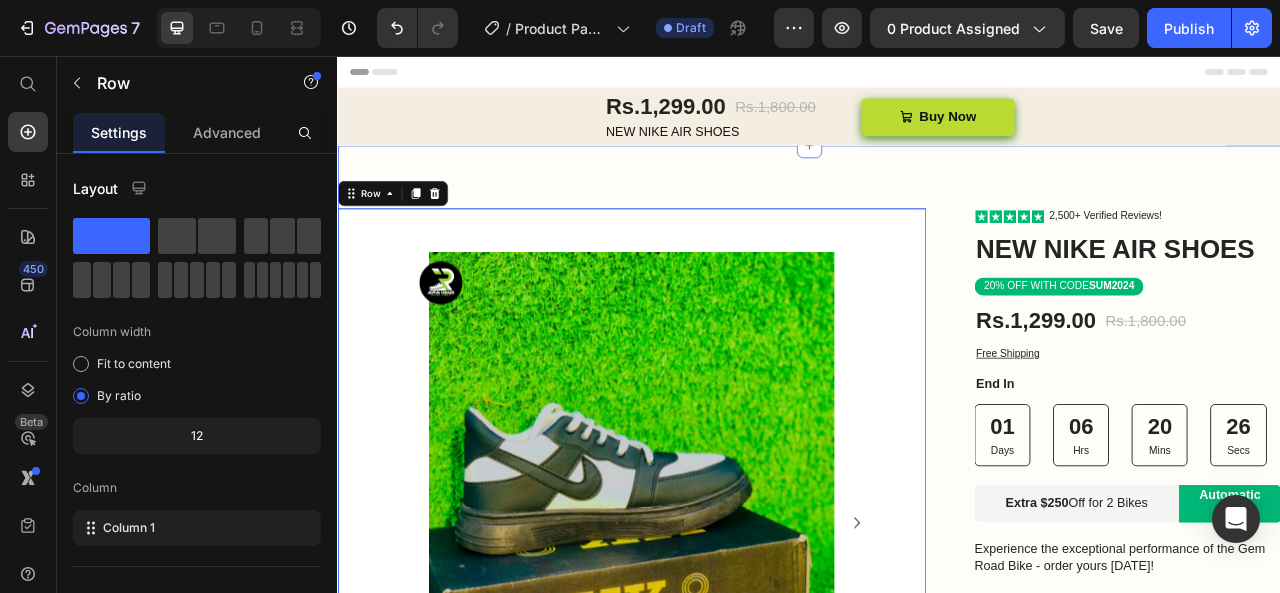 click on "Image Row Image
Product Images Product Images Row   0 Row
Icon
Icon
Icon
Icon
Icon Icon List 2,500+ Verified Reviews! Text Block Row NEW NIKE AIR SHOES Product Title 20% OFF WITH CODE  SUM2024 Text Block Rs.1,299.00 Product Price Rs.1,800.00 Product Price Row Free Shipping Text Block End In  Text Block 01 Days 06 Hrs 20 Mins 26 Secs Countdown Timer Extra $250  Off for 2 Bikes Text Block Automatic  Code Text Block Row Experience the exceptional performance of the Gem Road Bike - order yours [DATE]! Text Block
Crankset Item List
Disc brake Item List Row
Brake Item List" at bounding box center [937, 852] 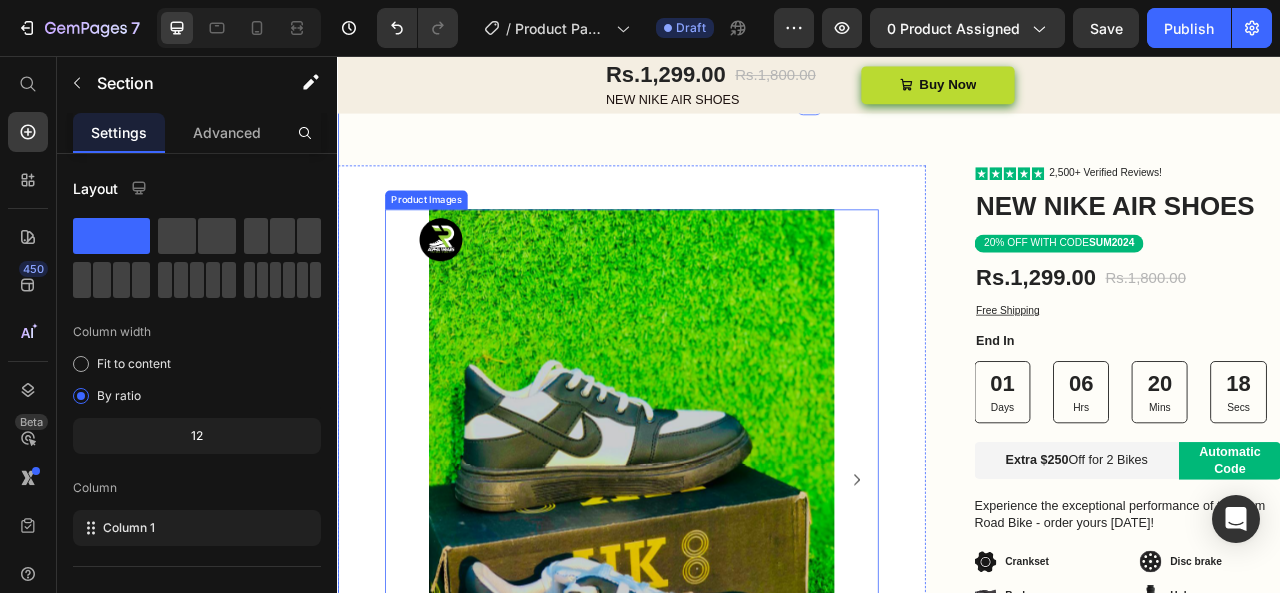 scroll, scrollTop: 0, scrollLeft: 0, axis: both 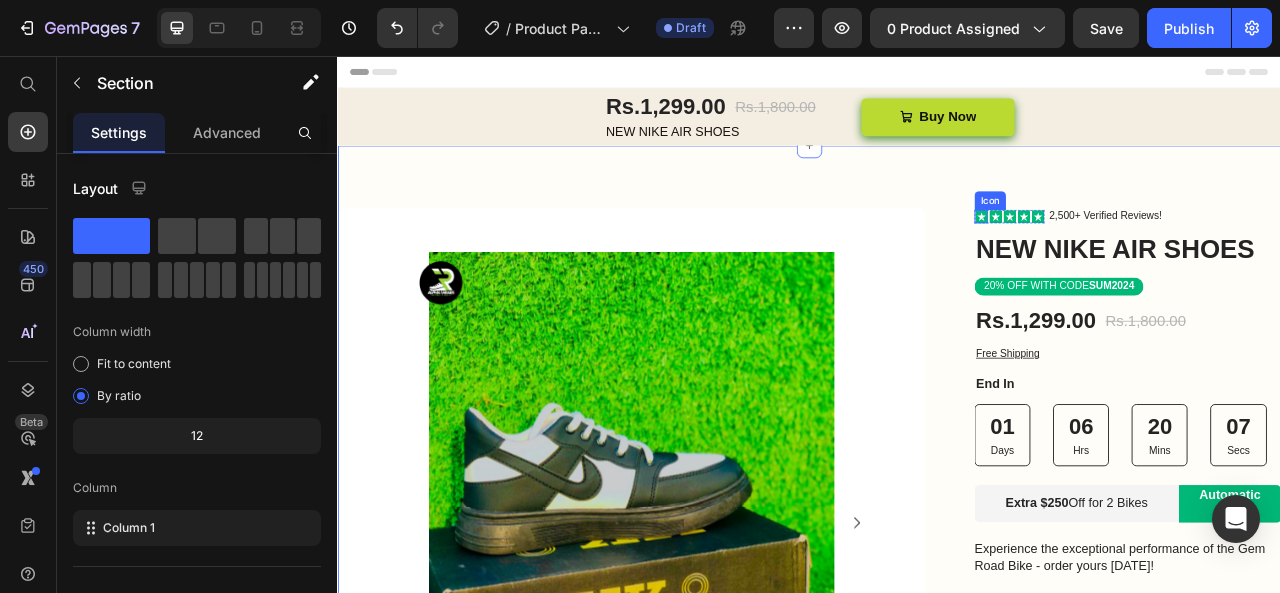 click 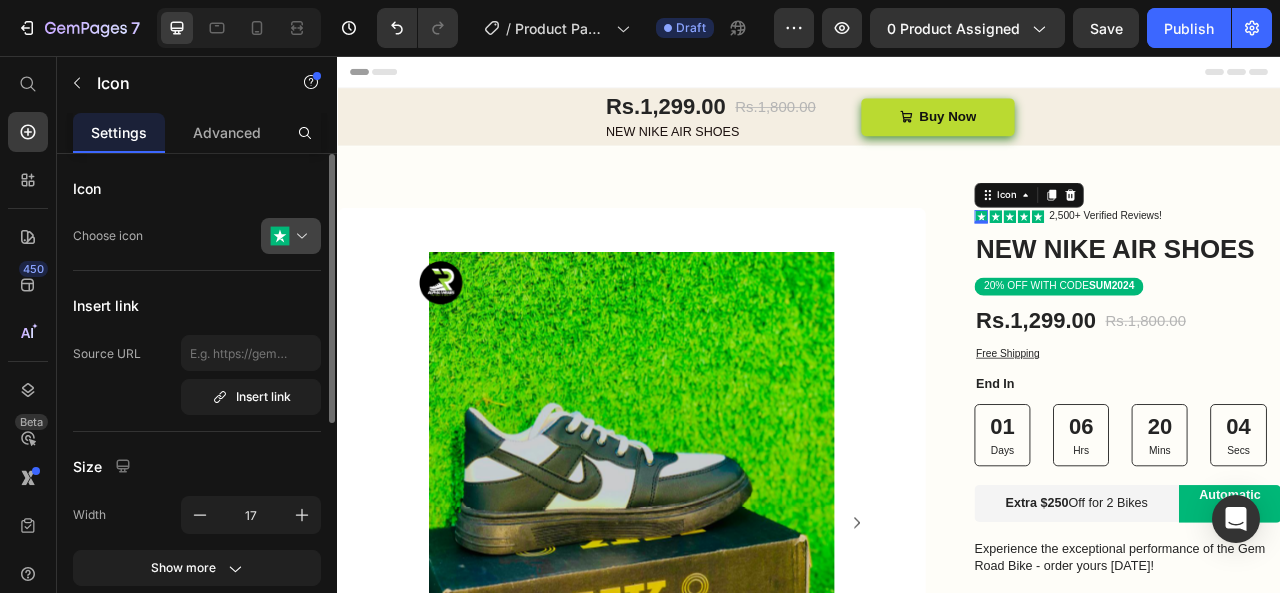 click at bounding box center (299, 236) 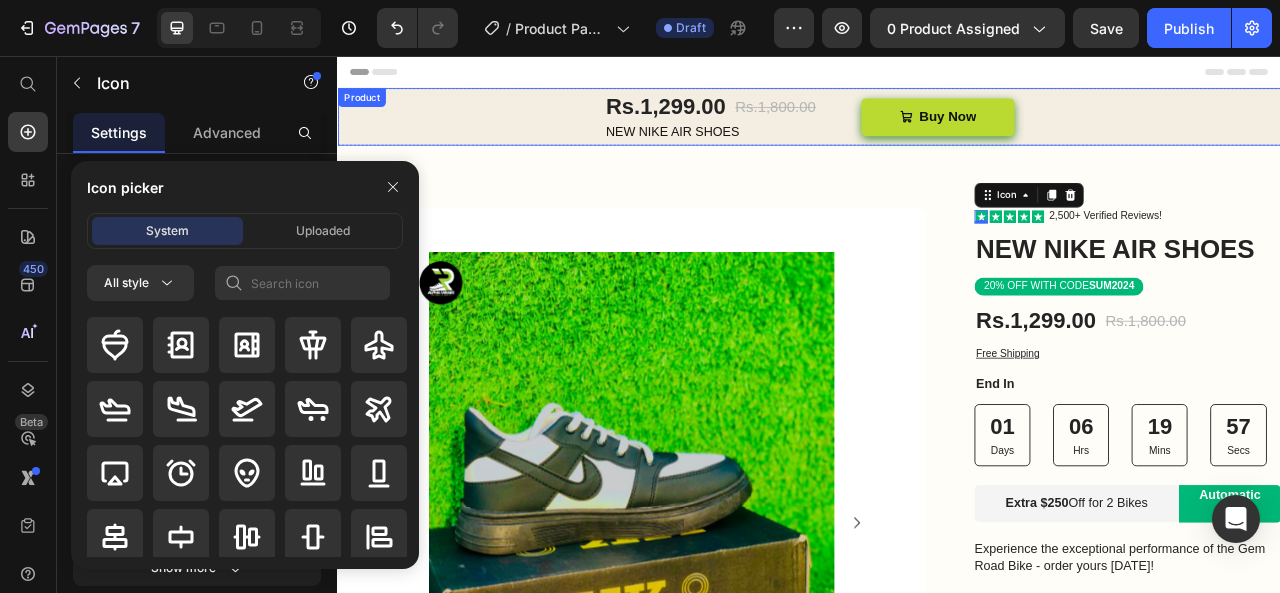 click on "Rs.1,299.00 Product Price Rs.1,800.00 Product Price Row NEW NIKE AIR SHOES Text Block
Buy Now Button Product" at bounding box center (937, 133) 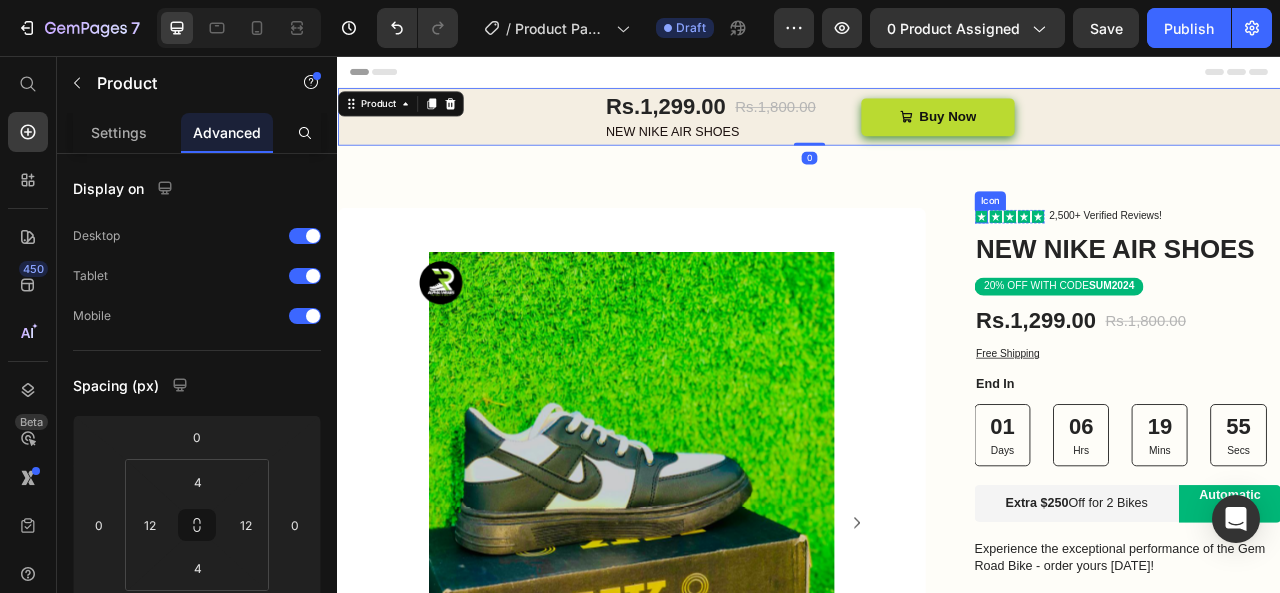 click 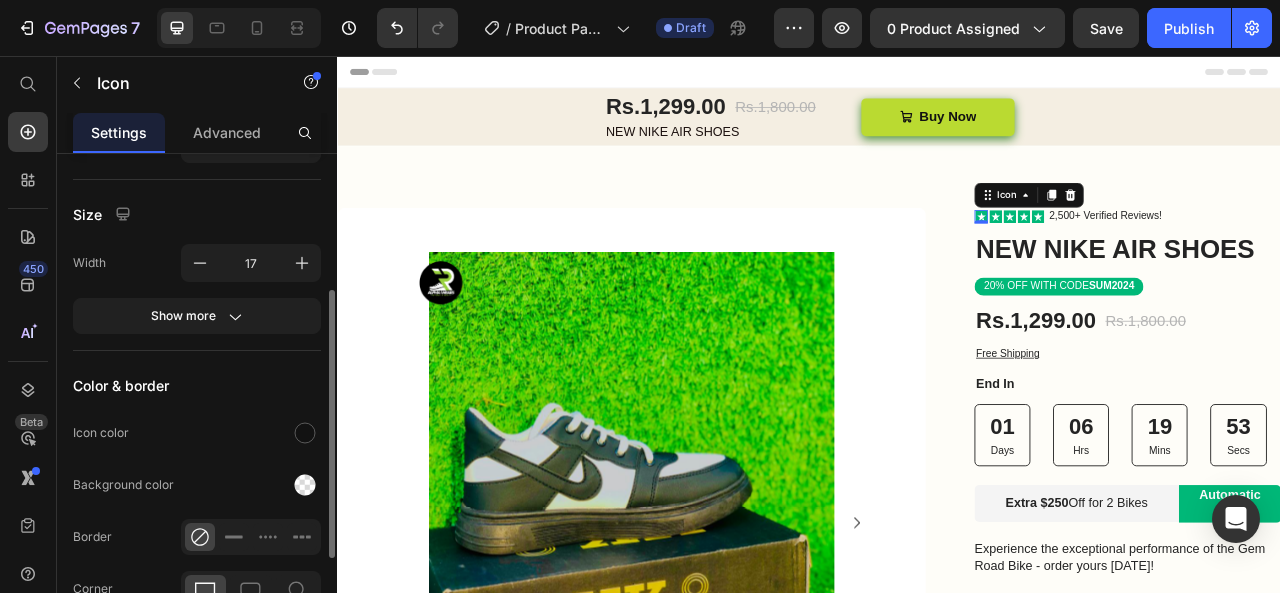scroll, scrollTop: 423, scrollLeft: 0, axis: vertical 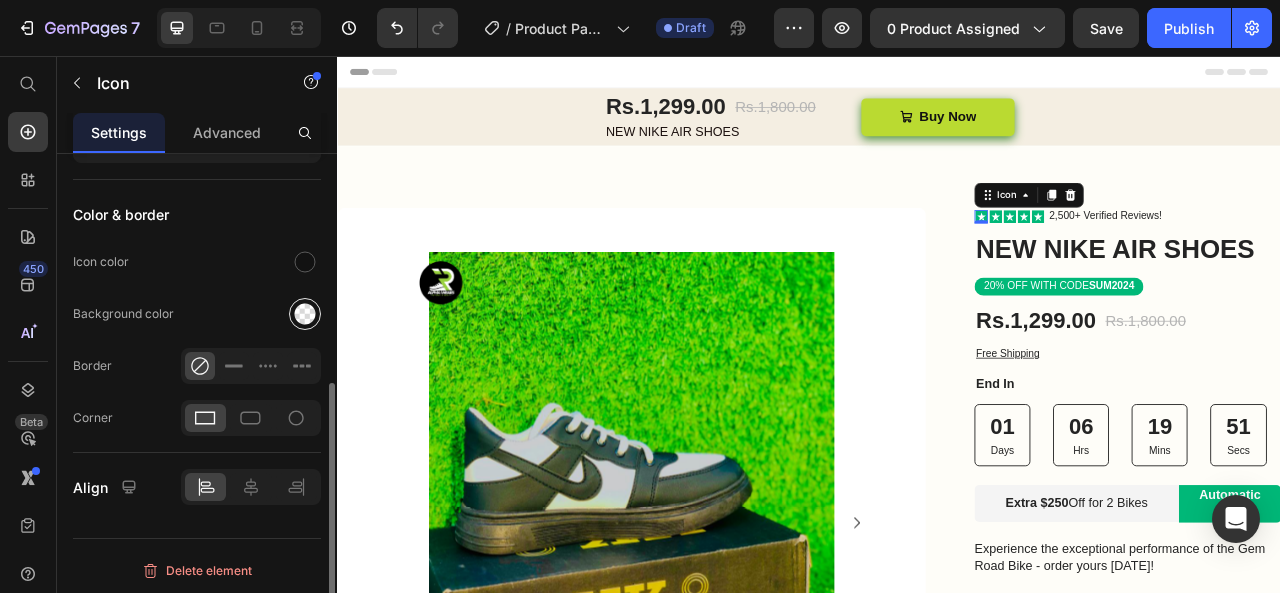 click at bounding box center (305, 314) 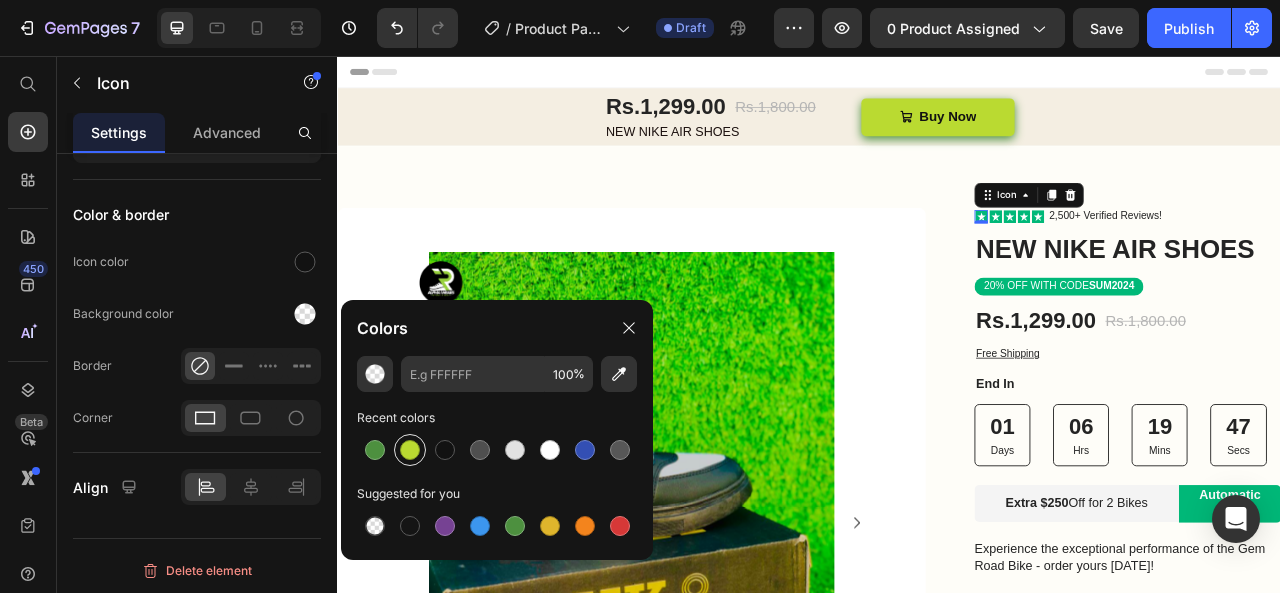 click at bounding box center [410, 450] 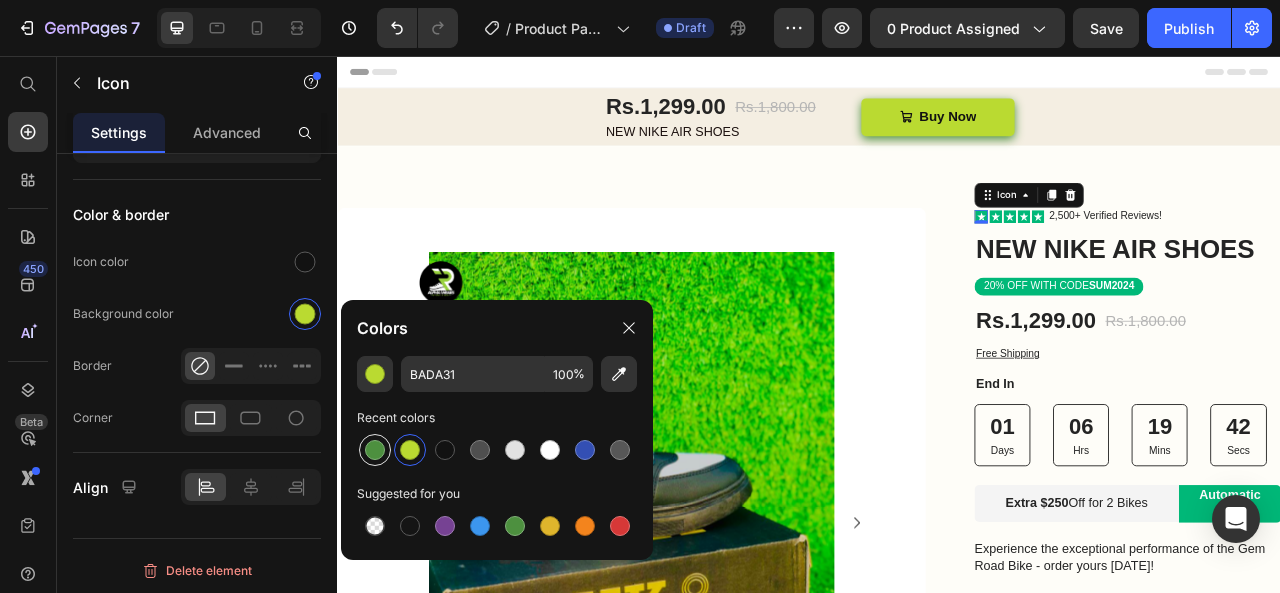 click at bounding box center [375, 450] 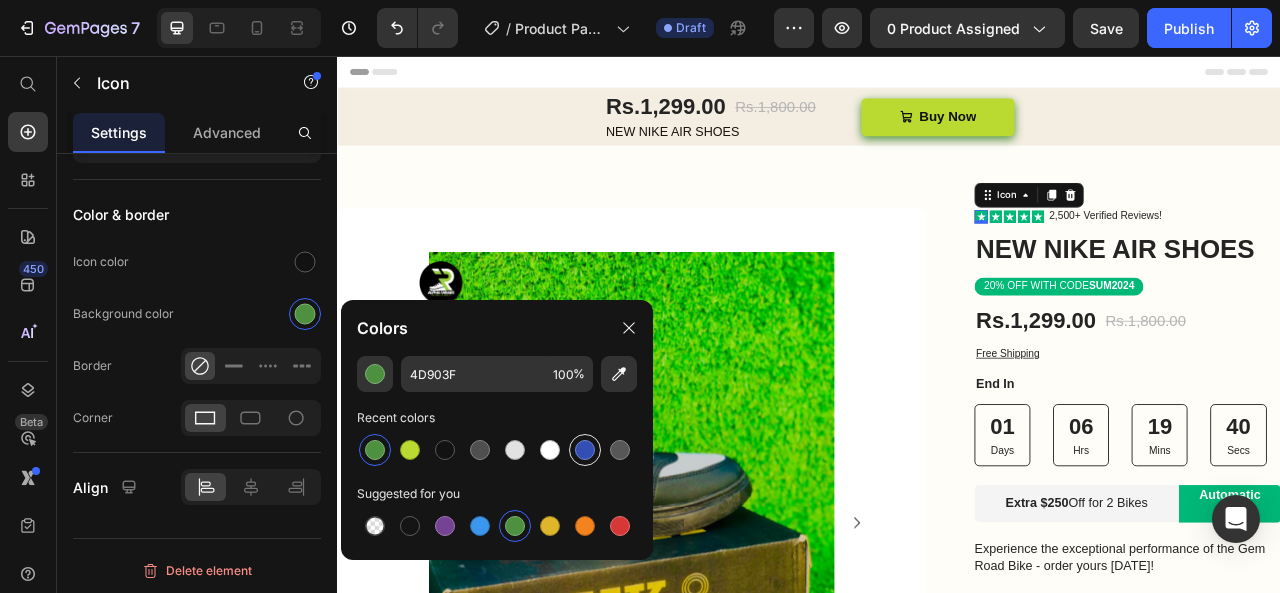 click at bounding box center [585, 450] 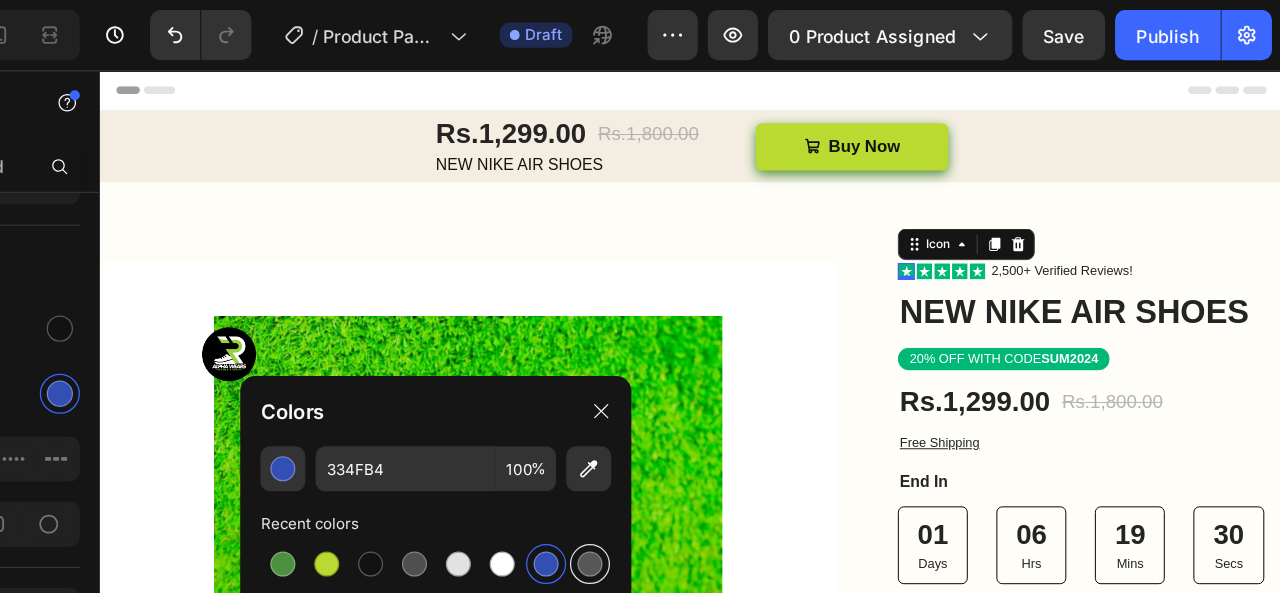 click at bounding box center (728, 450) 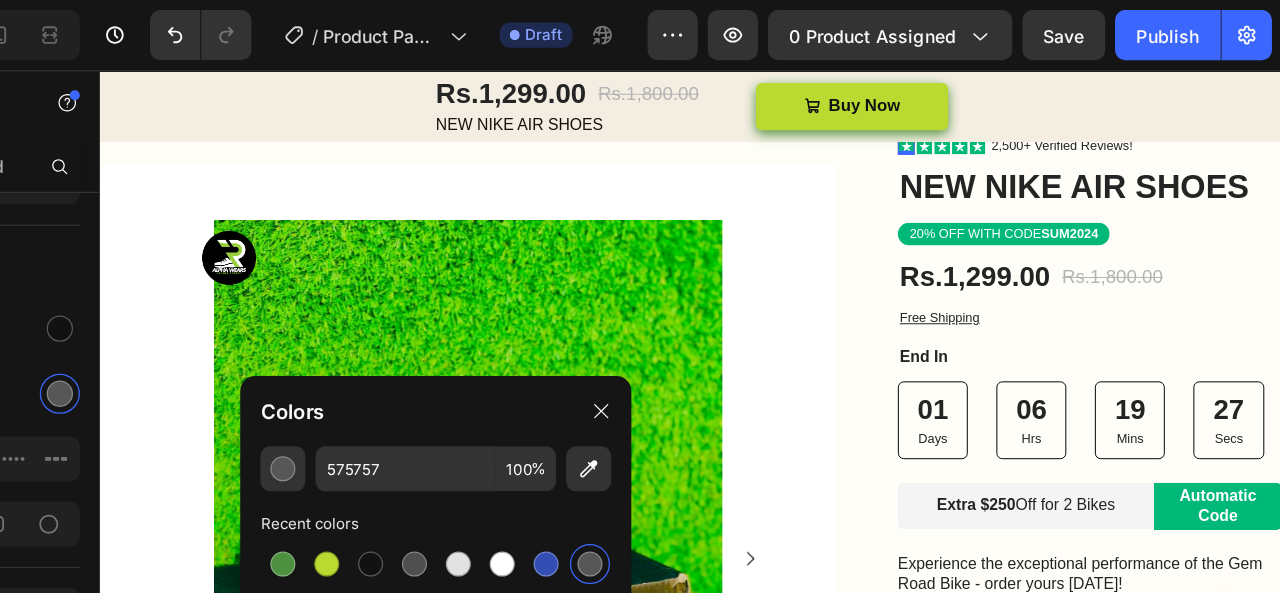 scroll, scrollTop: 0, scrollLeft: 0, axis: both 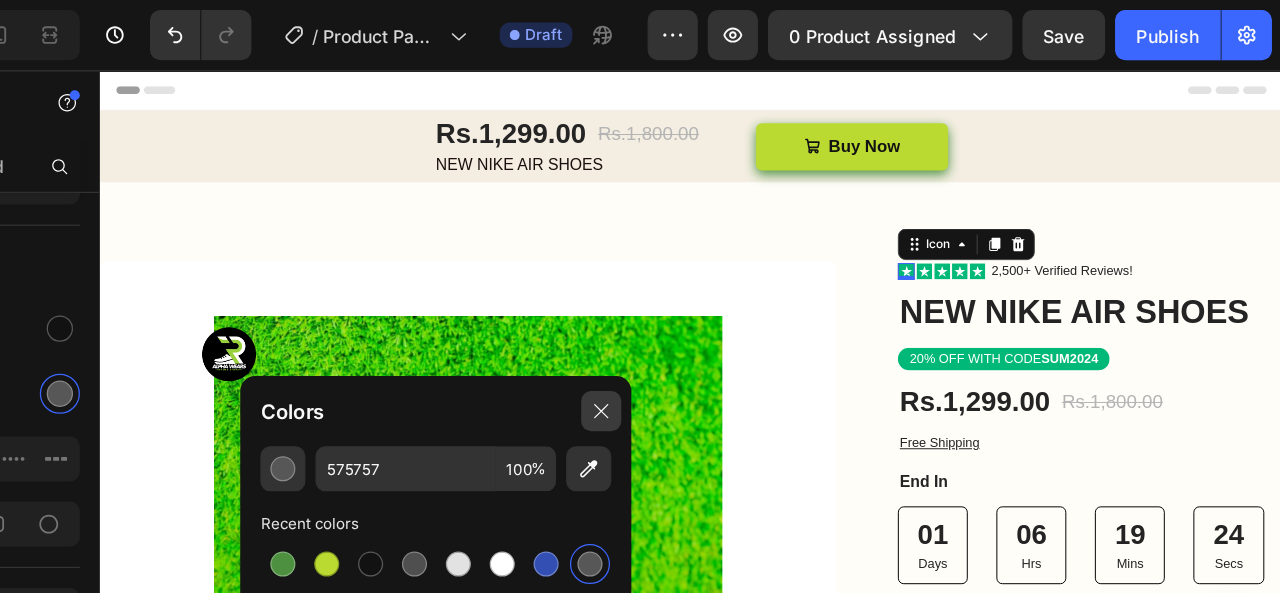 click 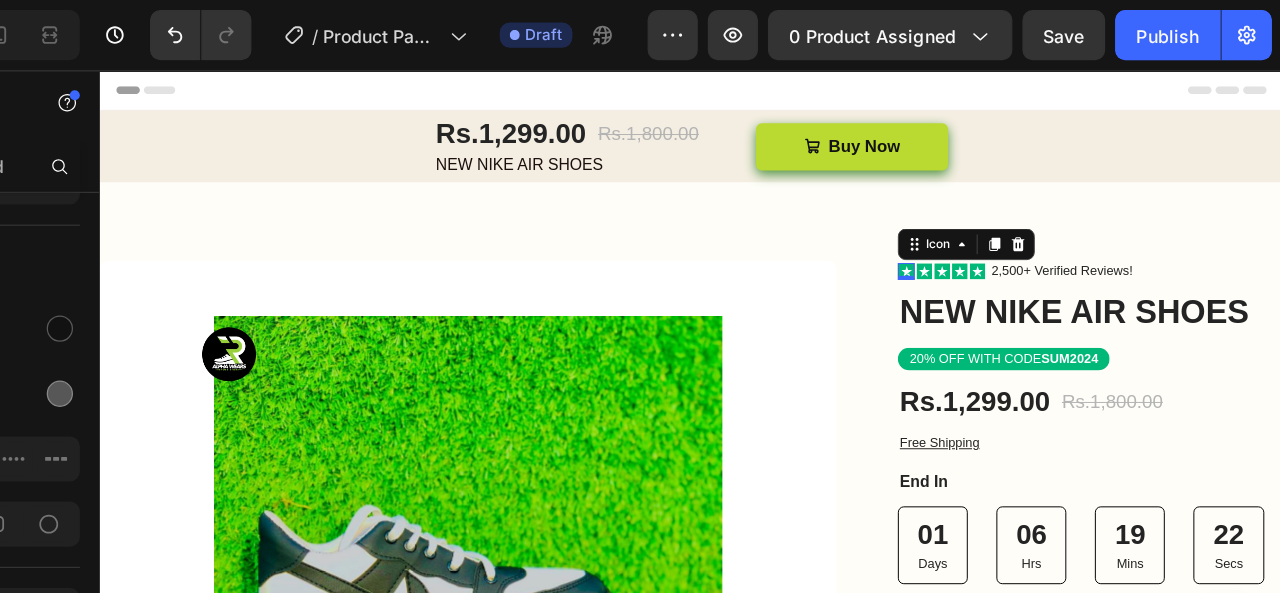 click on "0" at bounding box center (918, 283) 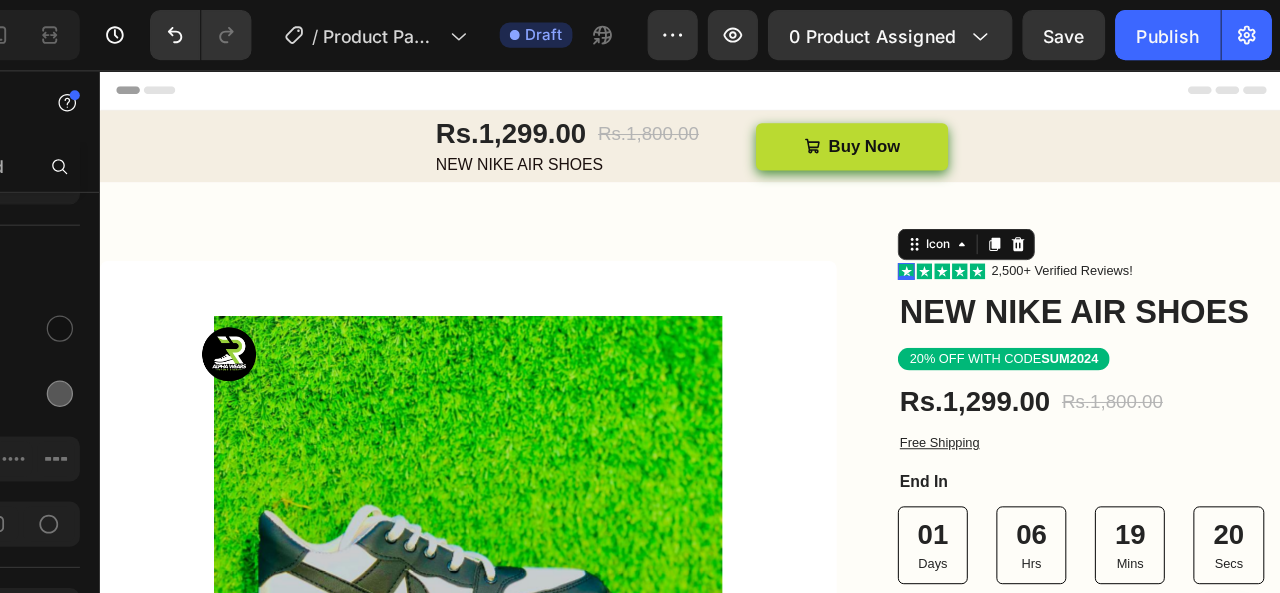 click on "0" at bounding box center [918, 283] 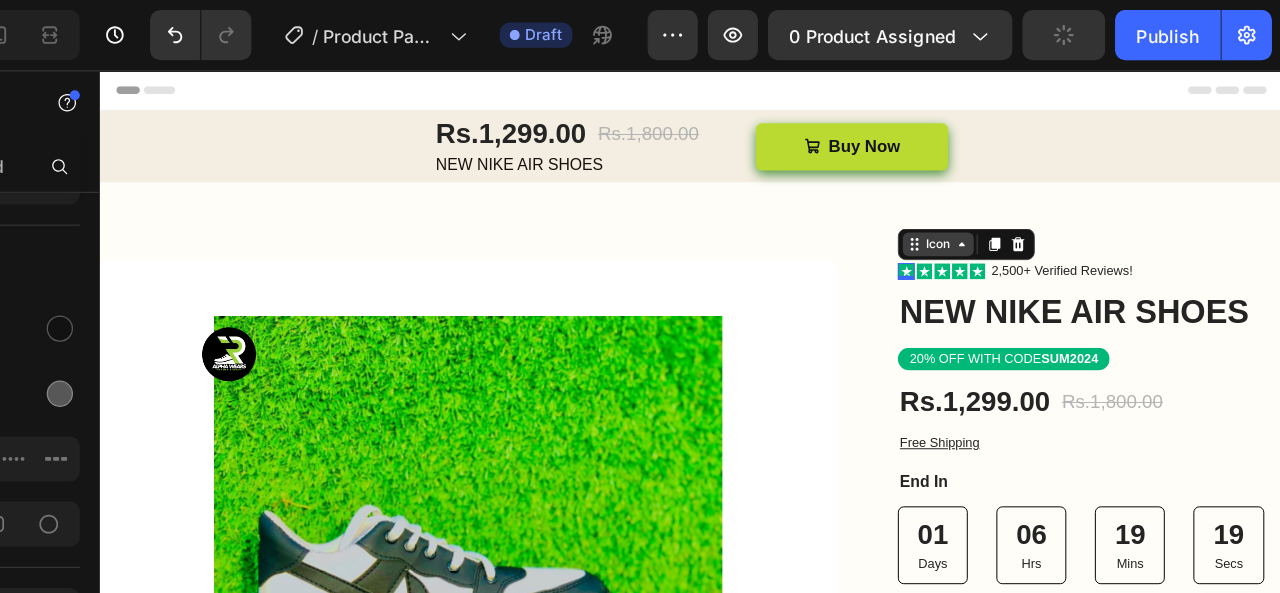click on "Icon" at bounding box center (950, 247) 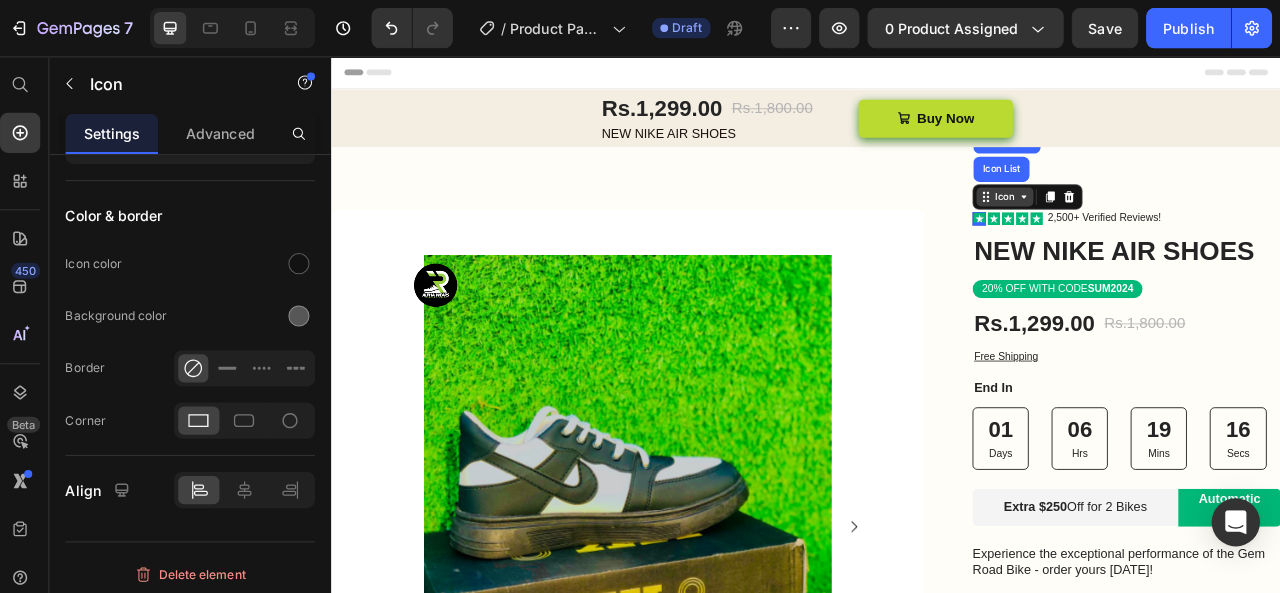 scroll, scrollTop: 0, scrollLeft: 0, axis: both 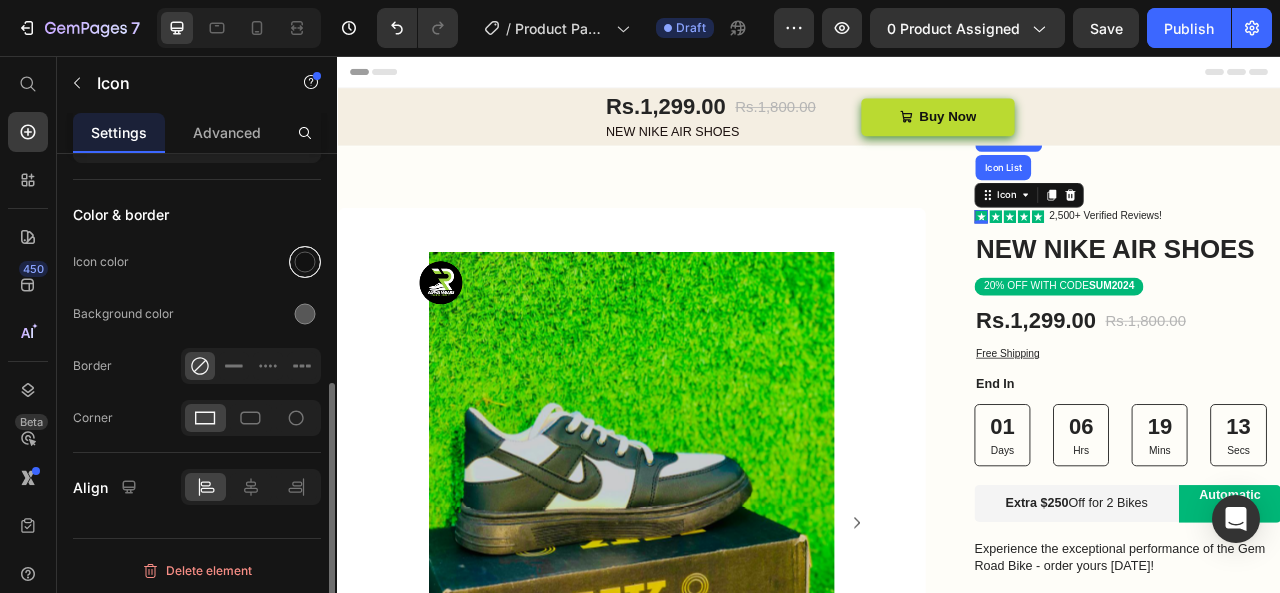 click at bounding box center (305, 262) 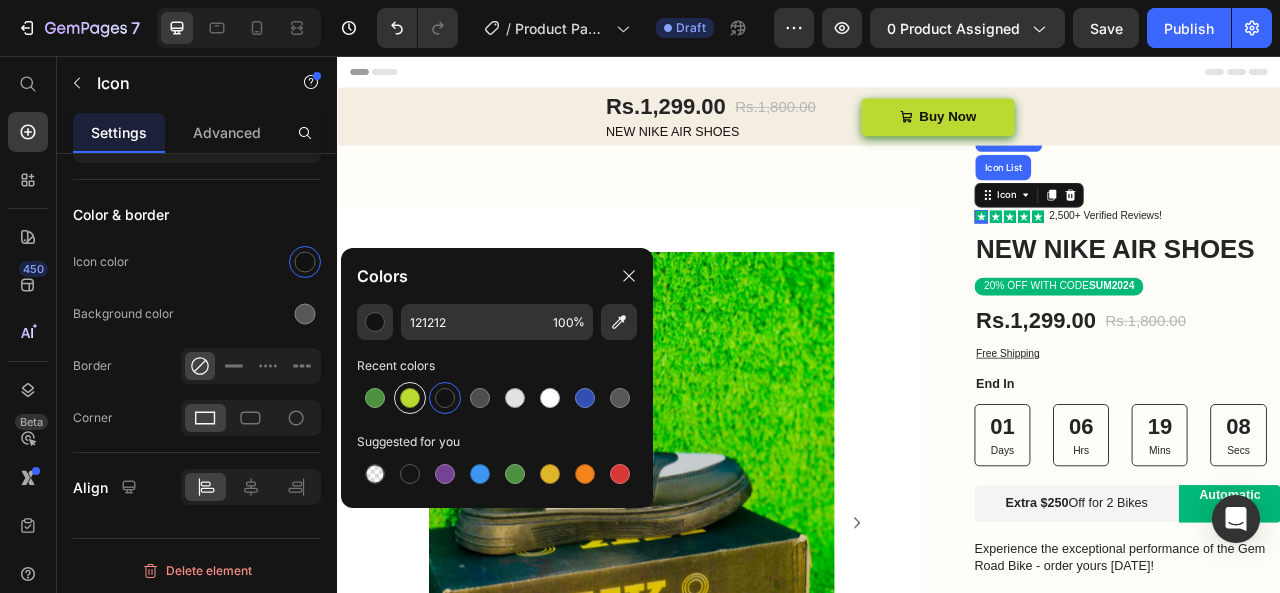 click at bounding box center [410, 398] 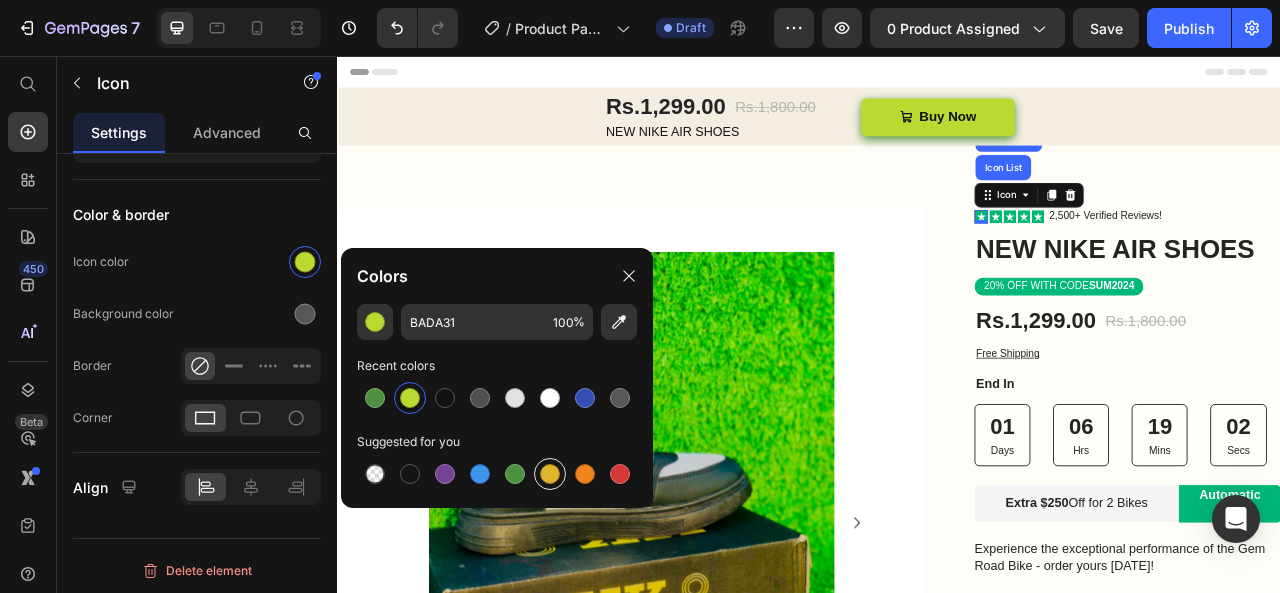 click at bounding box center [550, 474] 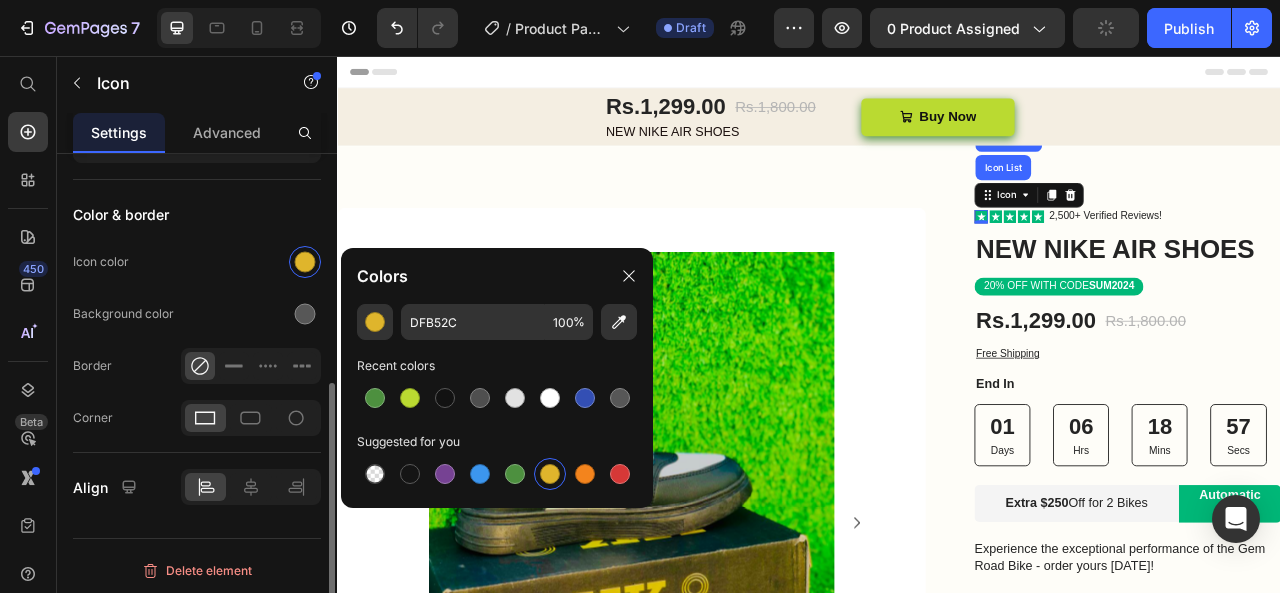 click on "Color & border" at bounding box center [197, 214] 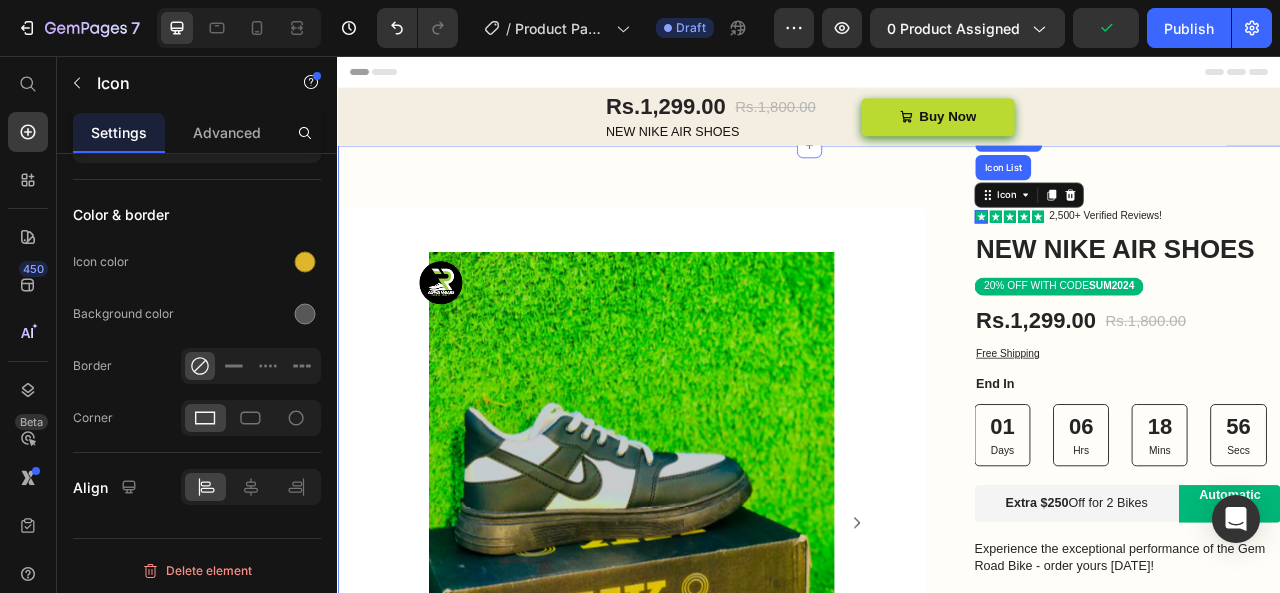 click on "Image Row Image
Product Images Product Images Row Row
Icon Icon List Row 2 cols Row 1 col   0
Icon
Icon
Icon
Icon Icon List 2,500+ Verified Reviews! Text Block Row NEW NIKE AIR SHOES Product Title 20% OFF WITH CODE  SUM2024 Text Block Rs.1,299.00 Product Price Rs.1,800.00 Product Price Row Free Shipping Text Block End In  Text Block 01 Days 06 Hrs 18 Mins 56 Secs Countdown Timer Extra $250  Off for 2 Bikes Text Block Automatic  Code Text Block Row Experience the exceptional performance of the Gem Road Bike - order yours [DATE]! Text Block
Crankset Item List
Disc brake Item List Row
Brake Item List" at bounding box center [937, 852] 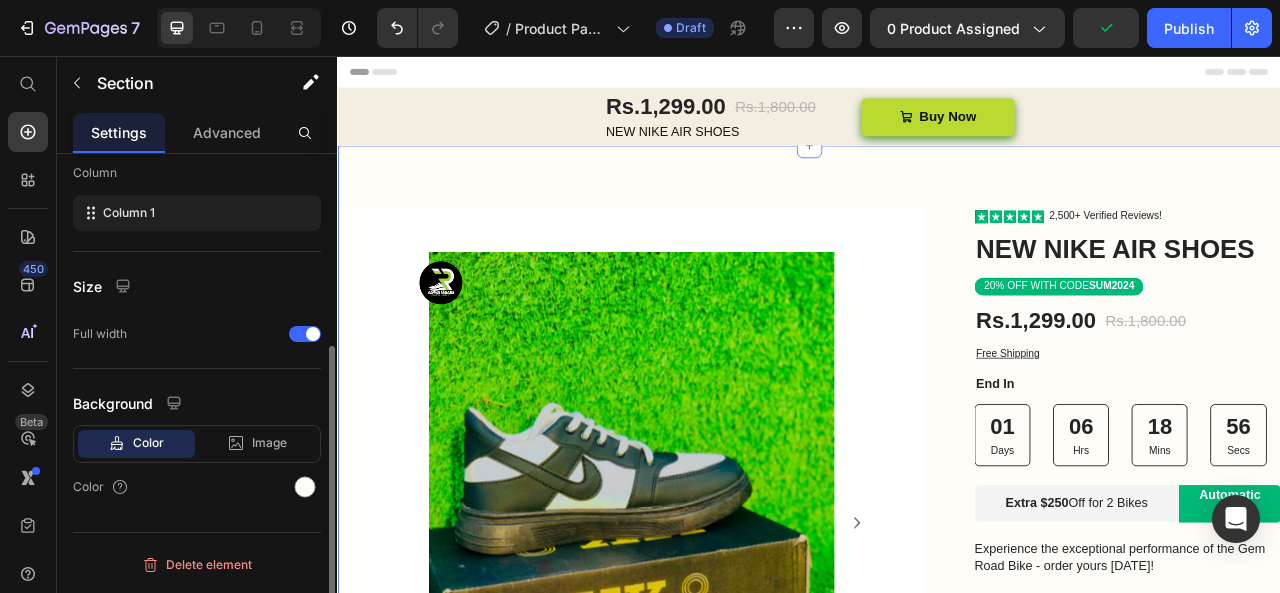 scroll, scrollTop: 0, scrollLeft: 0, axis: both 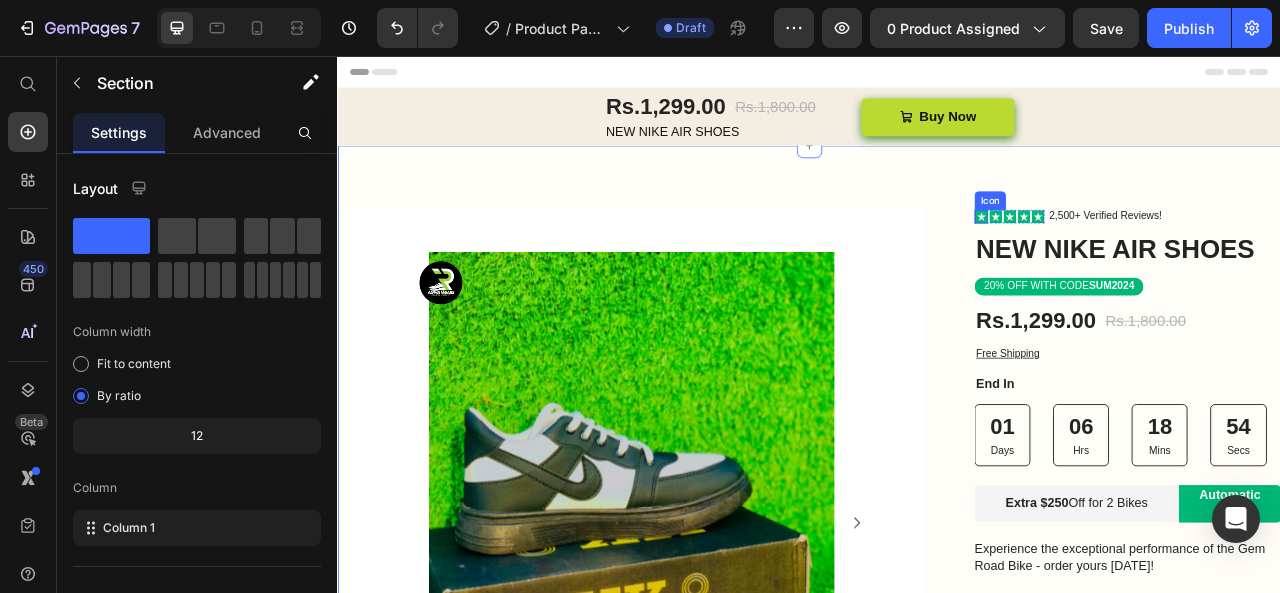 click 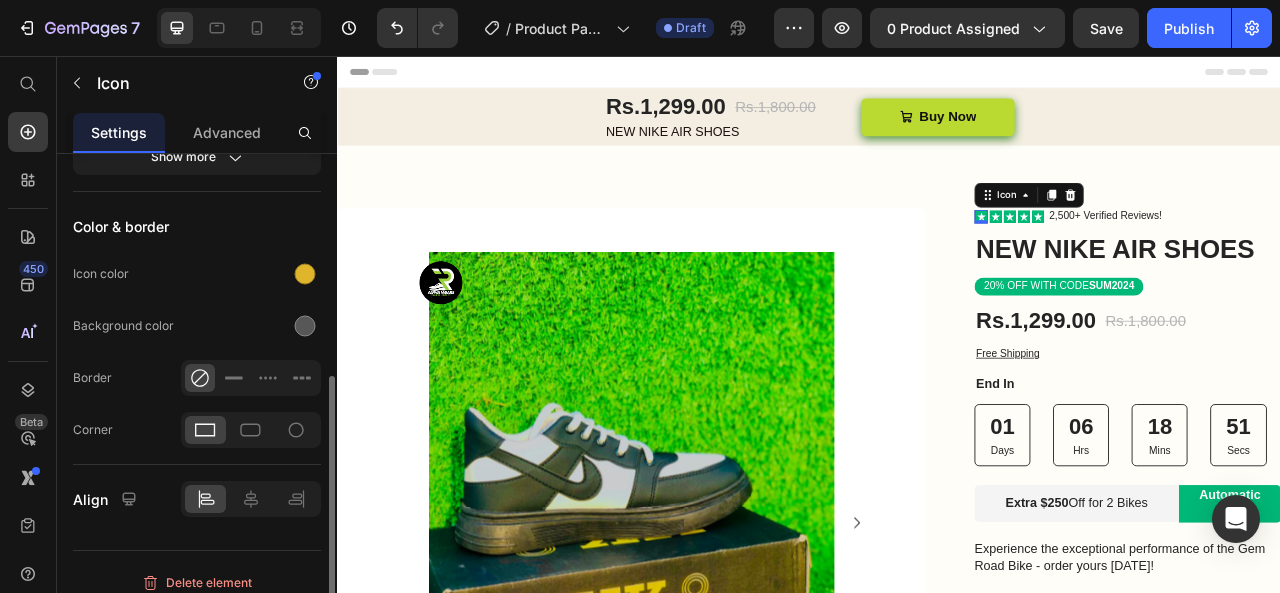 scroll, scrollTop: 423, scrollLeft: 0, axis: vertical 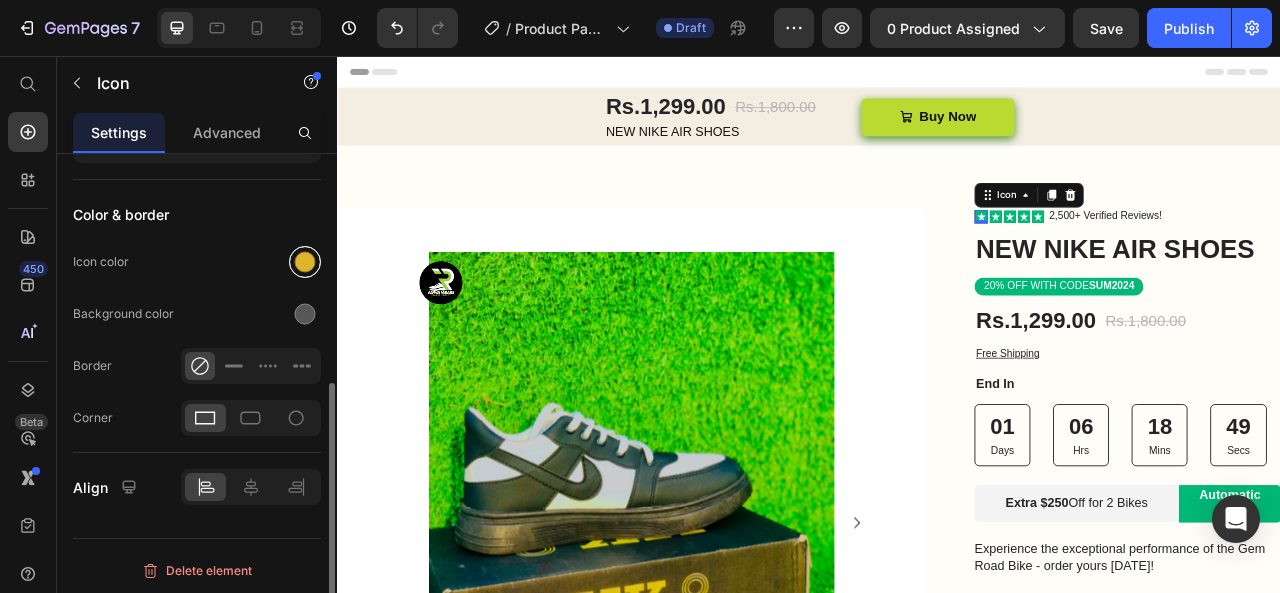 click at bounding box center (305, 262) 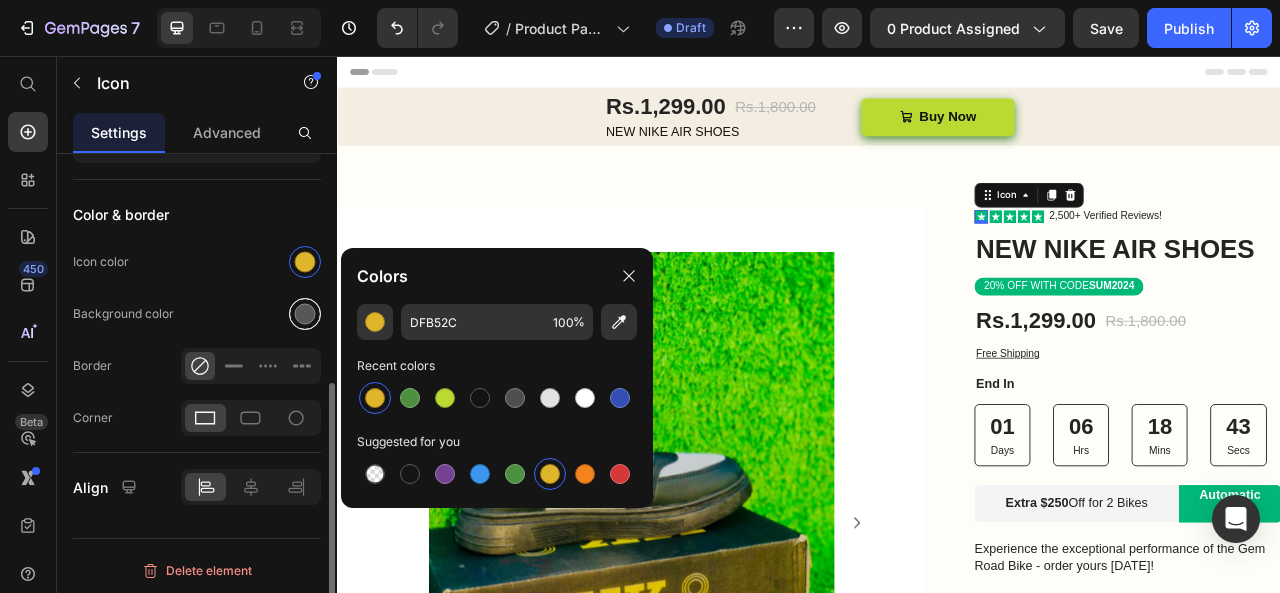 click at bounding box center [305, 314] 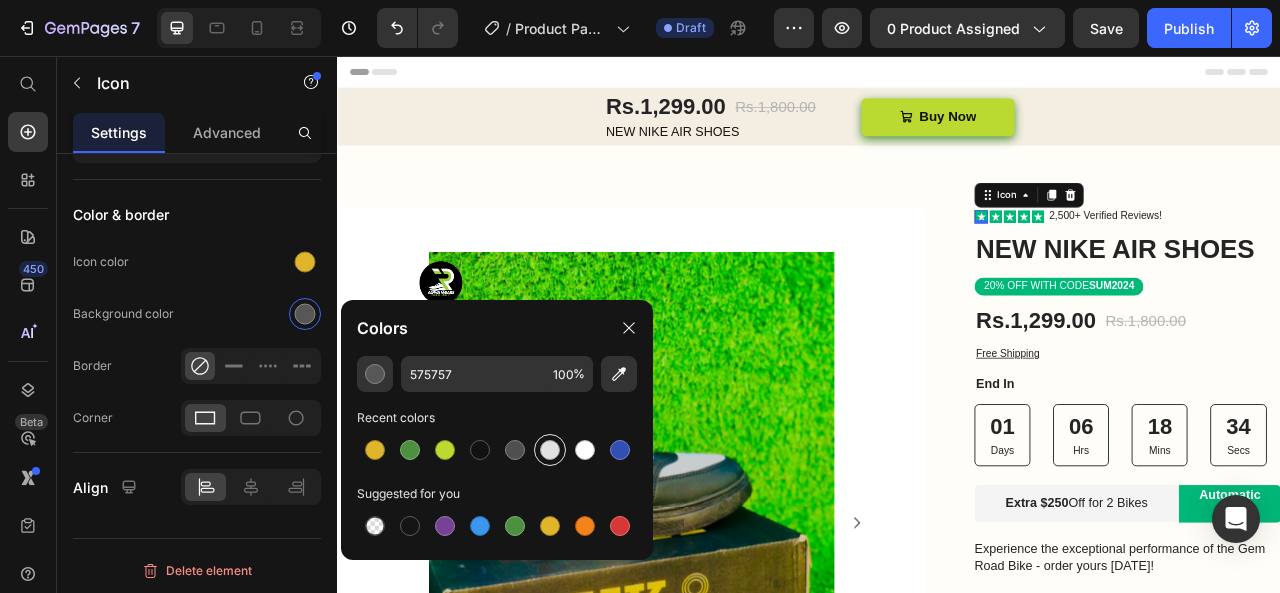 click at bounding box center [550, 450] 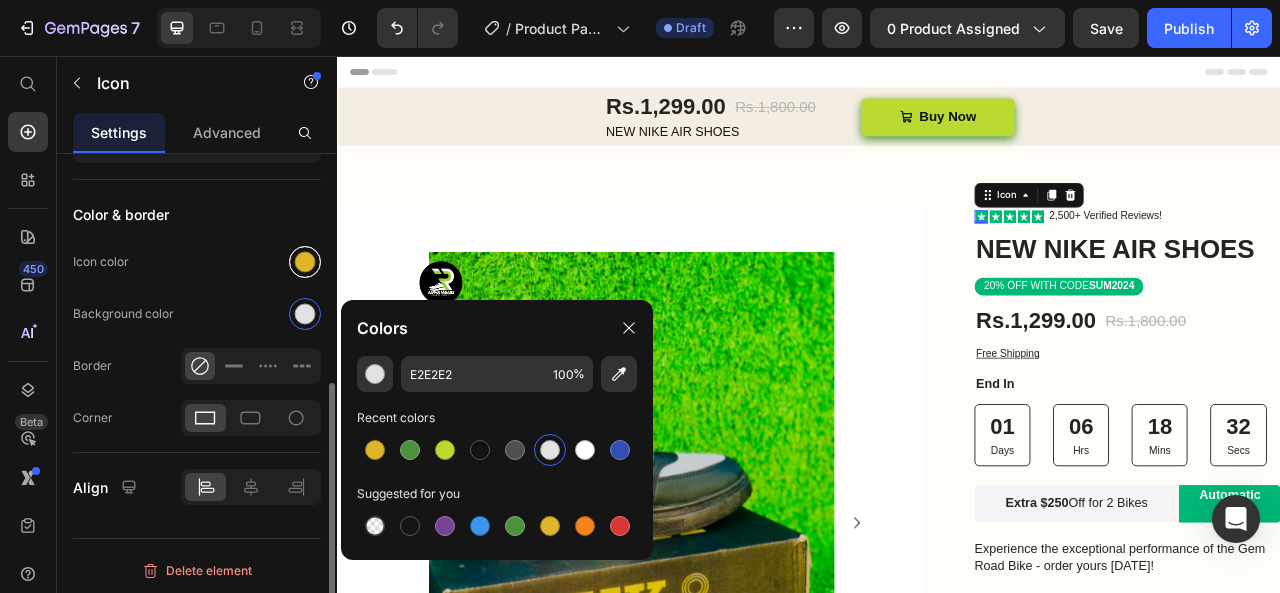 click at bounding box center [305, 262] 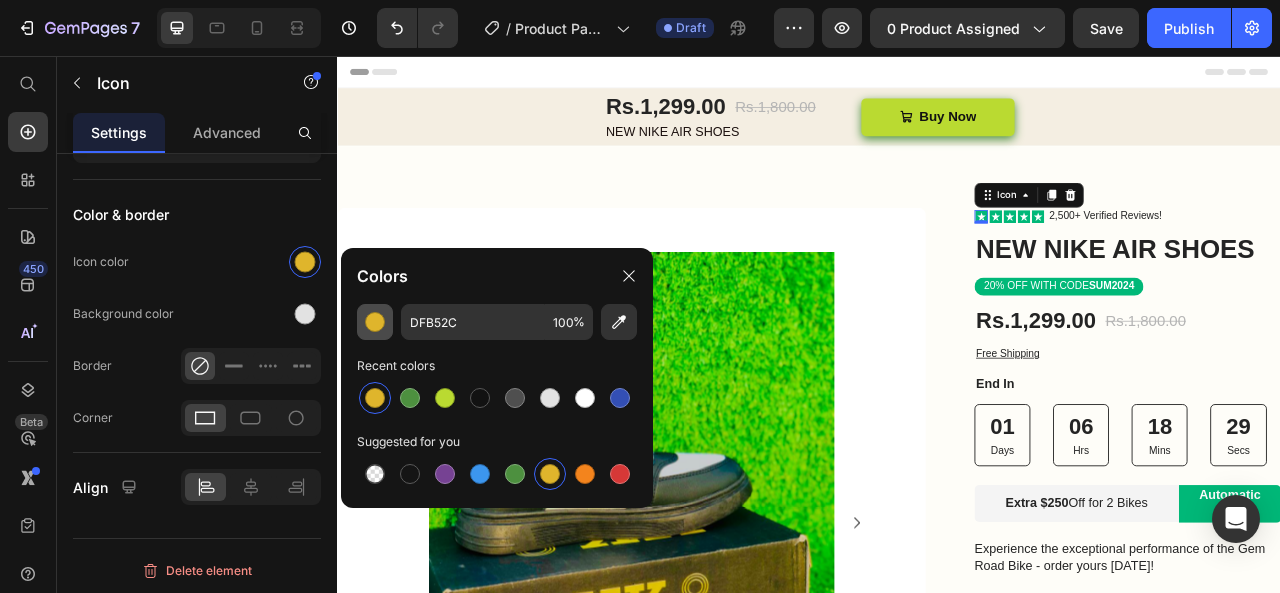 click at bounding box center (375, 322) 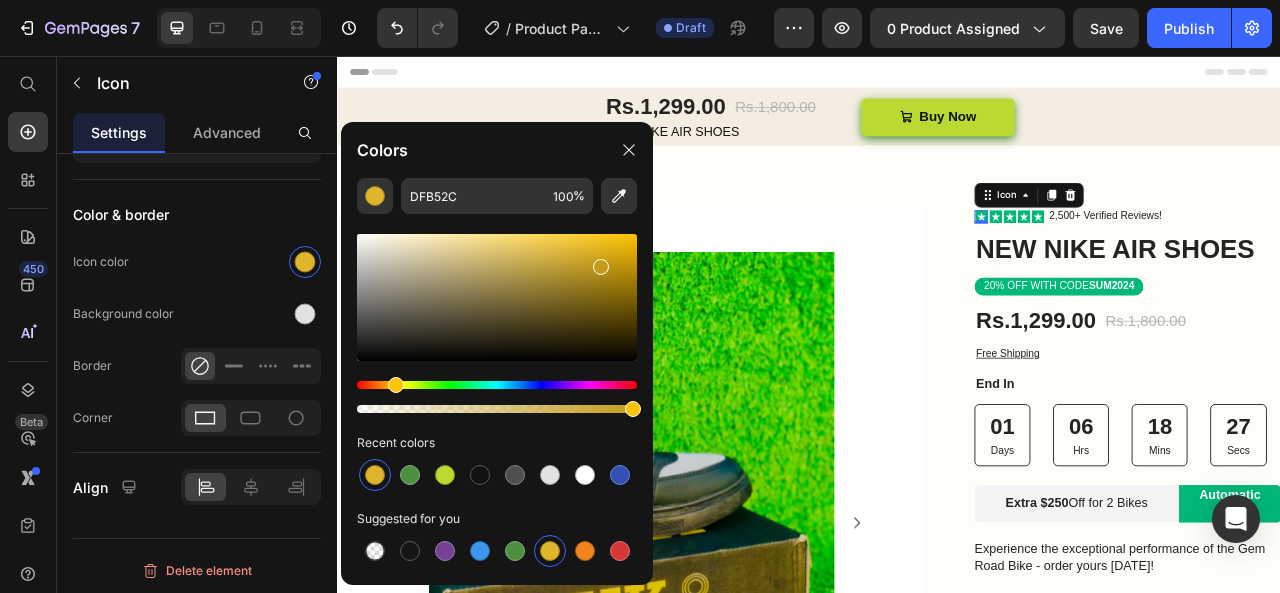 click at bounding box center (497, 297) 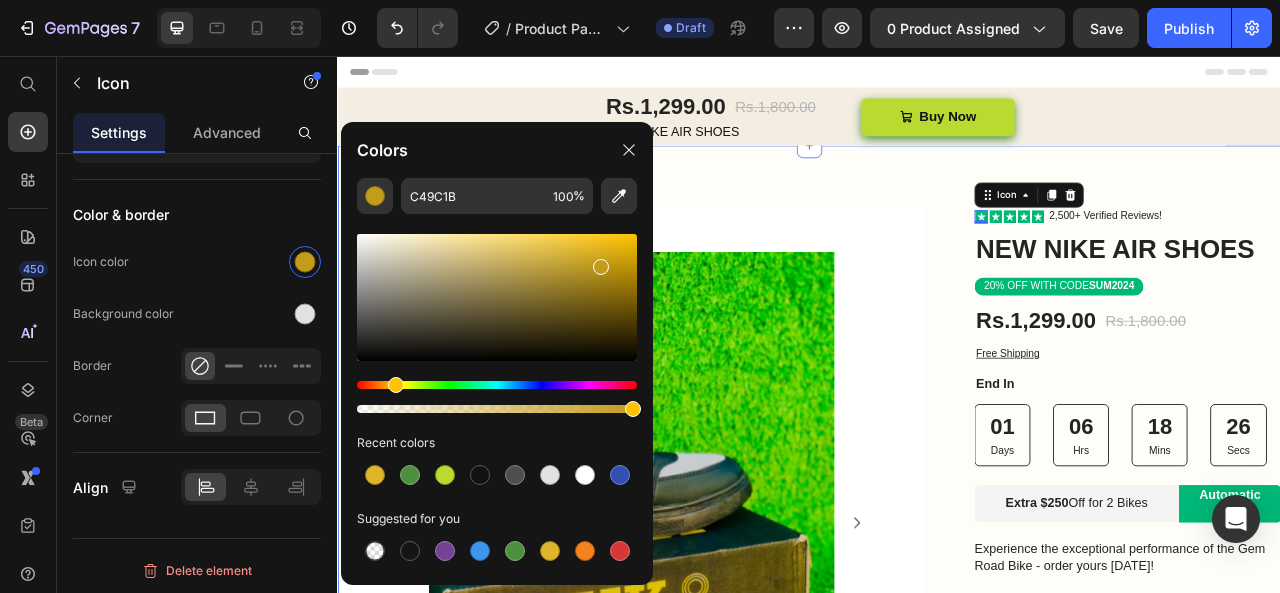 click on "Image Row Image
Product Images Product Images Row Row
Icon   0
Icon
Icon
Icon
Icon Icon List 2,500+ Verified Reviews! Text Block Row NEW NIKE AIR SHOES Product Title 20% OFF WITH CODE  SUM2024 Text Block Rs.1,299.00 Product Price Rs.1,800.00 Product Price Row Free Shipping Text Block End In  Text Block 01 Days 06 Hrs 18 Mins 26 Secs Countdown Timer Extra $250  Off for 2 Bikes Text Block Automatic  Code Text Block Row Experience the exceptional performance of the Gem Road Bike - order yours [DATE]! Text Block
Crankset Item List
Disc brake Item List Row
Brake Item List" at bounding box center [937, 852] 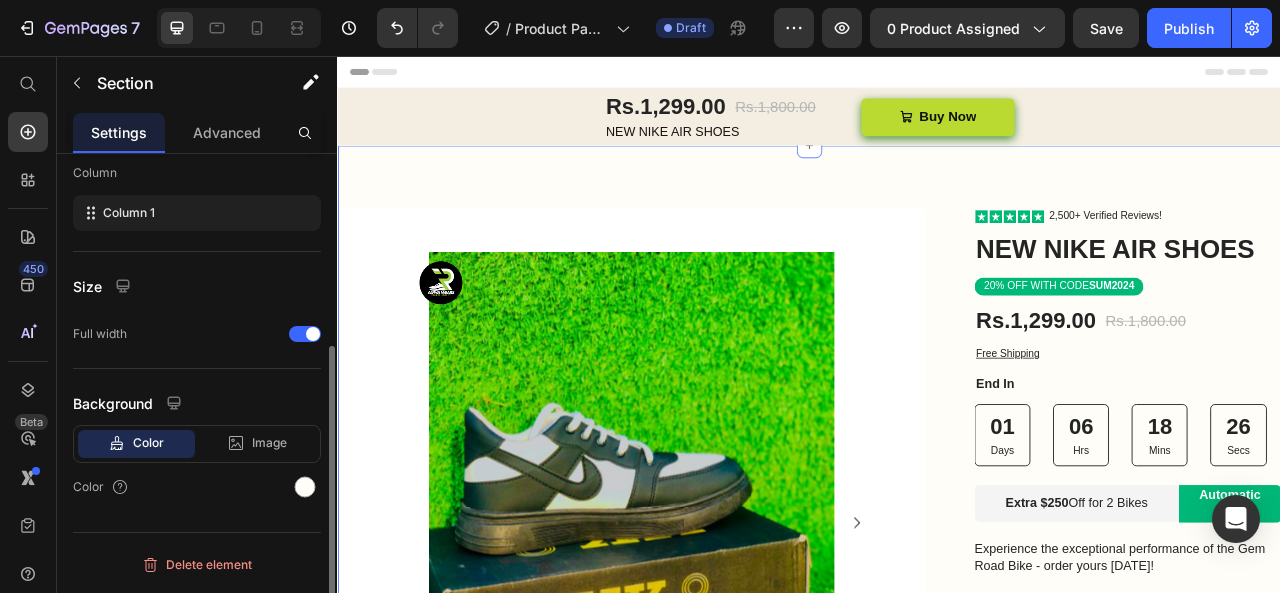 scroll, scrollTop: 0, scrollLeft: 0, axis: both 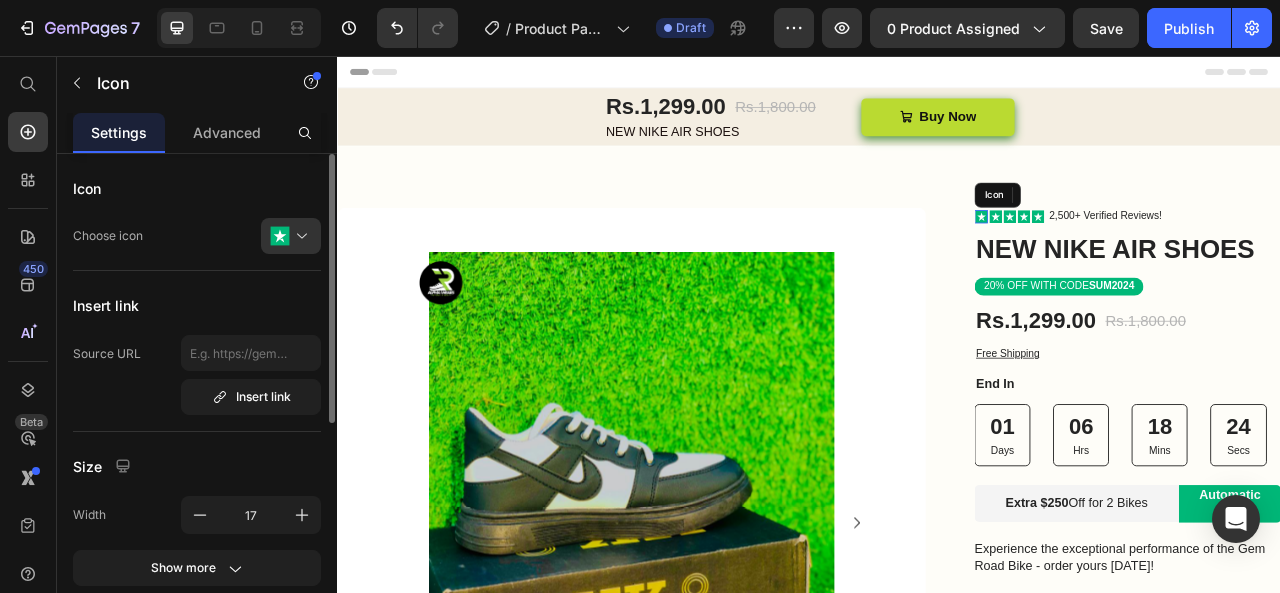 click 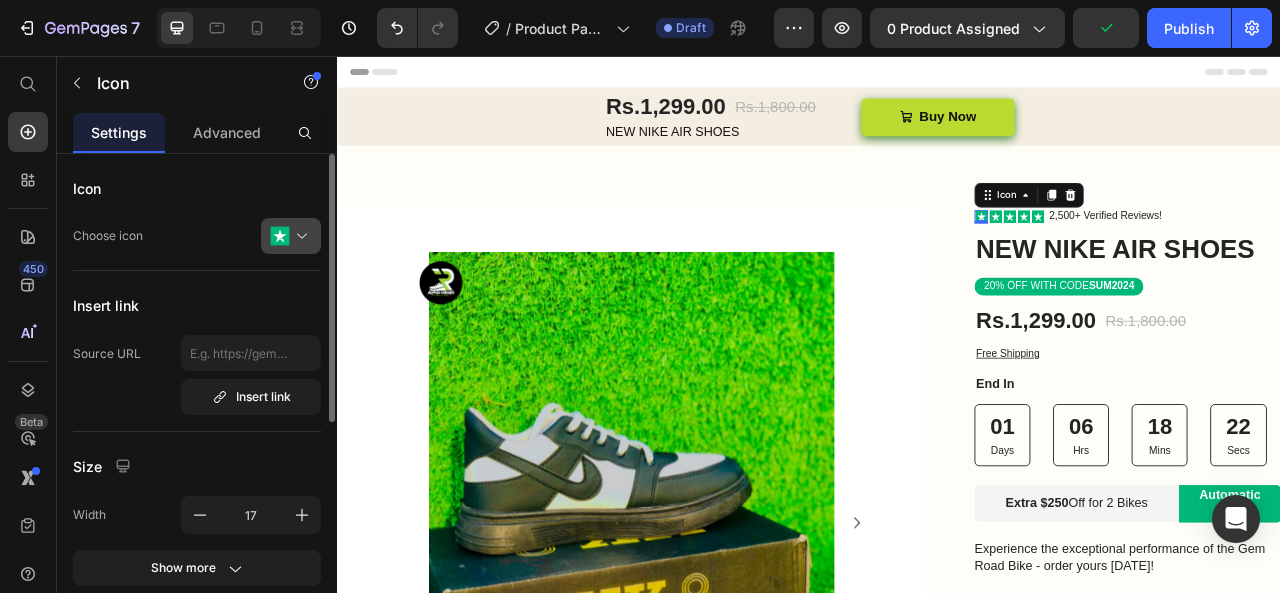click at bounding box center (299, 236) 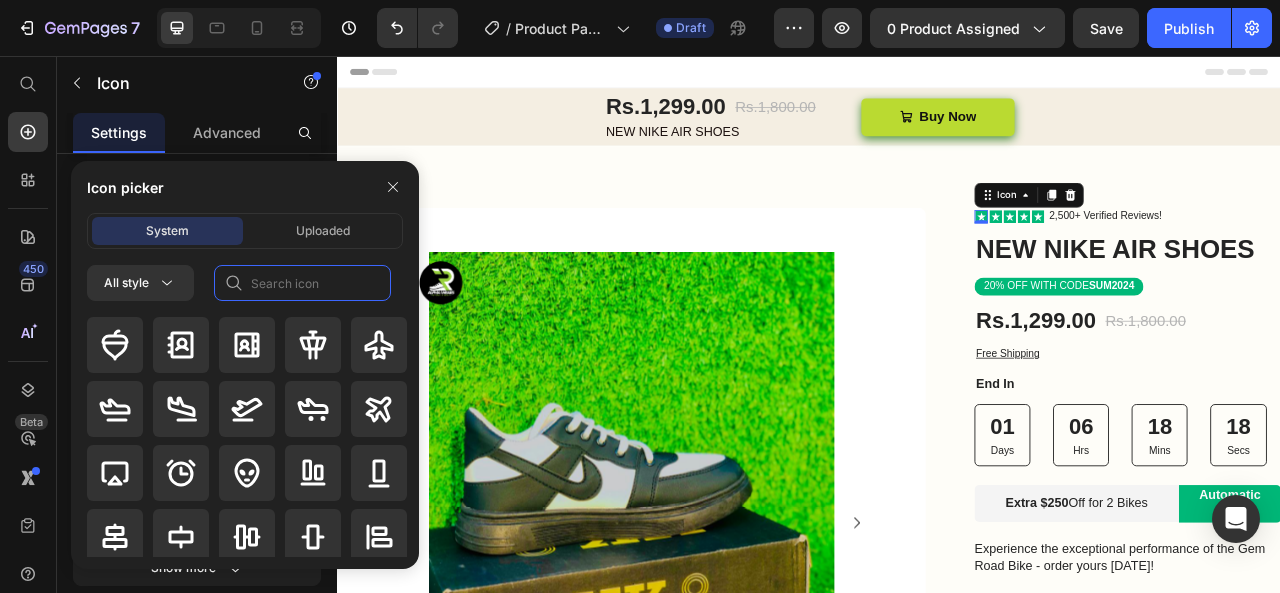 click 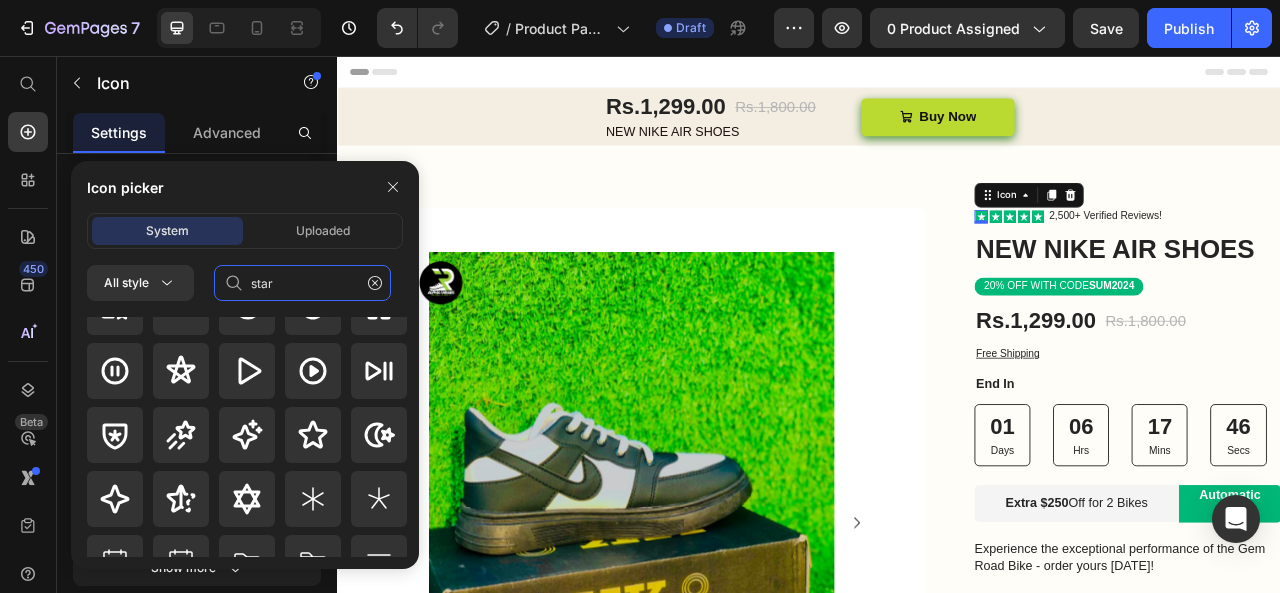 scroll, scrollTop: 129, scrollLeft: 0, axis: vertical 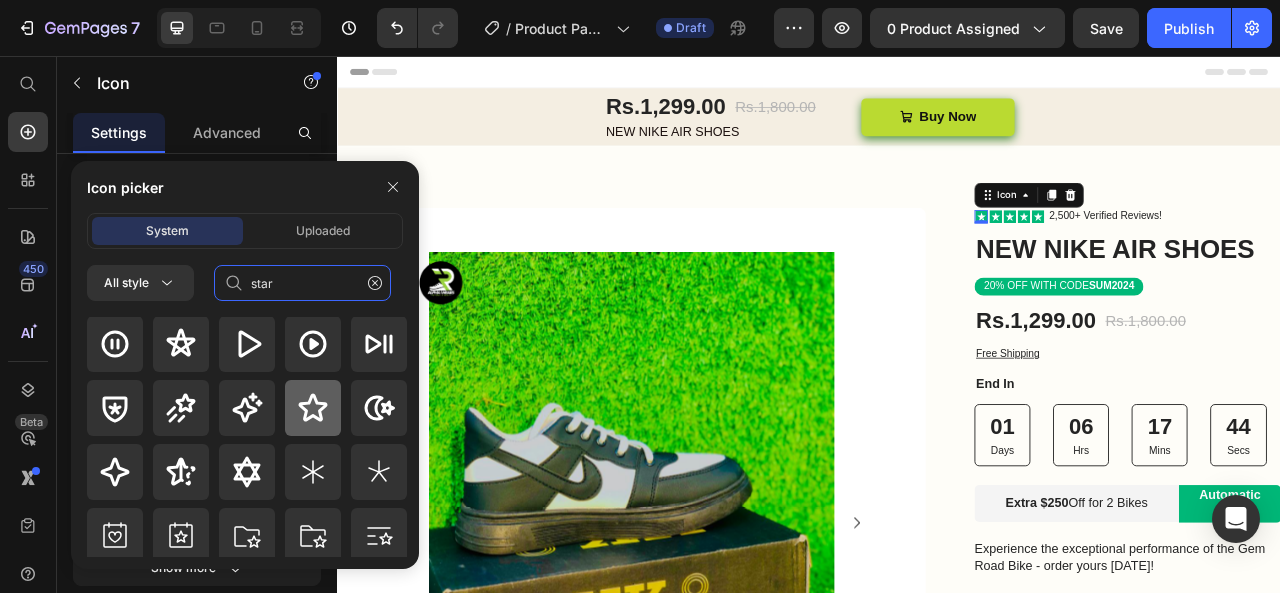 type on "star" 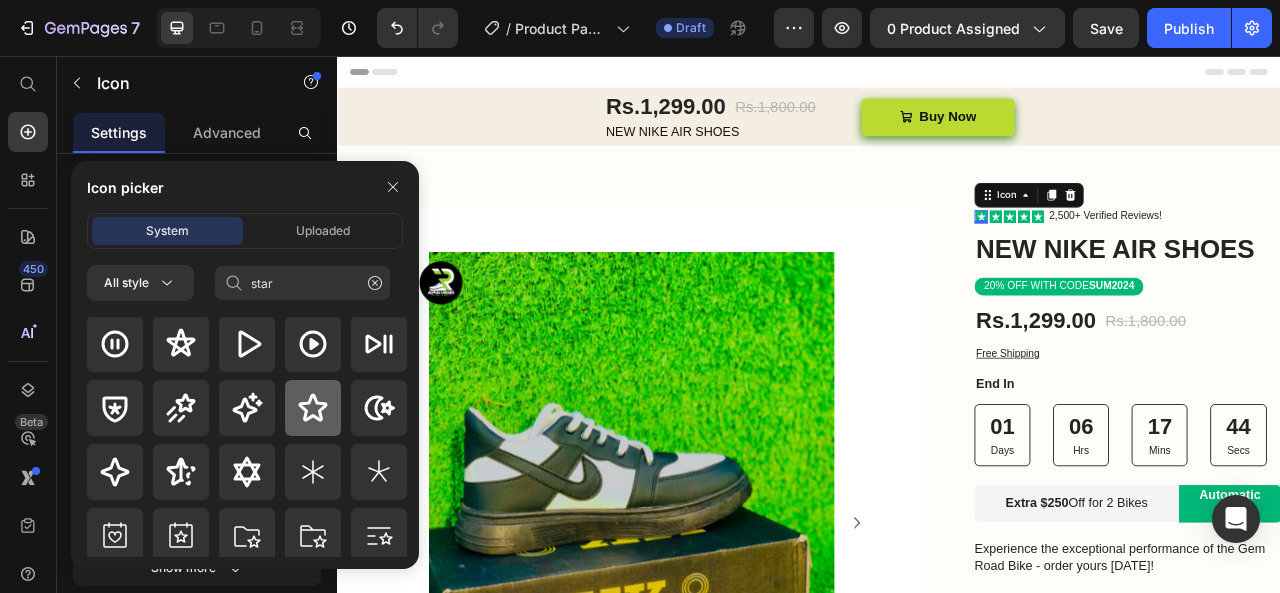 click 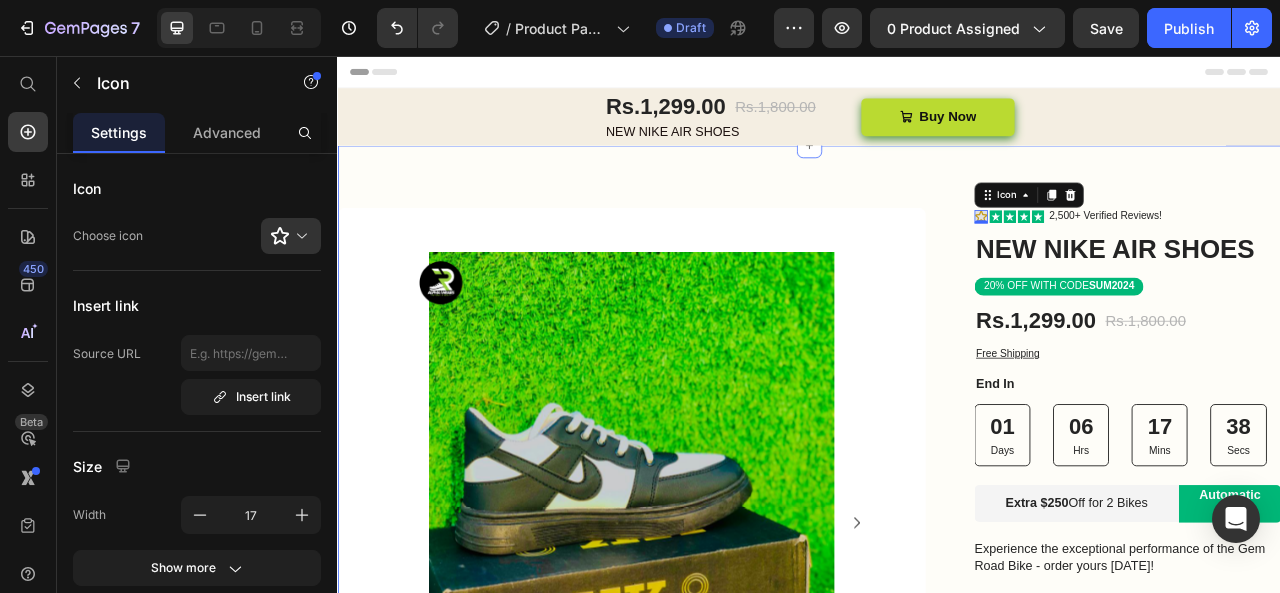 click on "Image Row Image
Product Images Product Images Row Row
Icon   0
Icon
Icon
Icon
Icon Icon List 2,500+ Verified Reviews! Text Block Row NEW NIKE AIR SHOES Product Title 20% OFF WITH CODE  SUM2024 Text Block Rs.1,299.00 Product Price Rs.1,800.00 Product Price Row Free Shipping Text Block End In  Text Block 01 Days 06 Hrs 17 Mins 38 Secs Countdown Timer Extra $250  Off for 2 Bikes Text Block Automatic  Code Text Block Row Experience the exceptional performance of the Gem Road Bike - order yours [DATE]! Text Block
Crankset Item List
Disc brake Item List Row
Brake Item List" at bounding box center [937, 852] 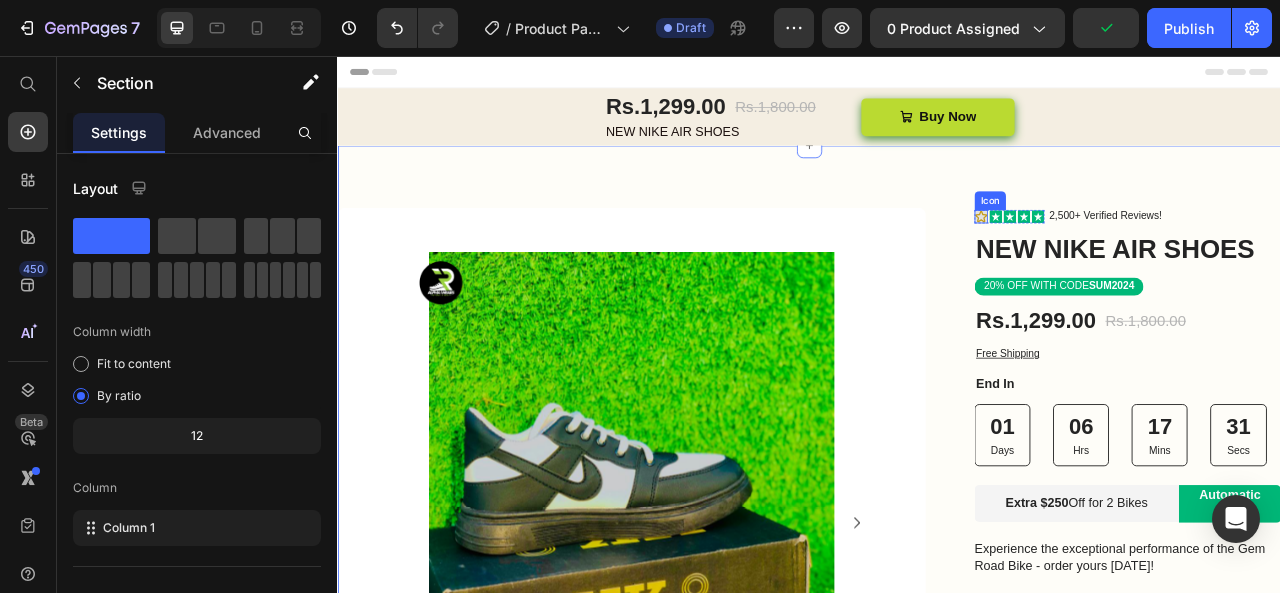 click 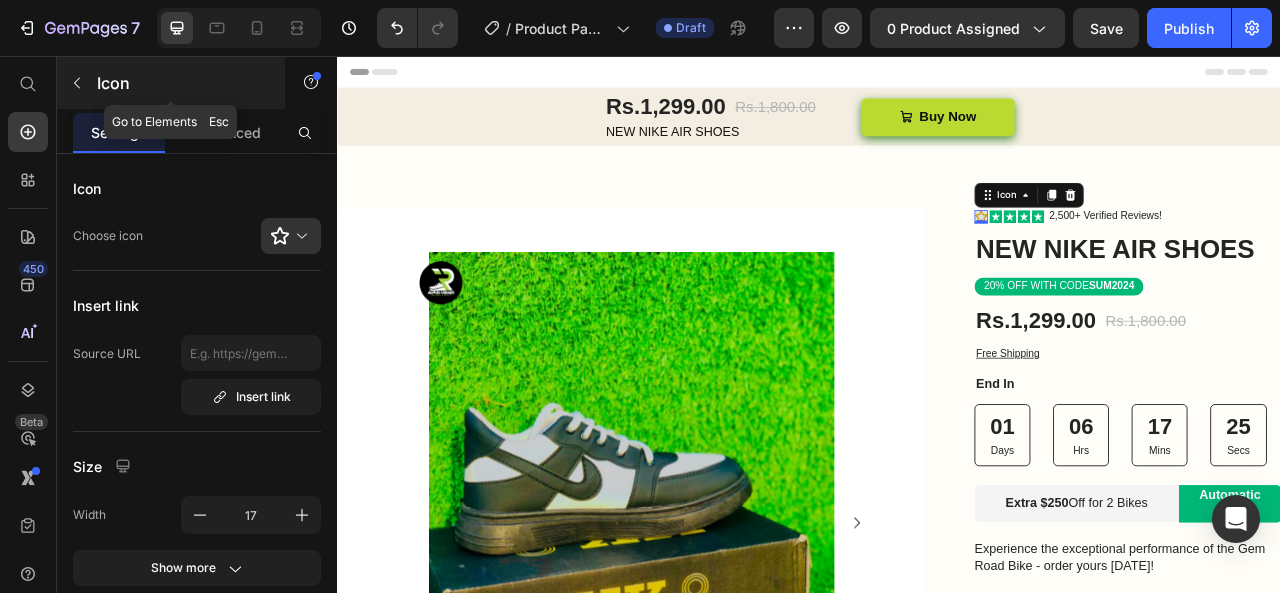 click 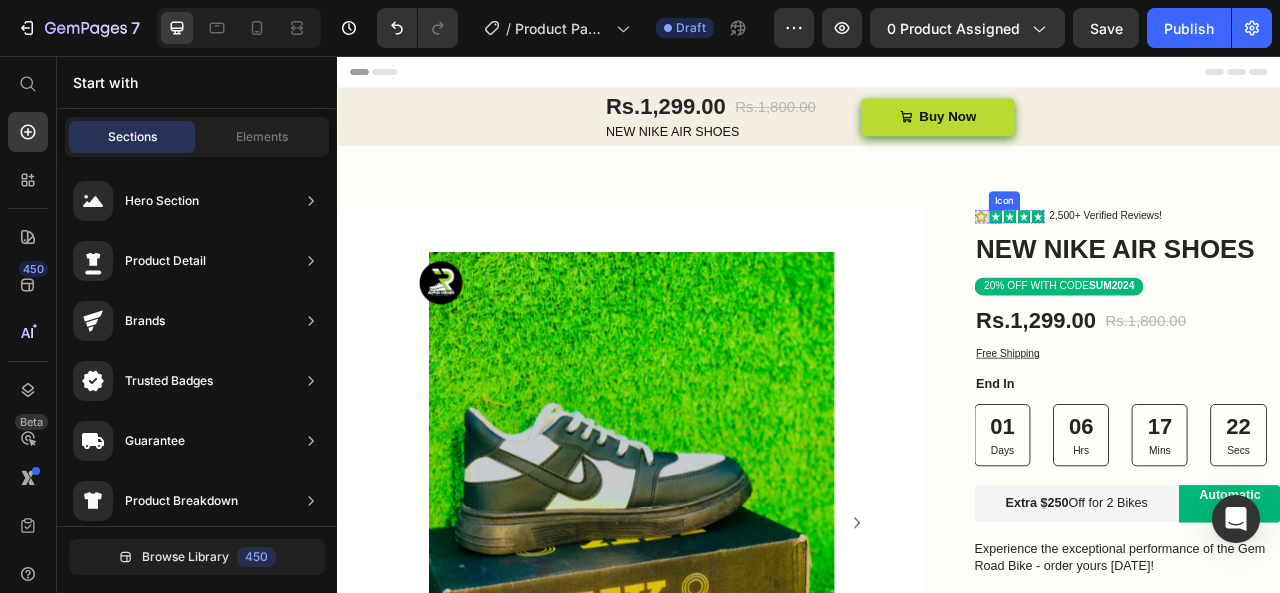 click 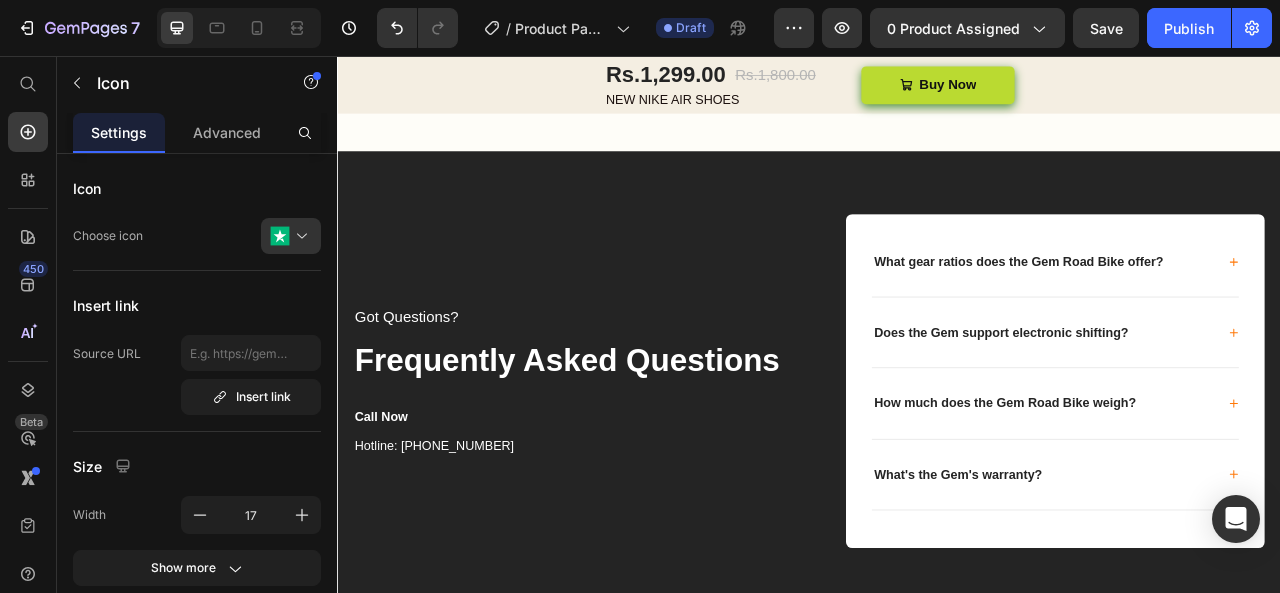 scroll, scrollTop: 7923, scrollLeft: 0, axis: vertical 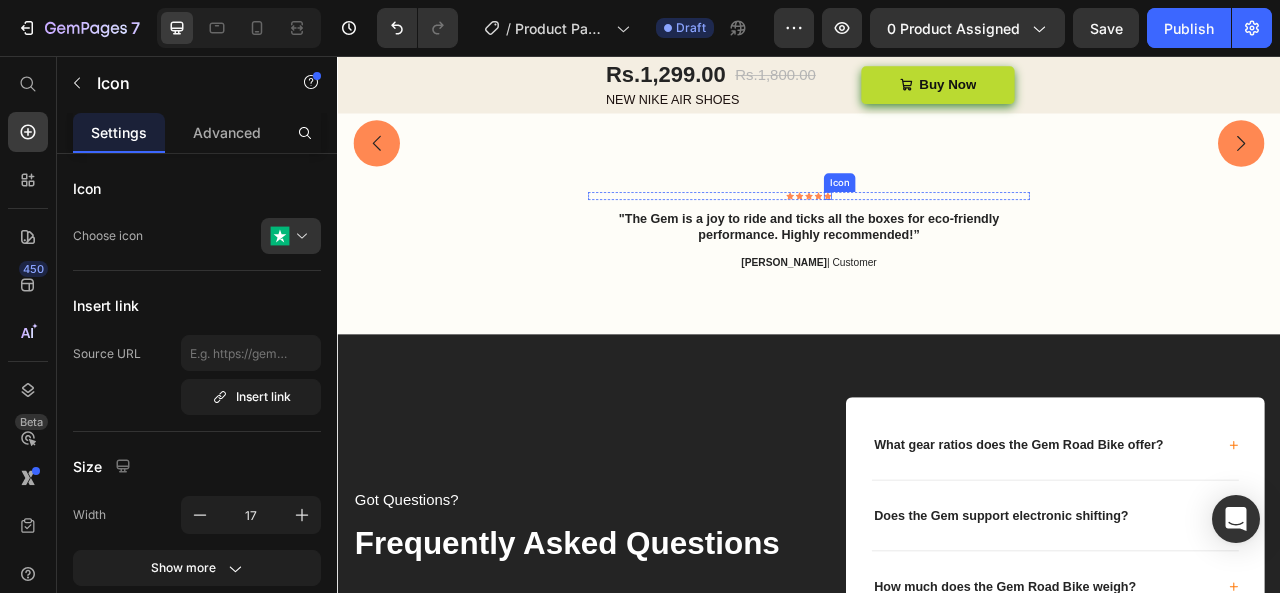 click 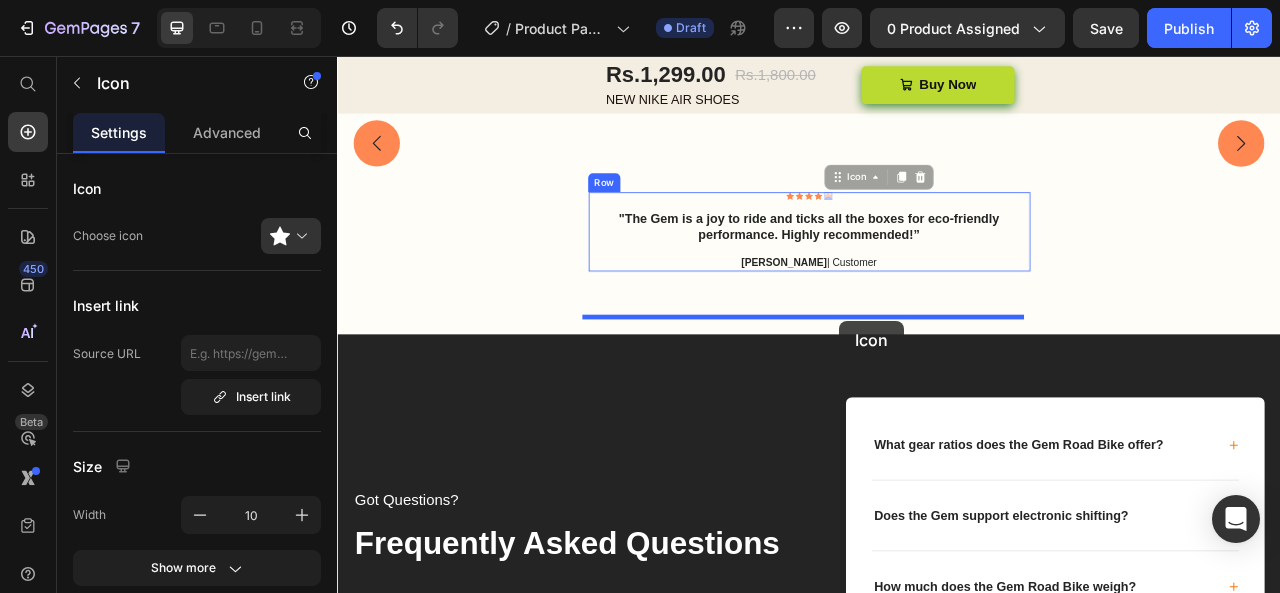 drag, startPoint x: 965, startPoint y: 375, endPoint x: 976, endPoint y: 393, distance: 21.095022 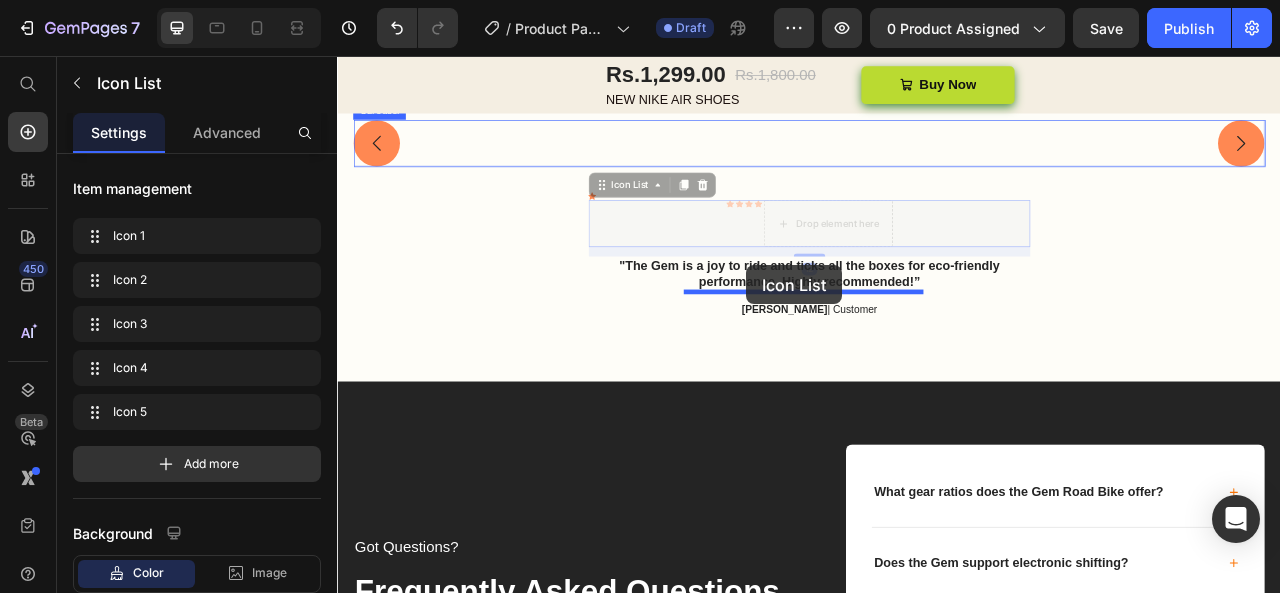 drag, startPoint x: 832, startPoint y: 429, endPoint x: 857, endPoint y: 326, distance: 105.99056 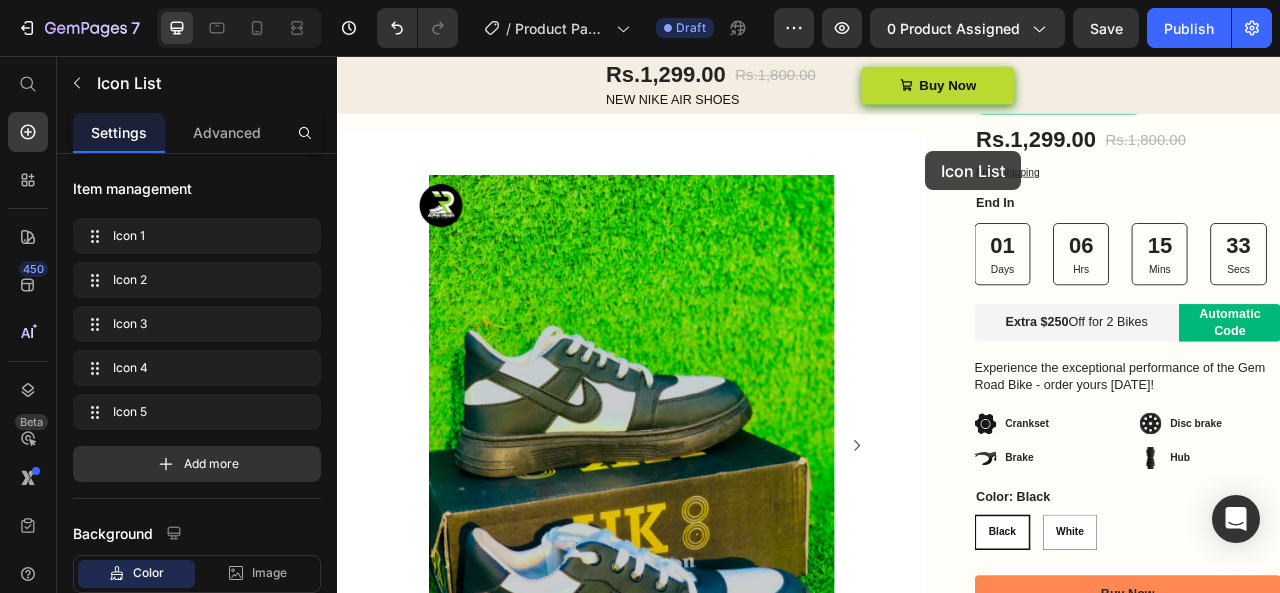 scroll, scrollTop: 0, scrollLeft: 0, axis: both 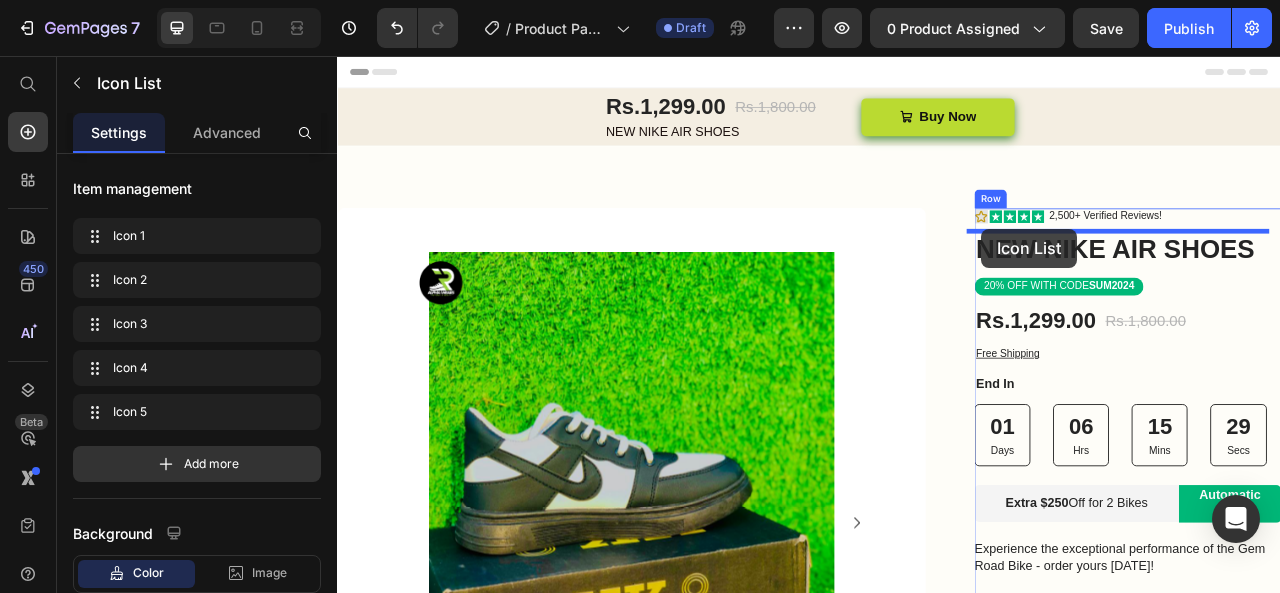 drag, startPoint x: 798, startPoint y: 343, endPoint x: 1157, endPoint y: 276, distance: 365.19858 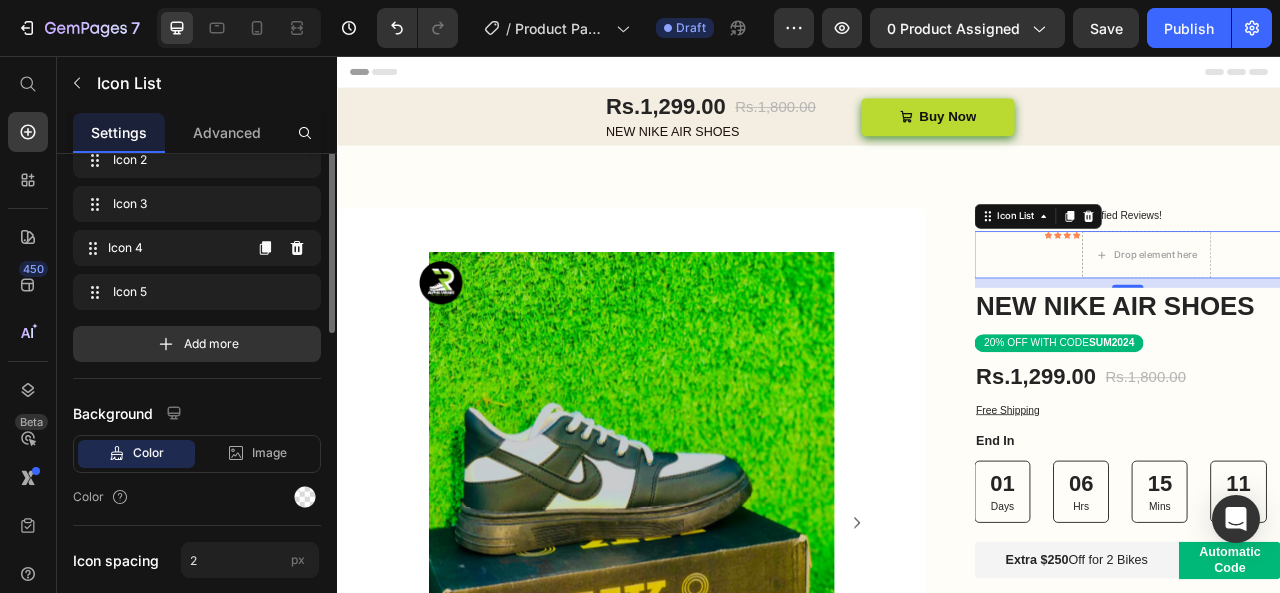 scroll, scrollTop: 0, scrollLeft: 0, axis: both 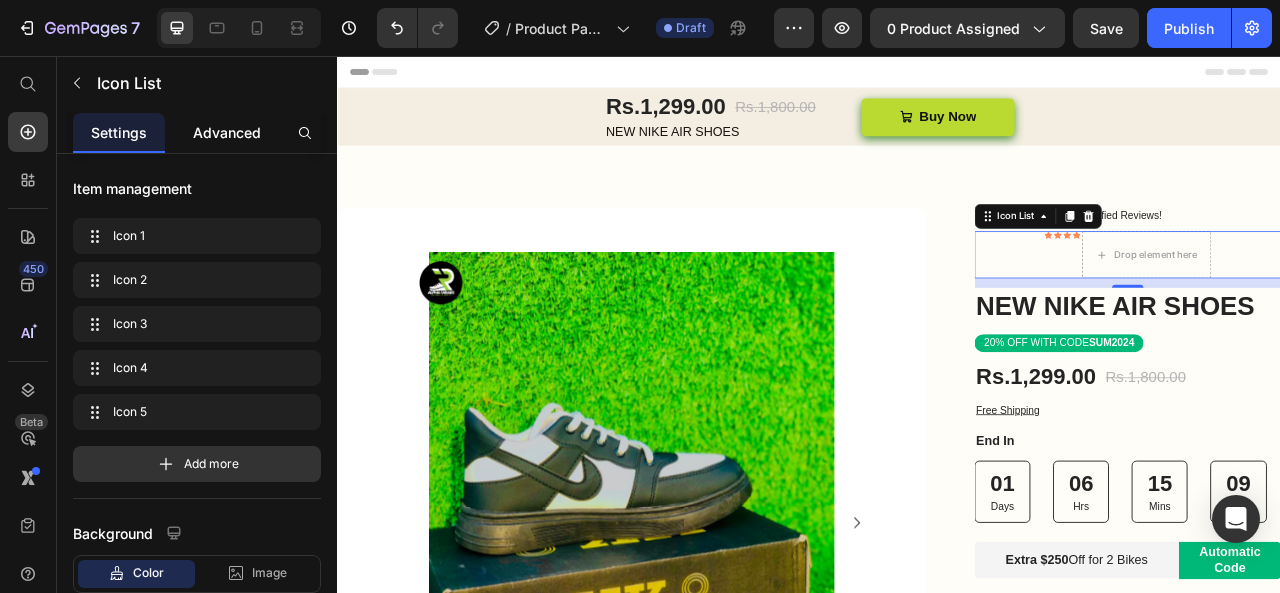 click on "Advanced" at bounding box center [227, 132] 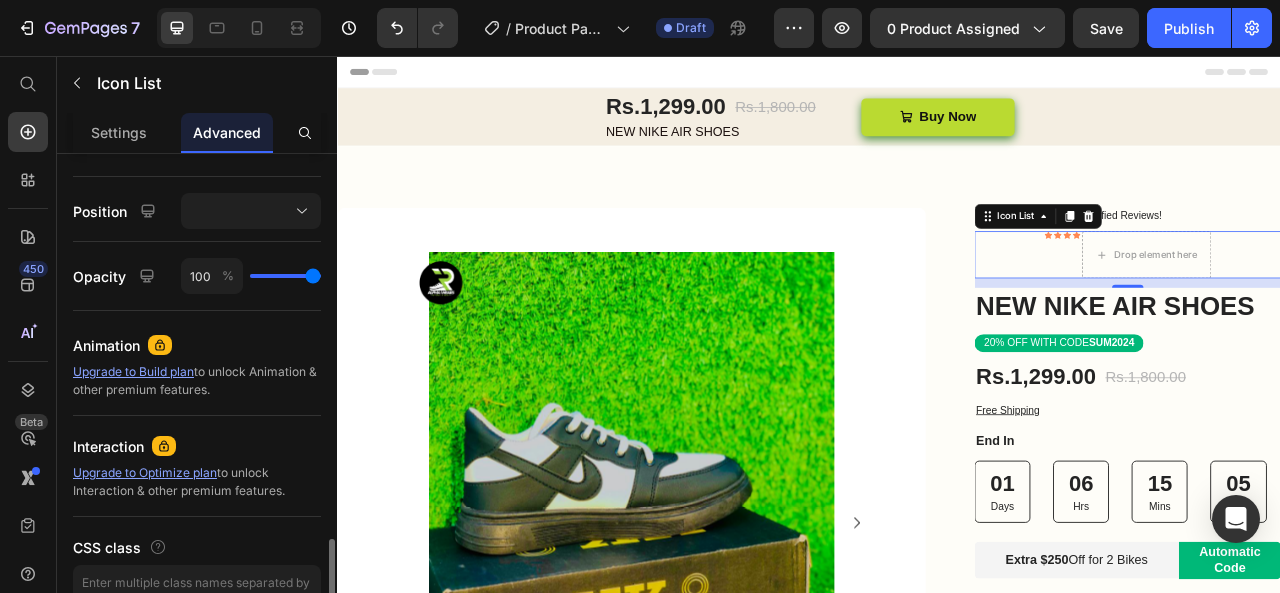 scroll, scrollTop: 805, scrollLeft: 0, axis: vertical 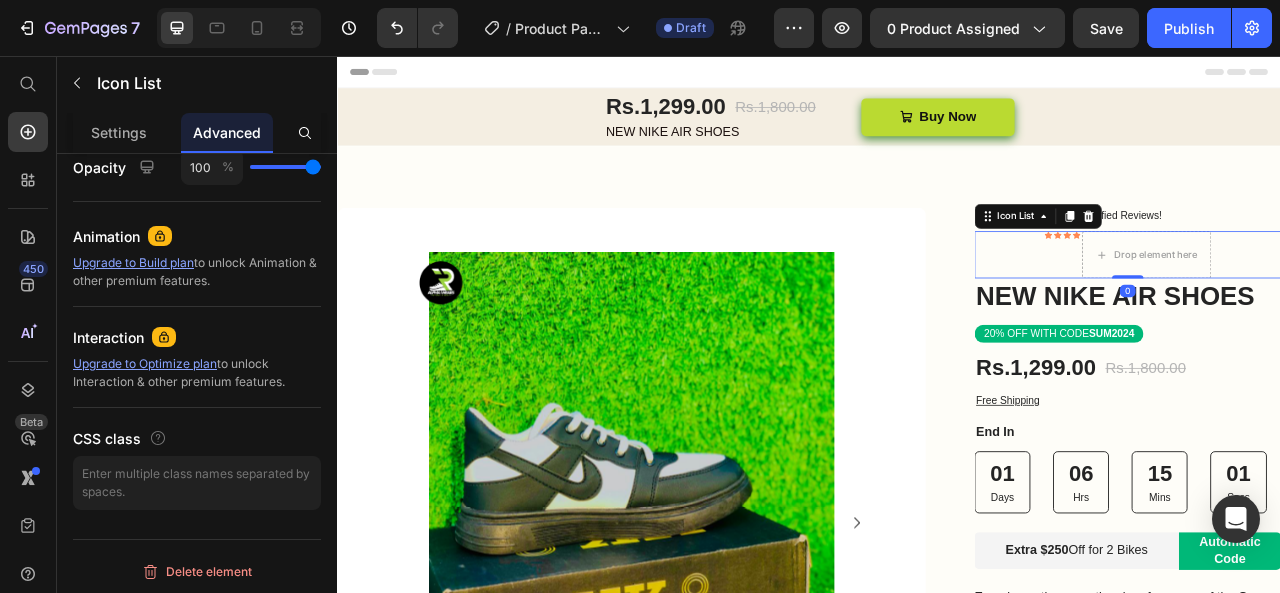 drag, startPoint x: 1319, startPoint y: 349, endPoint x: 1296, endPoint y: 271, distance: 81.32035 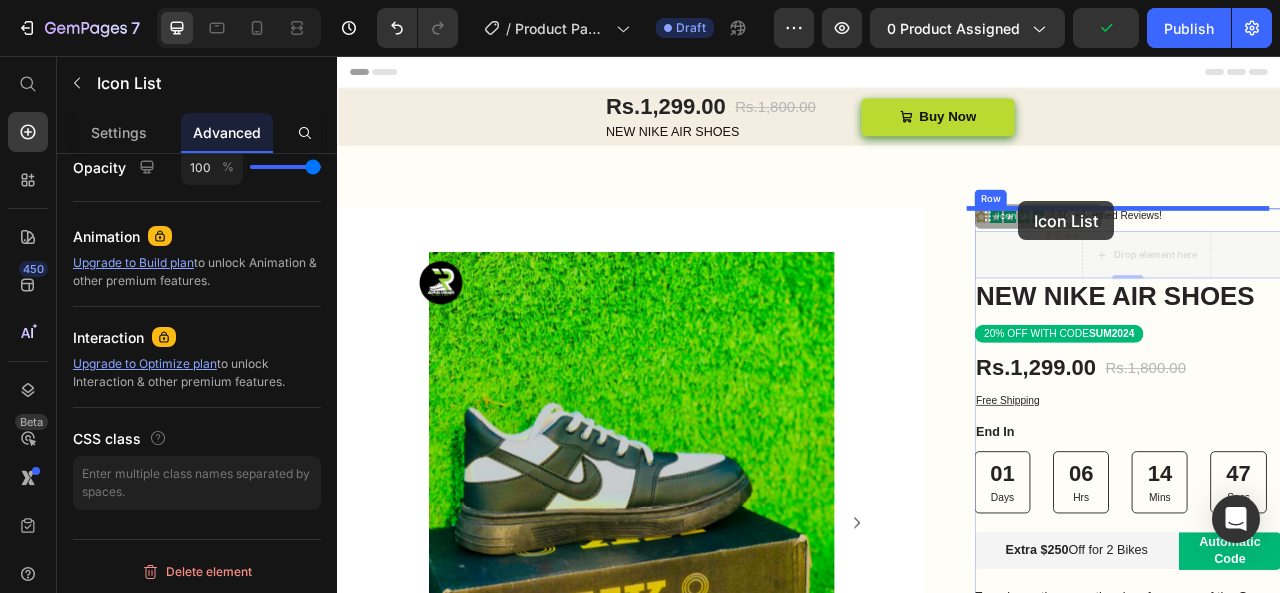 drag, startPoint x: 1225, startPoint y: 321, endPoint x: 1201, endPoint y: 245, distance: 79.69943 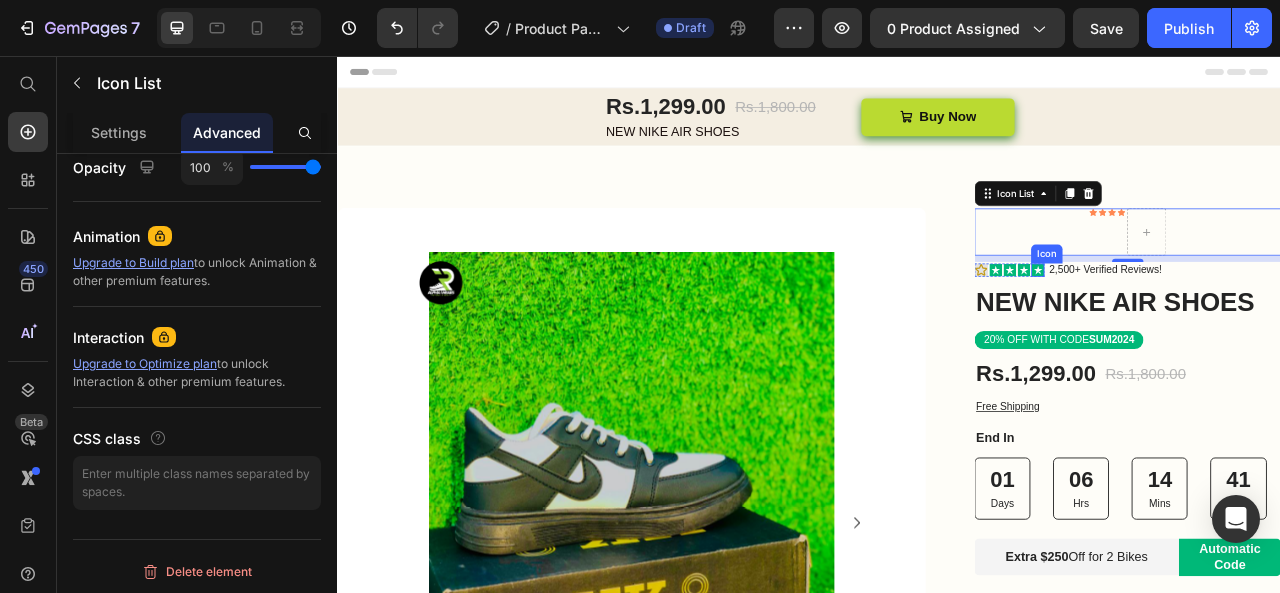 click 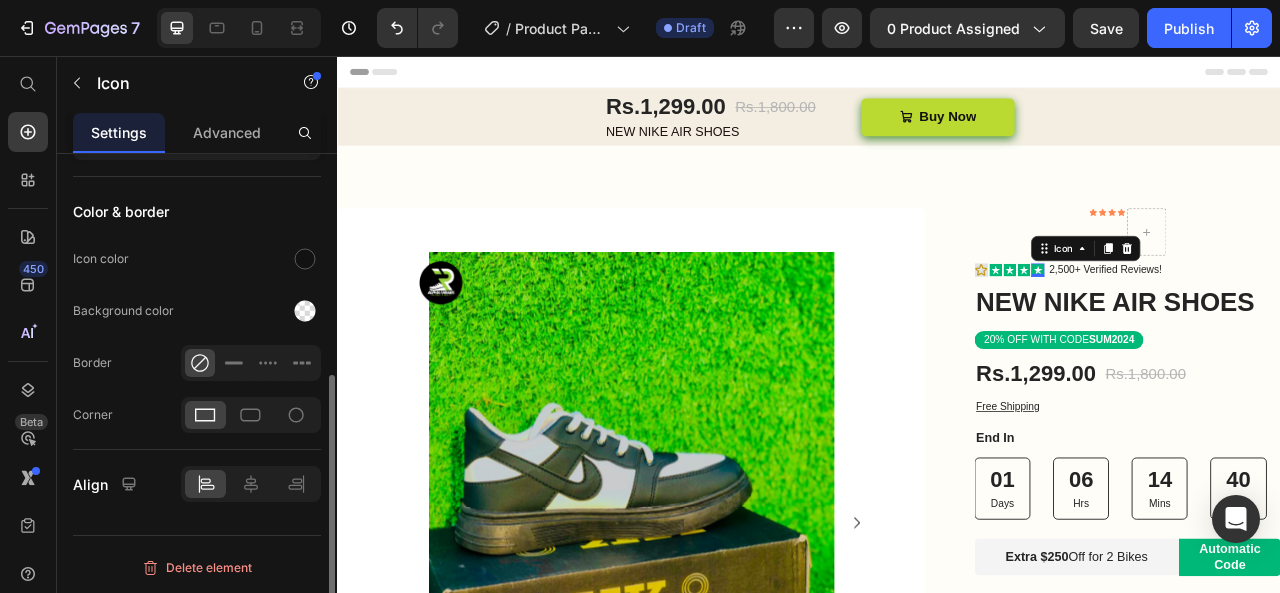 scroll, scrollTop: 0, scrollLeft: 0, axis: both 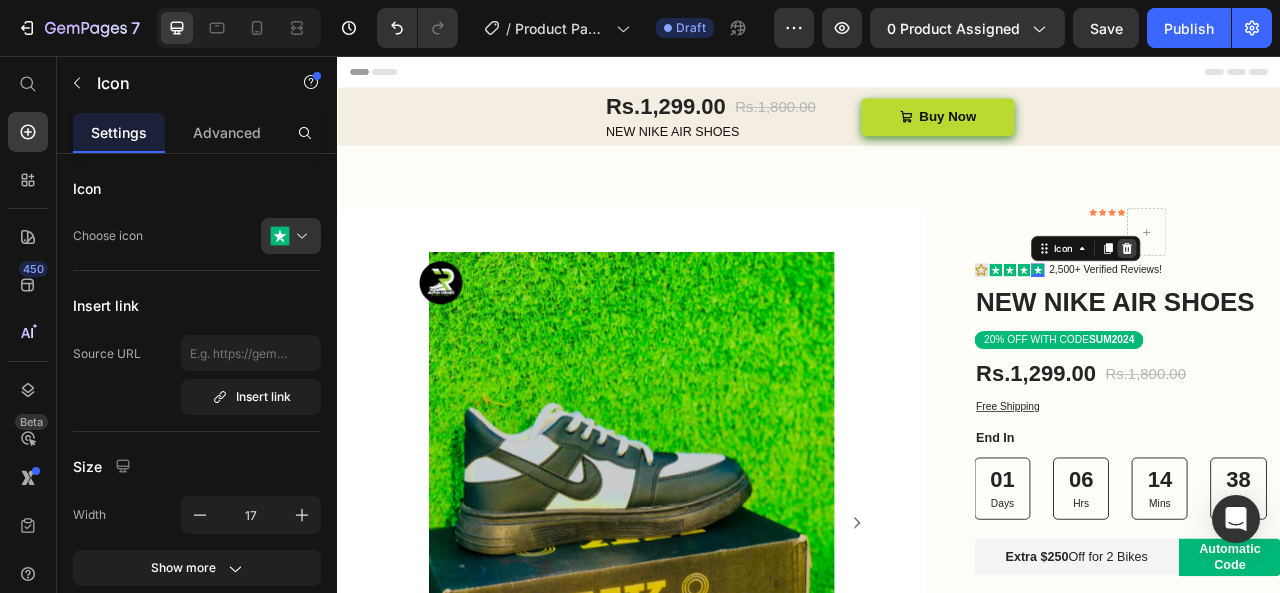 click 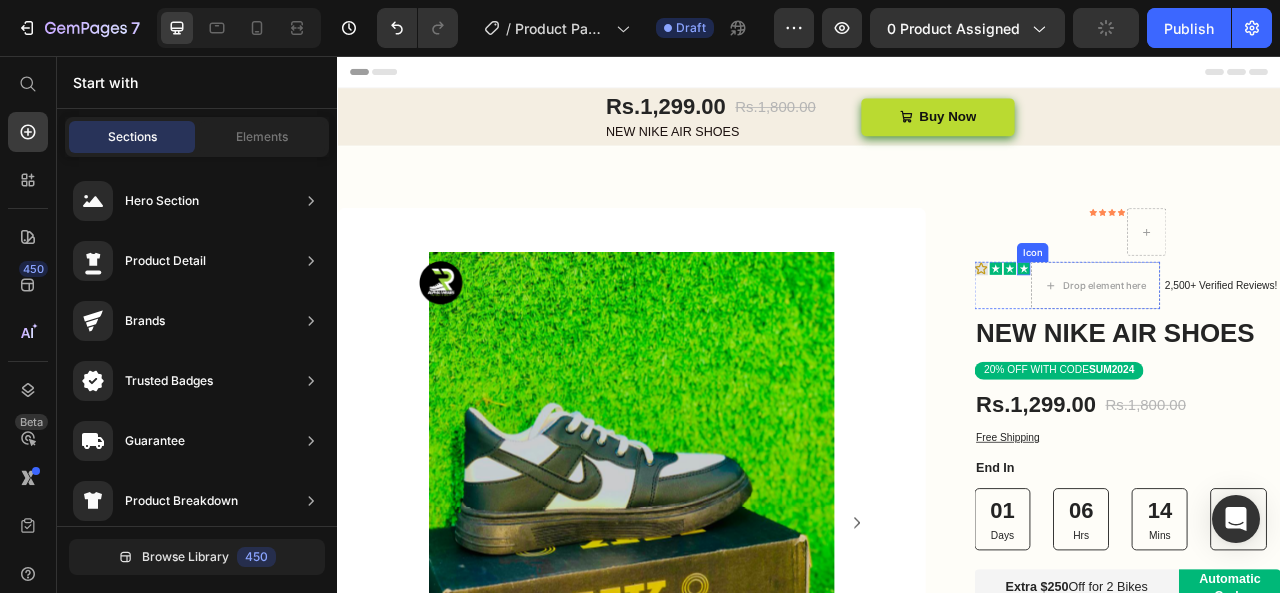 click 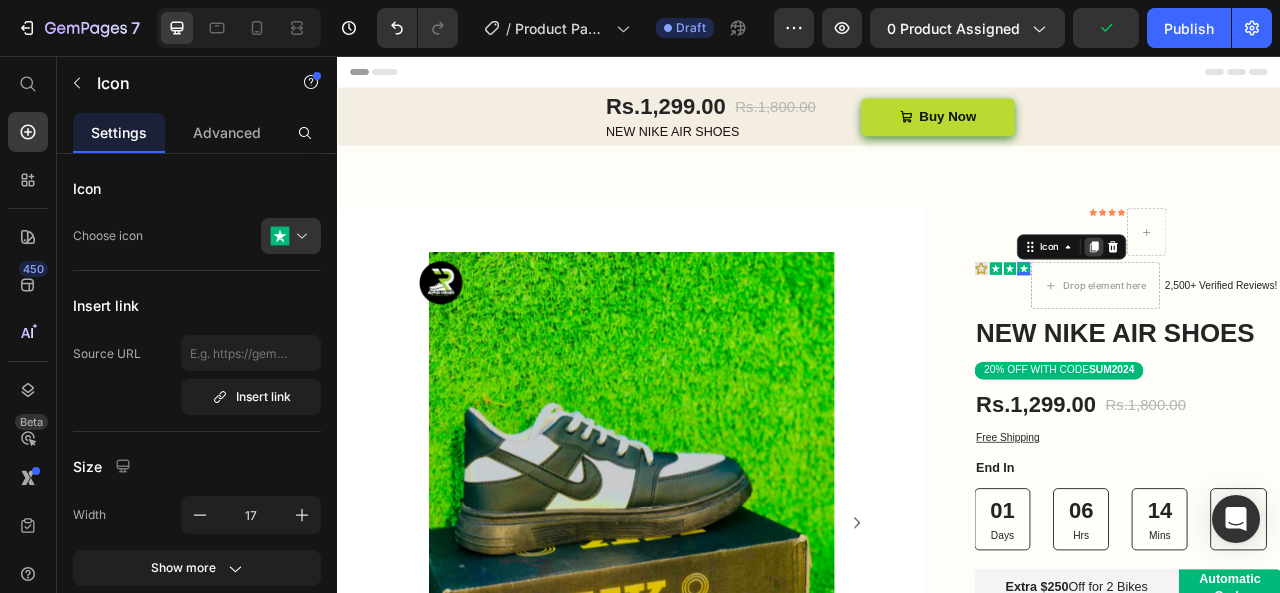 click 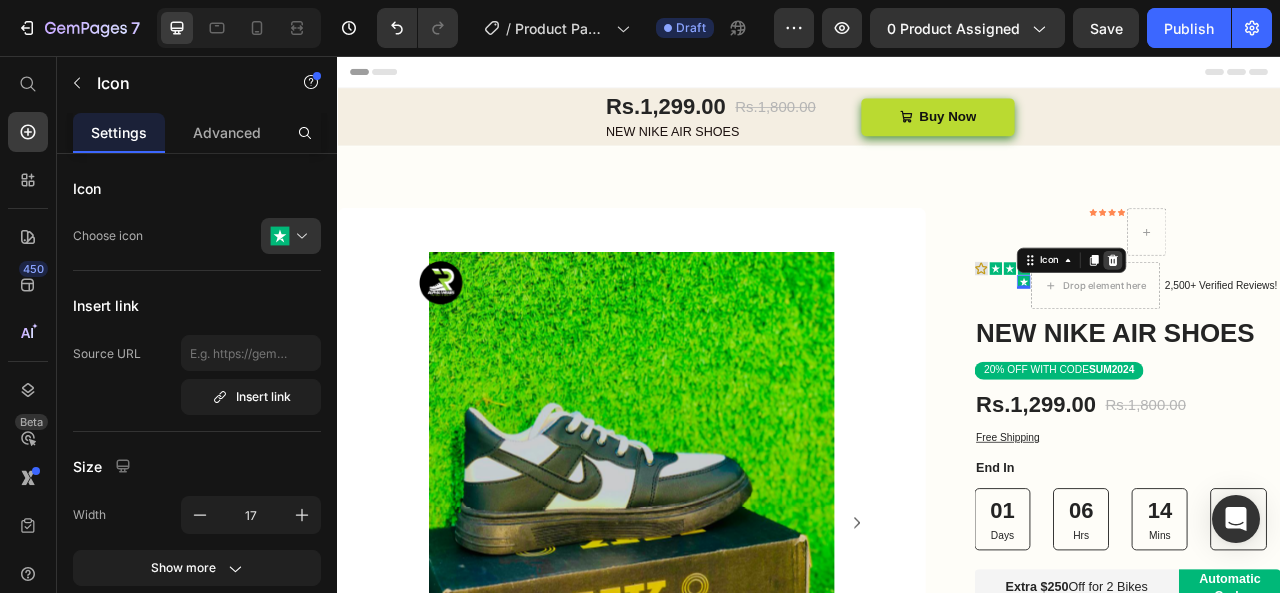 click 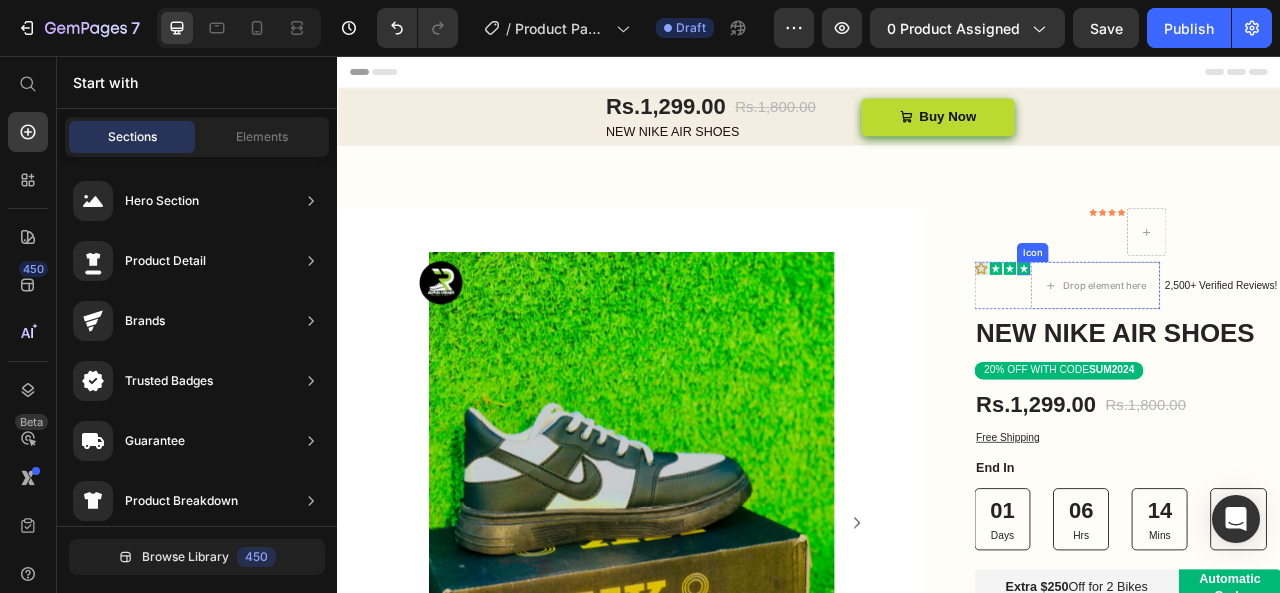 click 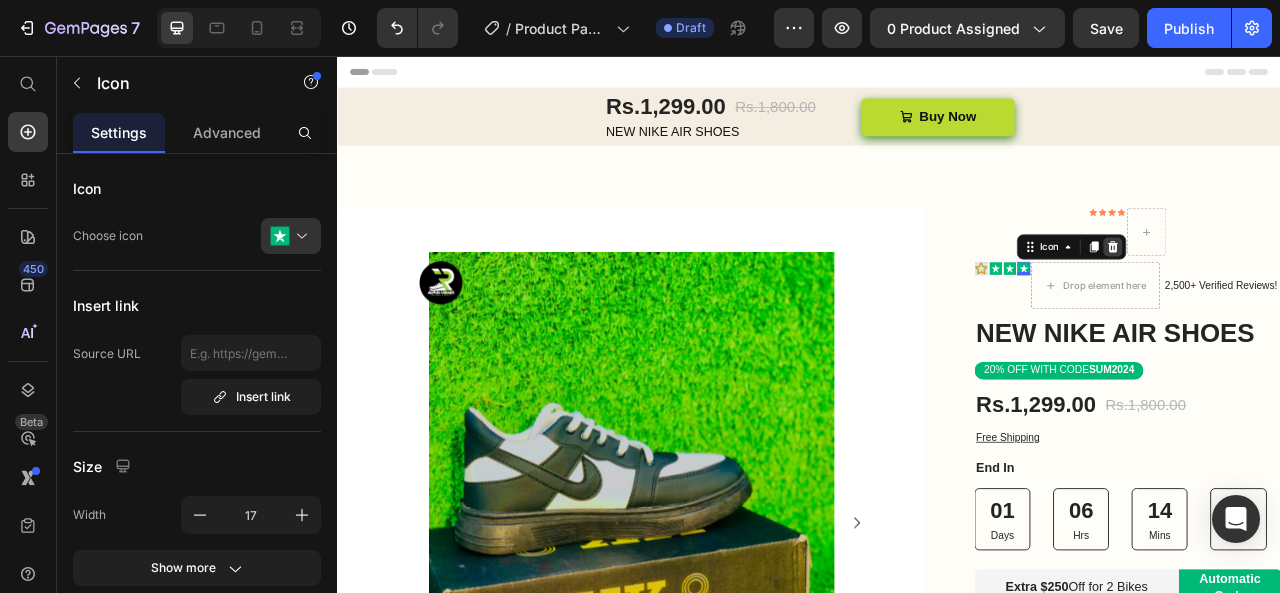 click 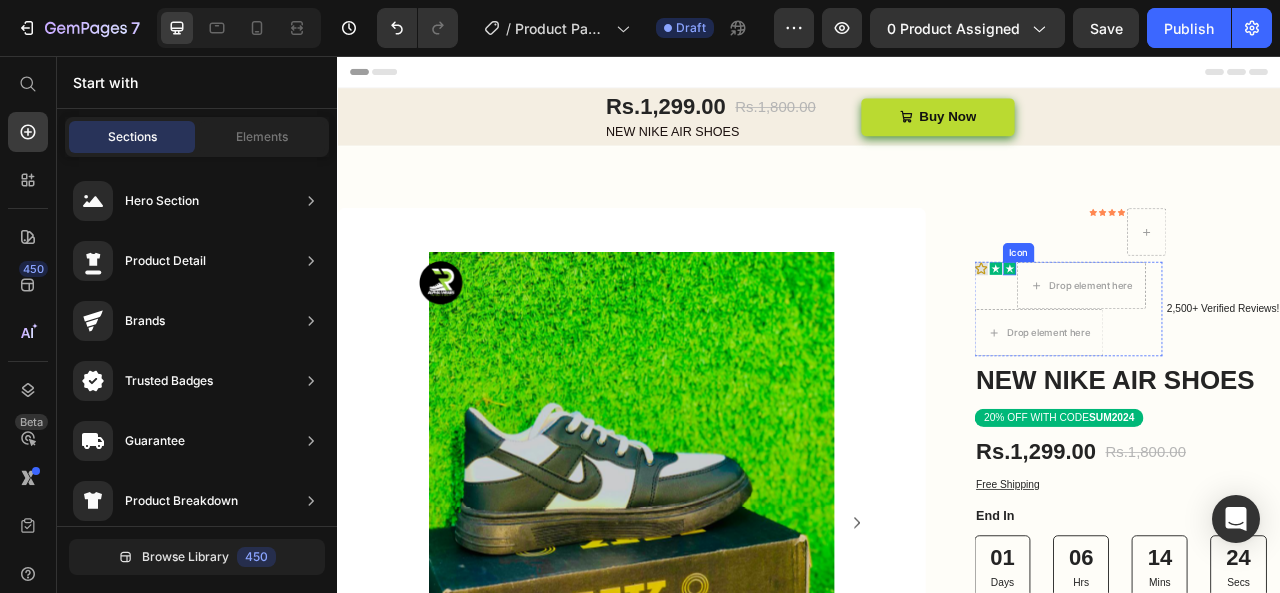 click 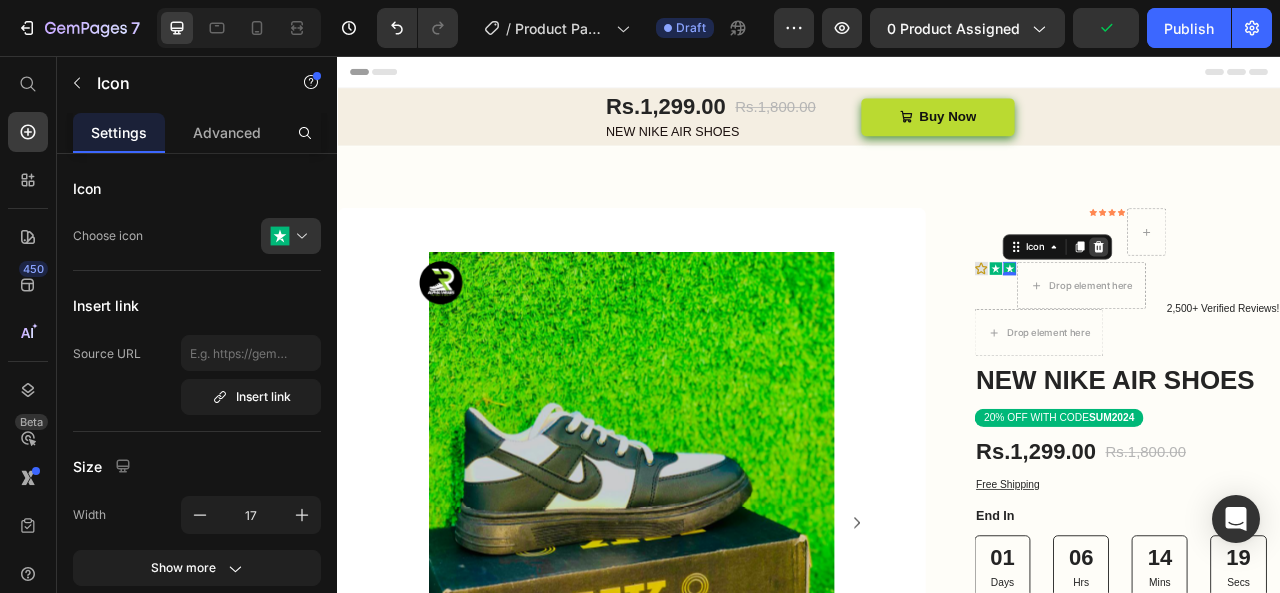 click at bounding box center [1305, 299] 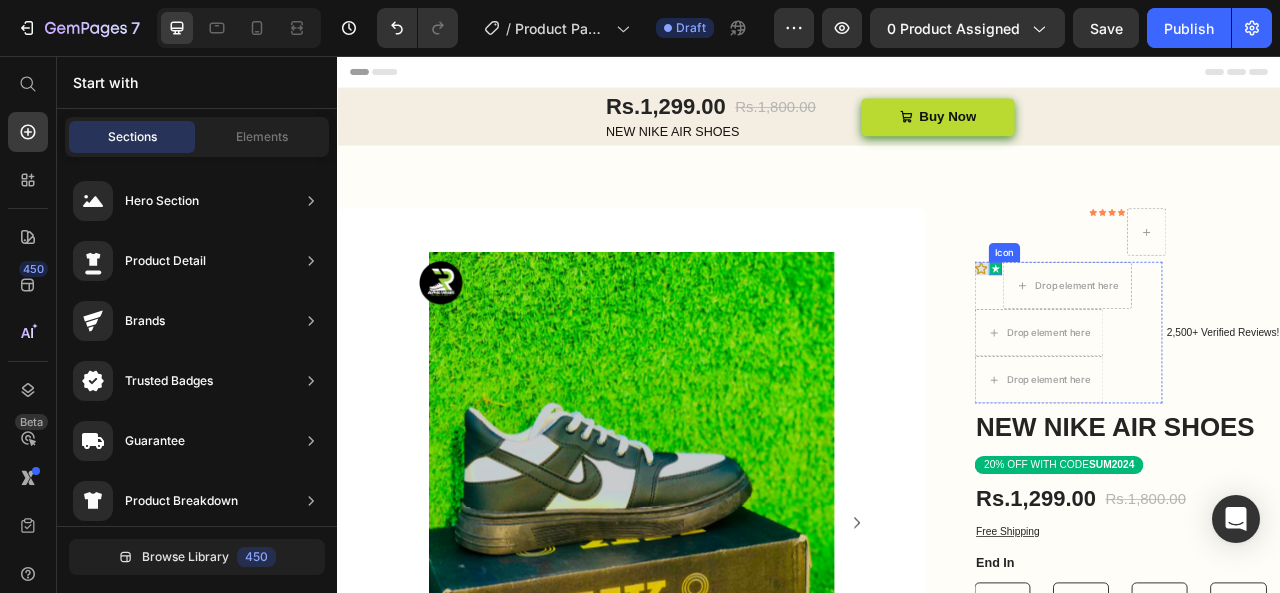 click 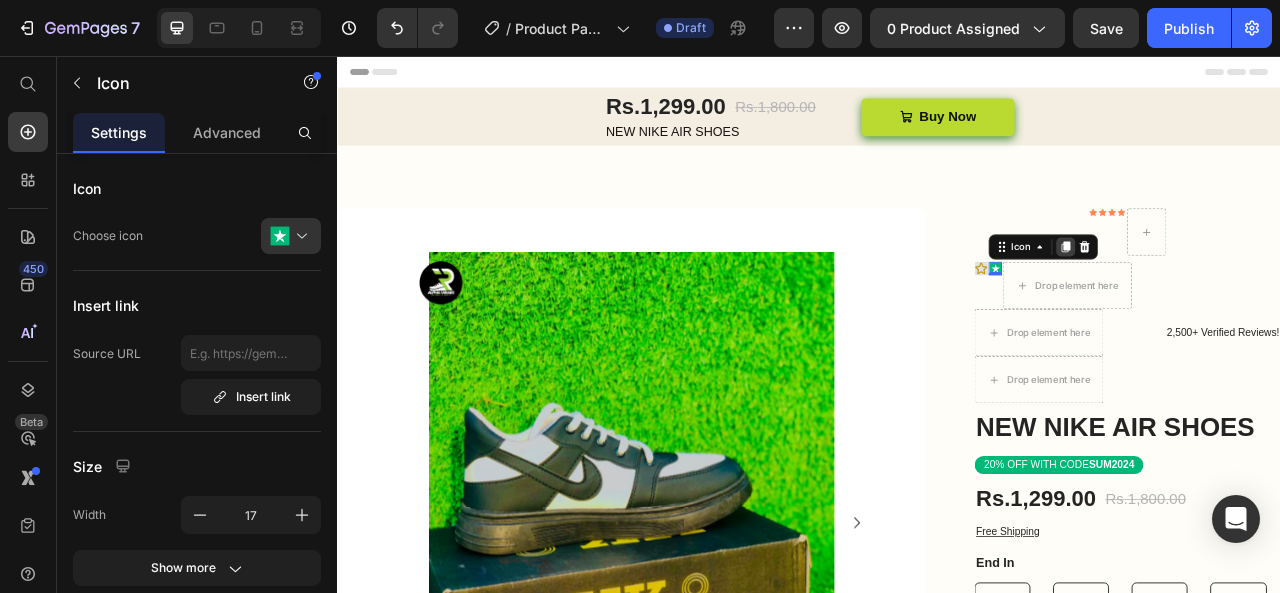 click at bounding box center (1263, 299) 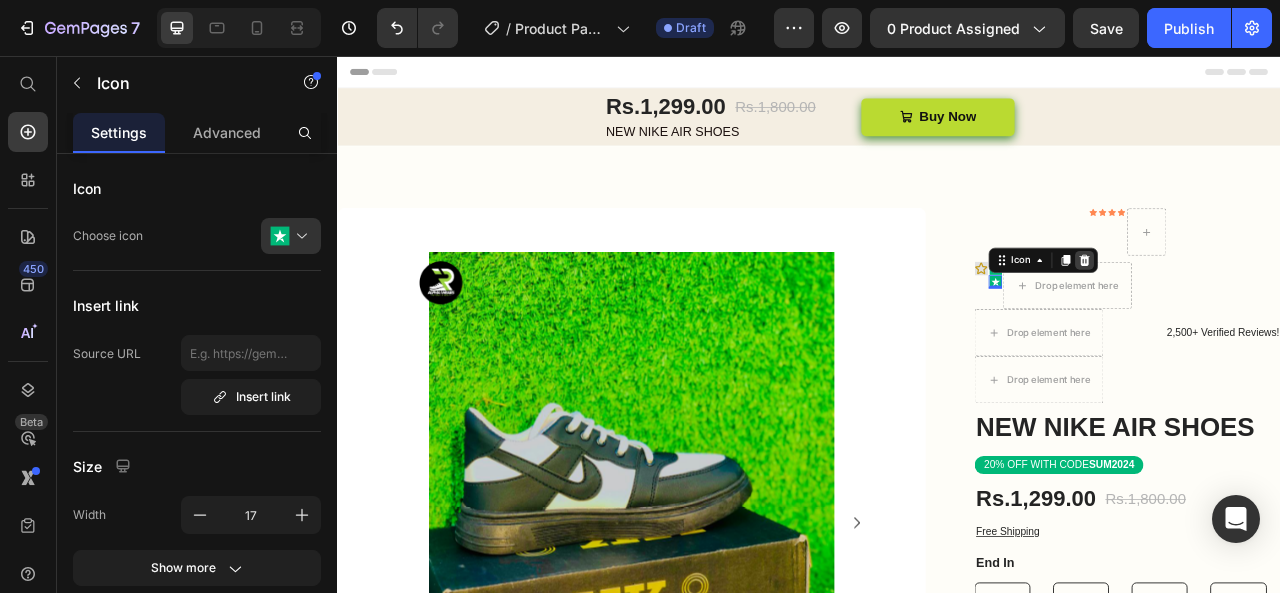 click 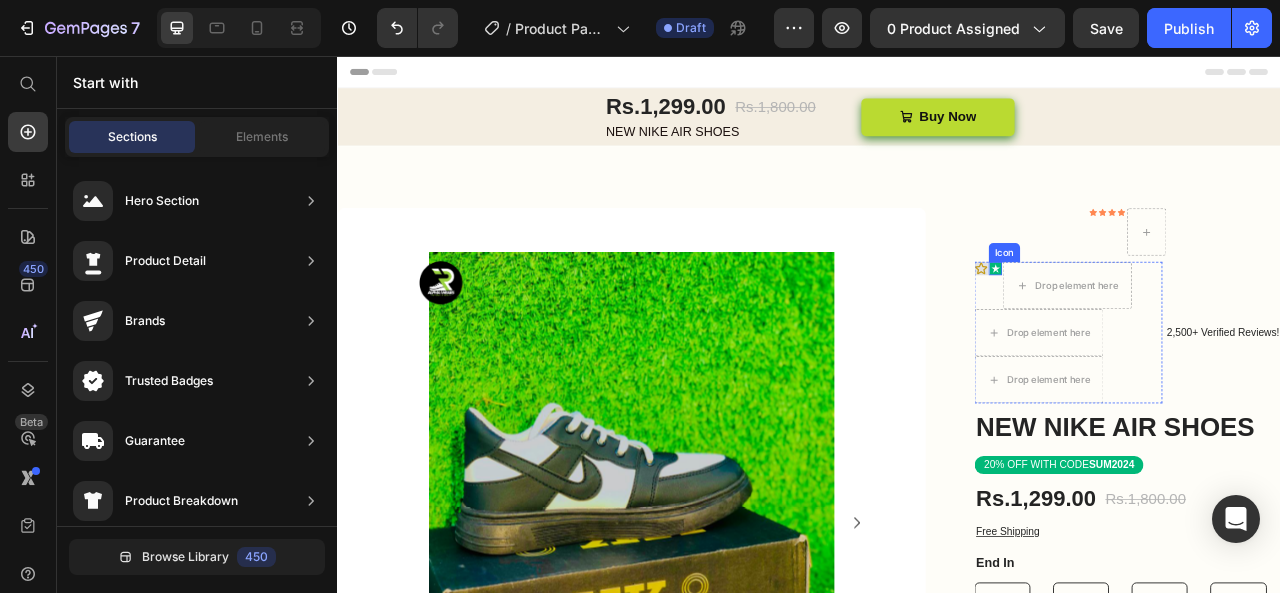click at bounding box center (1173, 326) 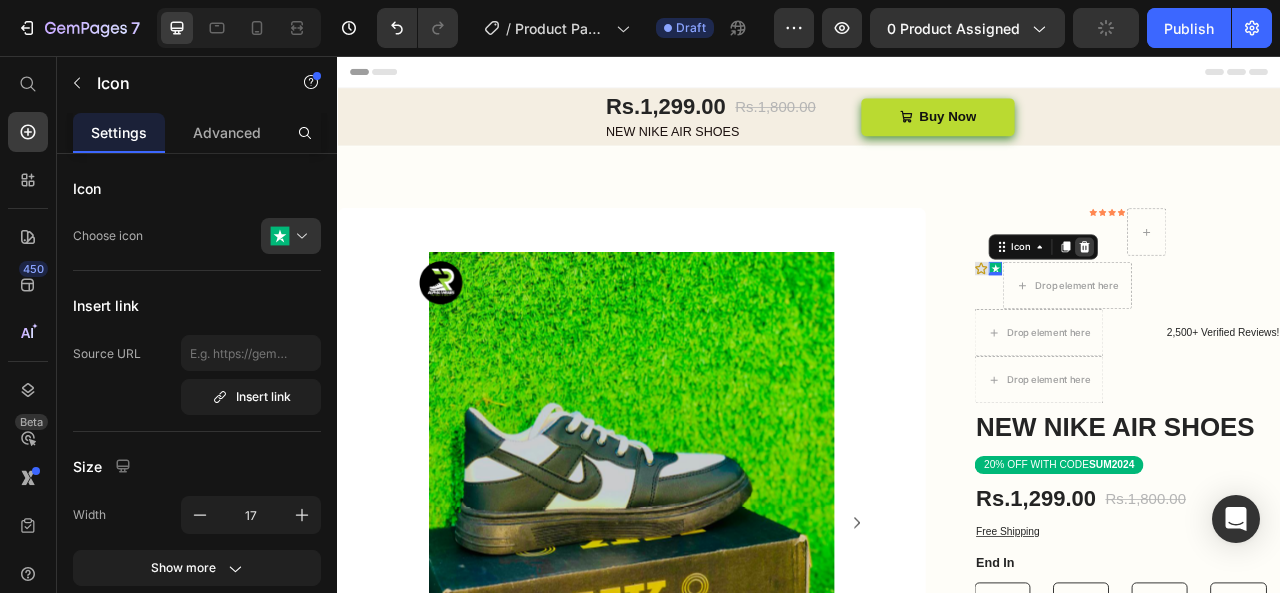 click 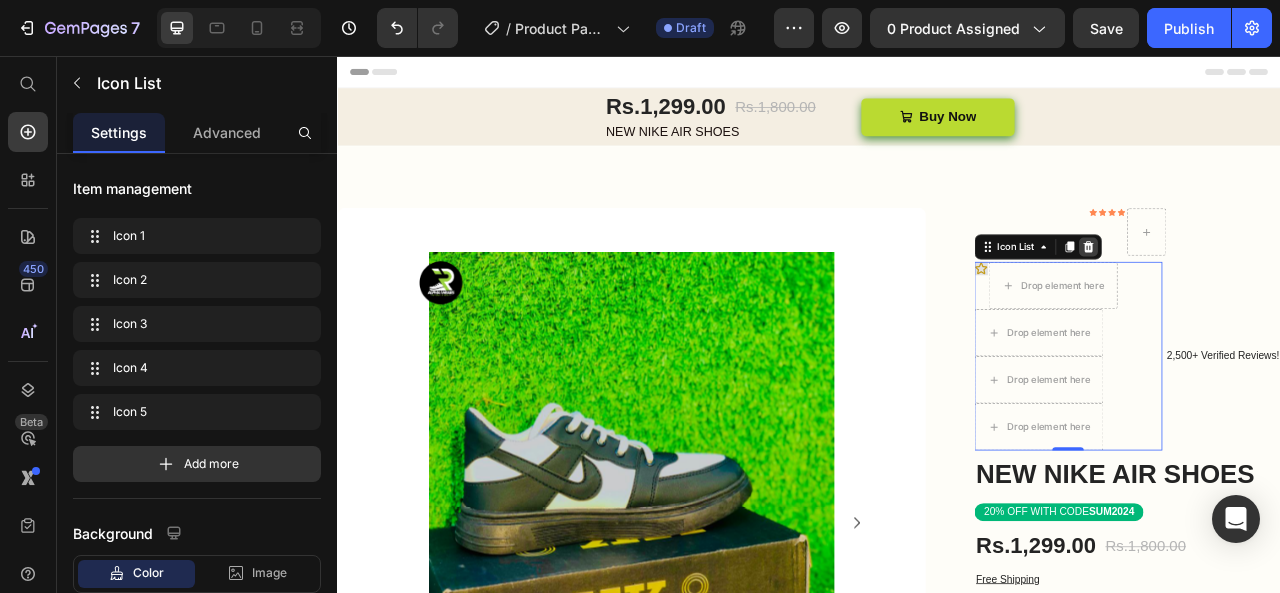 click 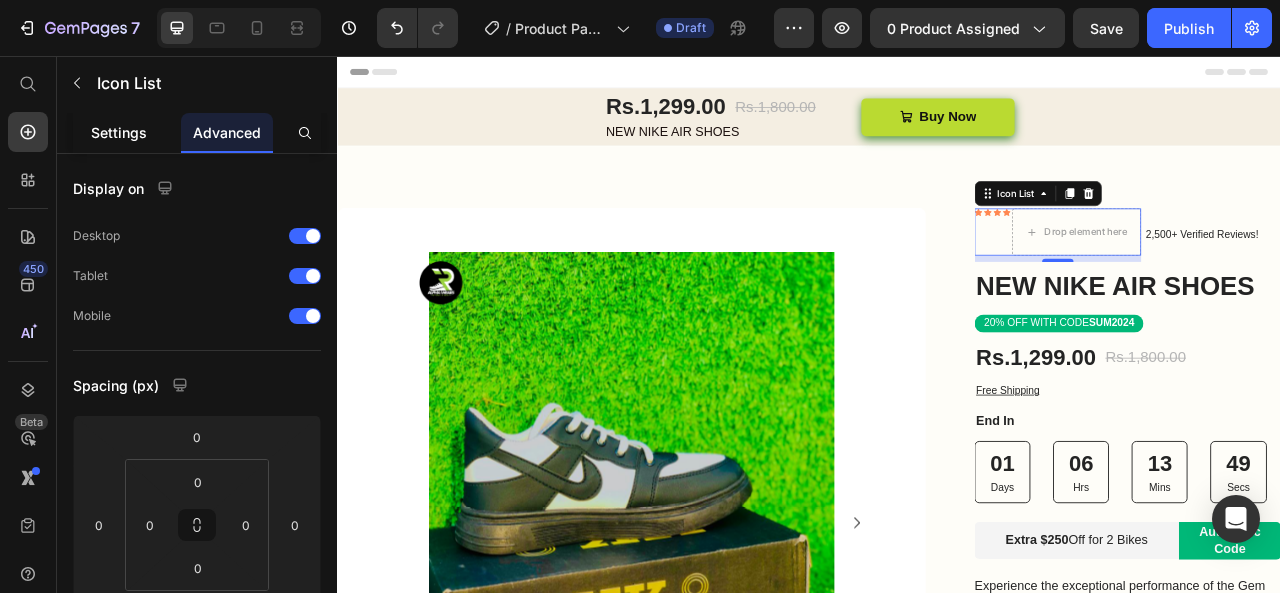 click on "Settings" 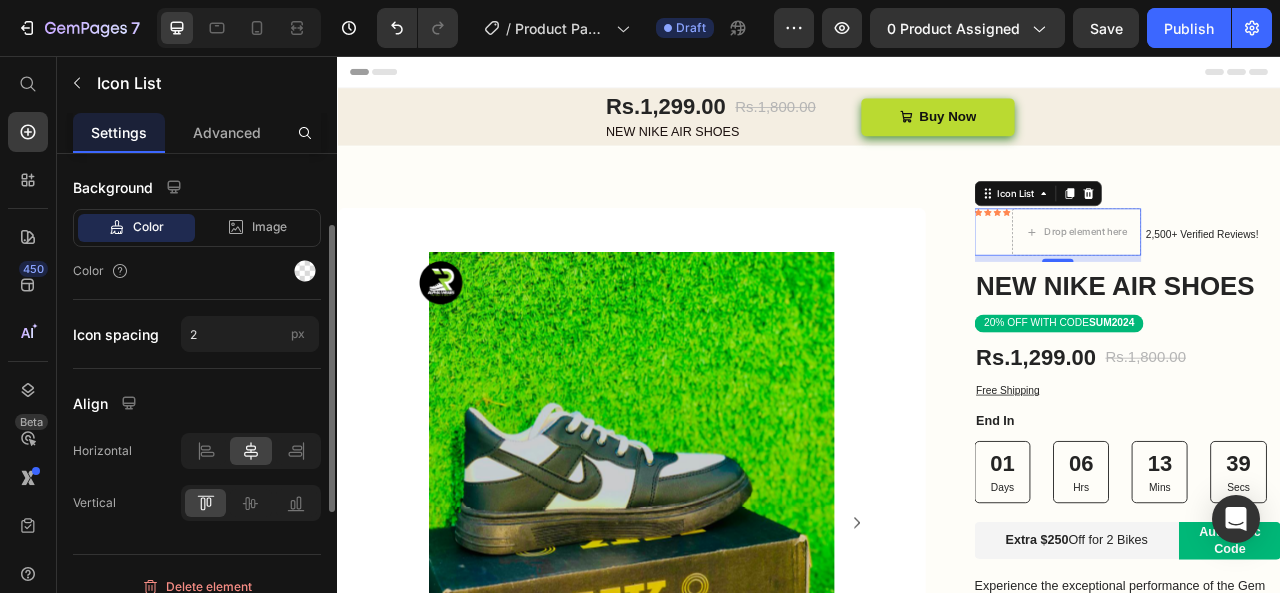 scroll, scrollTop: 362, scrollLeft: 0, axis: vertical 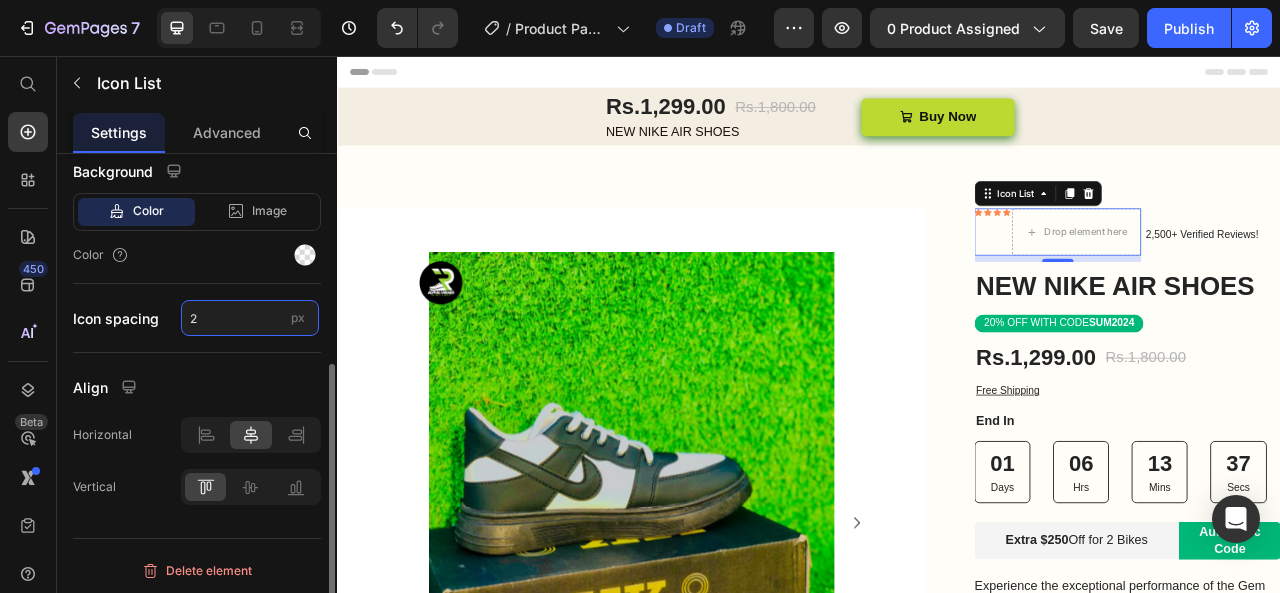 click on "2" at bounding box center [250, 318] 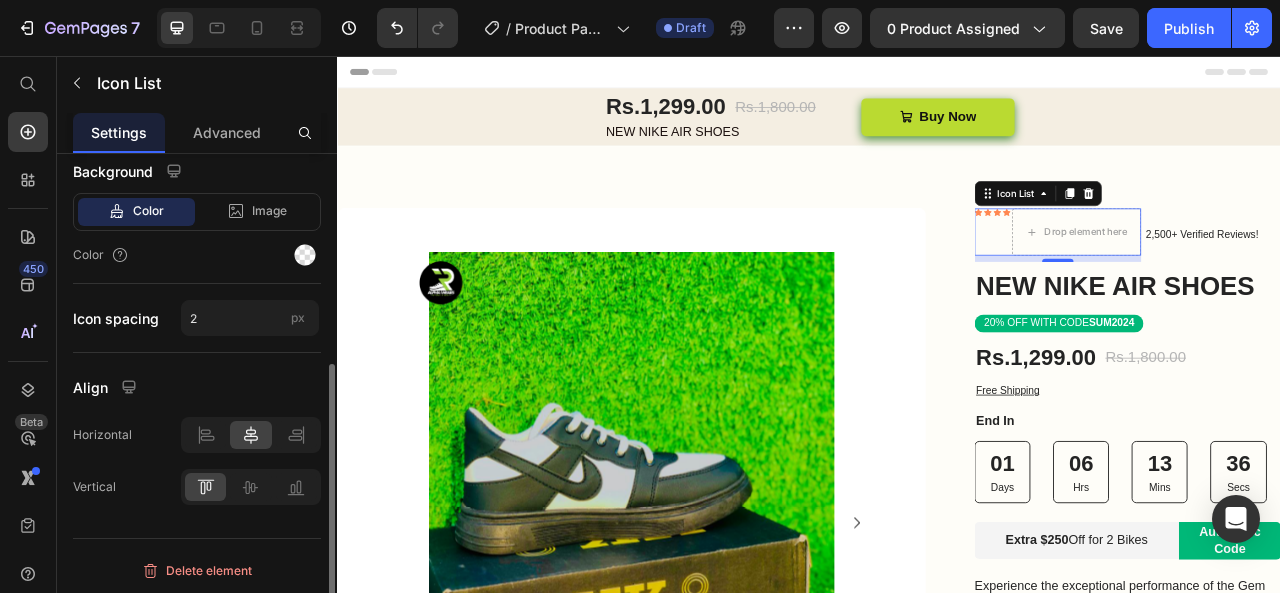 click on "Item management
Icon 1 Icon 1
Icon 2 Icon 2
Icon 3 Icon 3
Icon 4 Icon 4
Icon 5 Icon 5 Add more Background Color Image Video  Color  Icon spacing 2 px Align Horizontal Vertical" at bounding box center [197, 173] 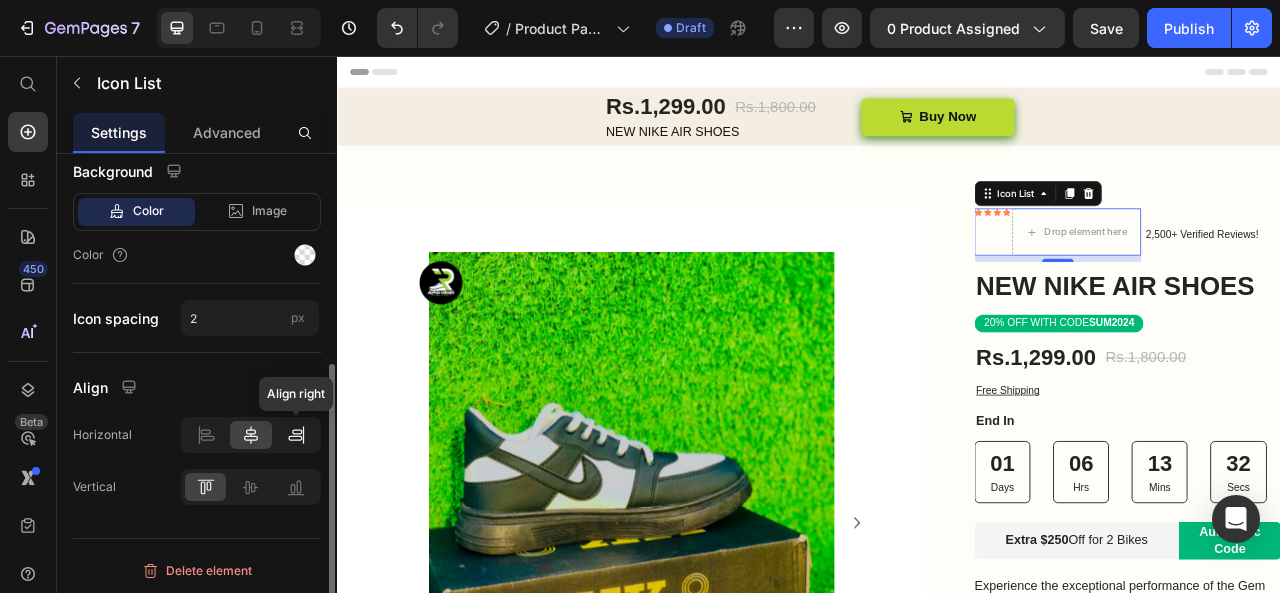 click 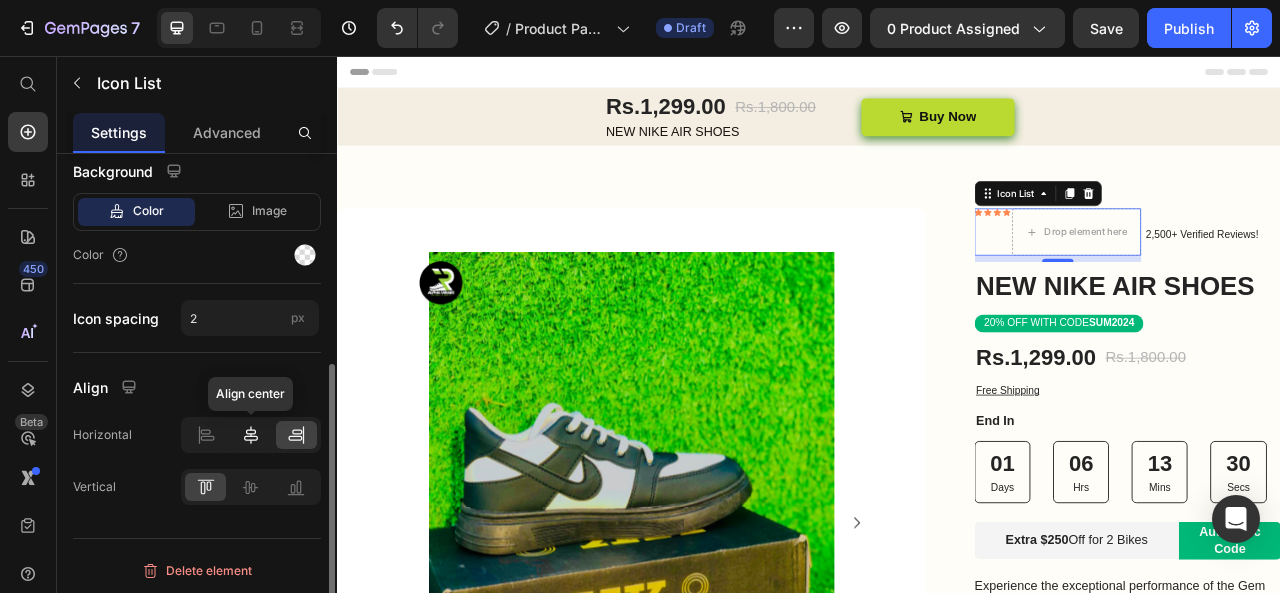 click 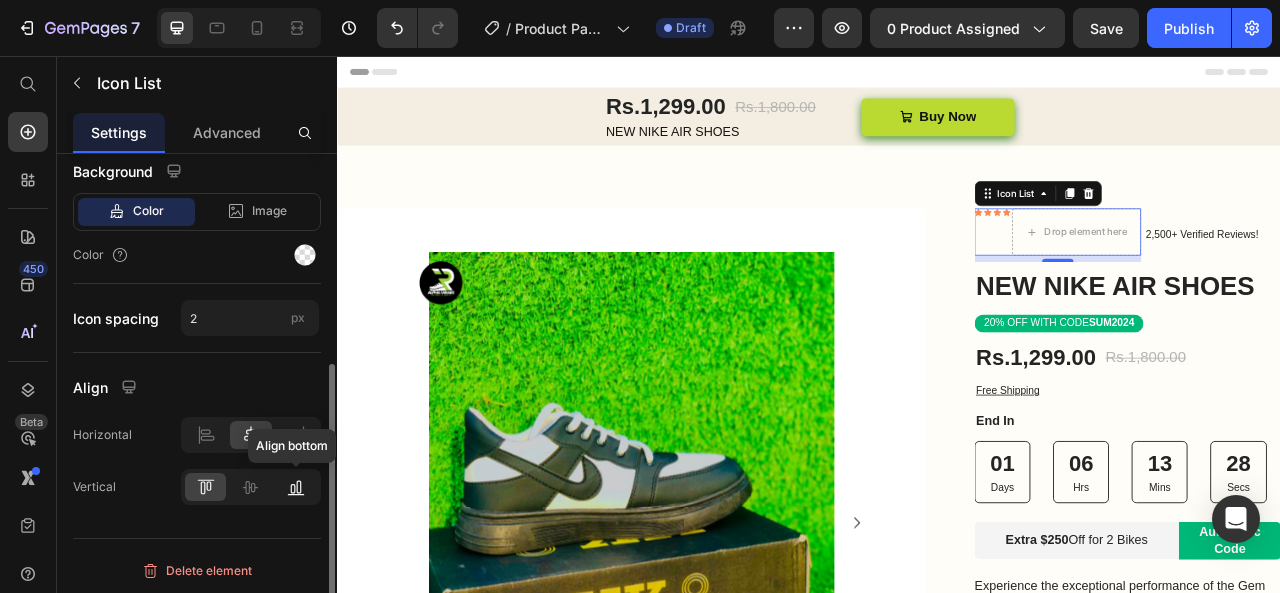 click 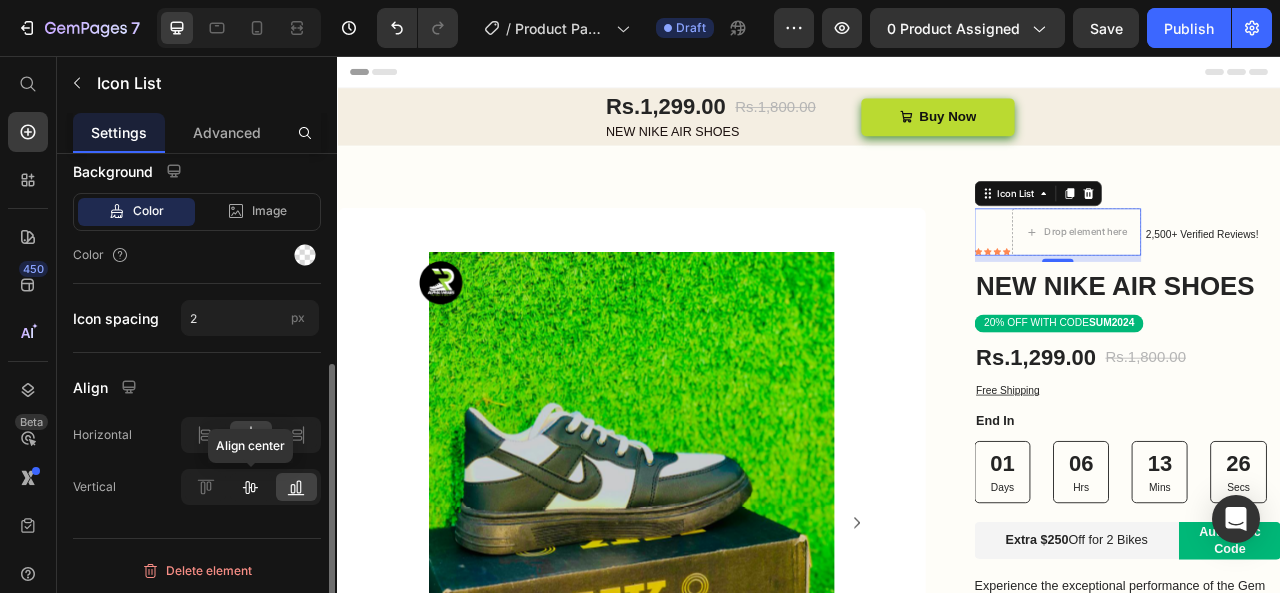 click 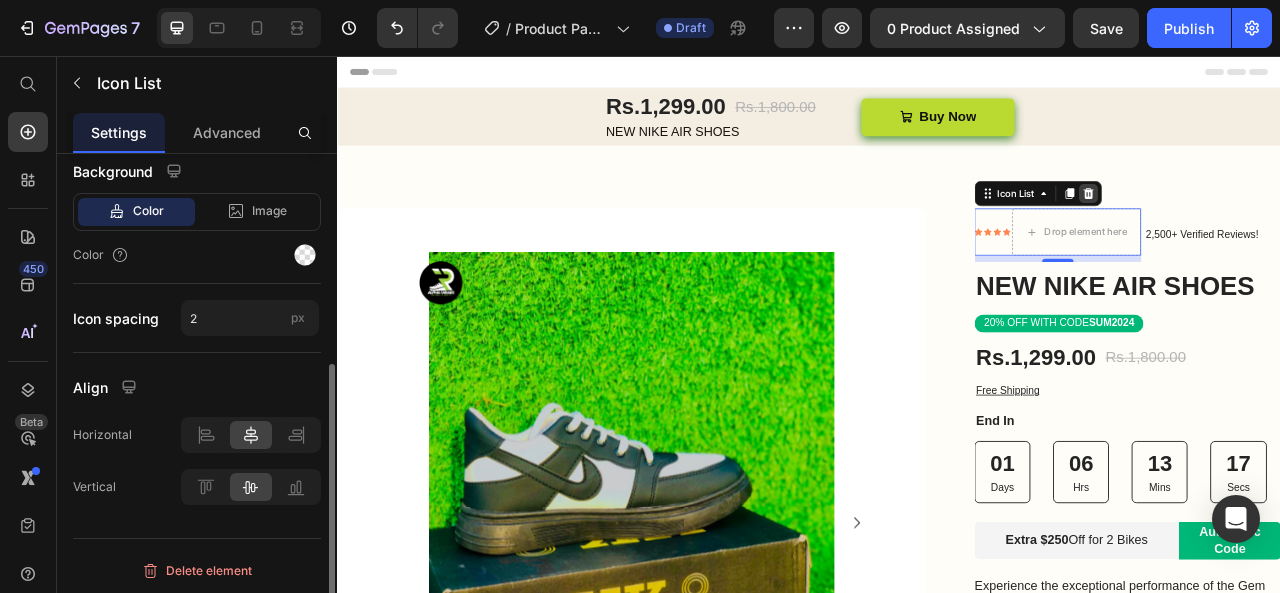 click 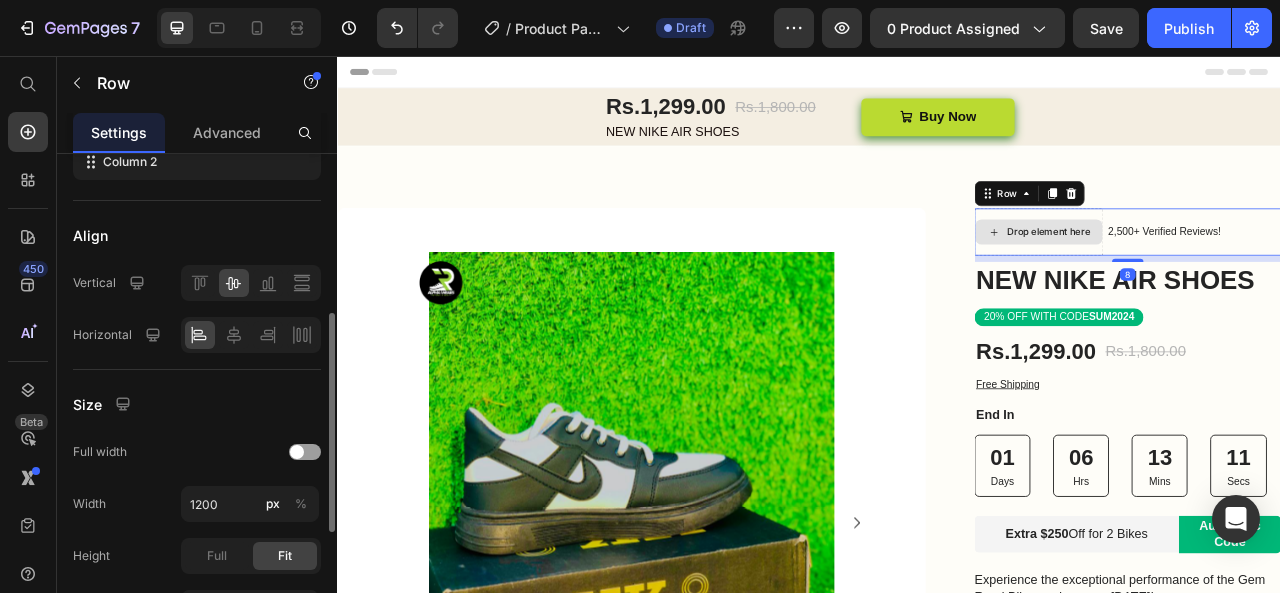 scroll, scrollTop: 0, scrollLeft: 0, axis: both 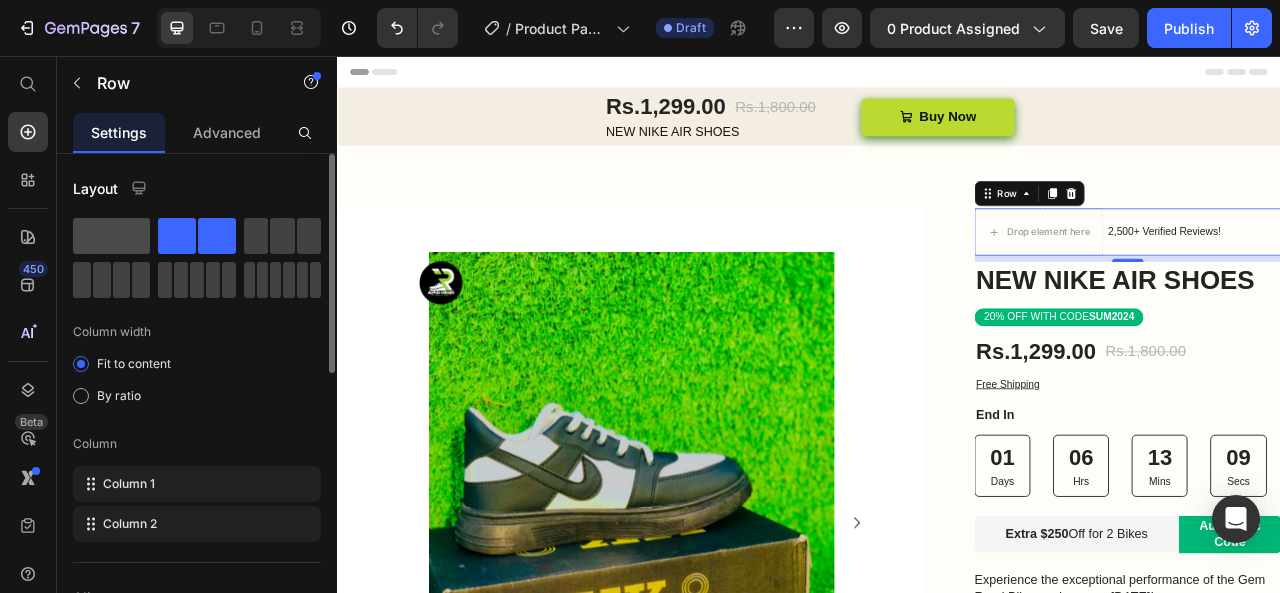 click 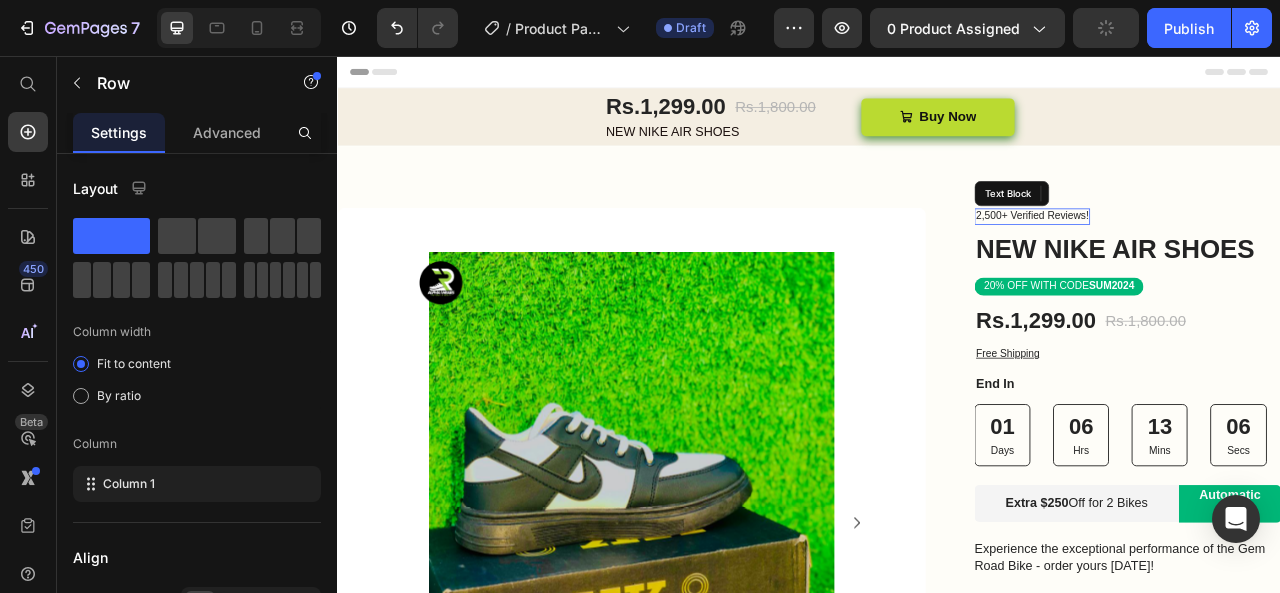 click on "2,500+ Verified Reviews!" at bounding box center (1220, 260) 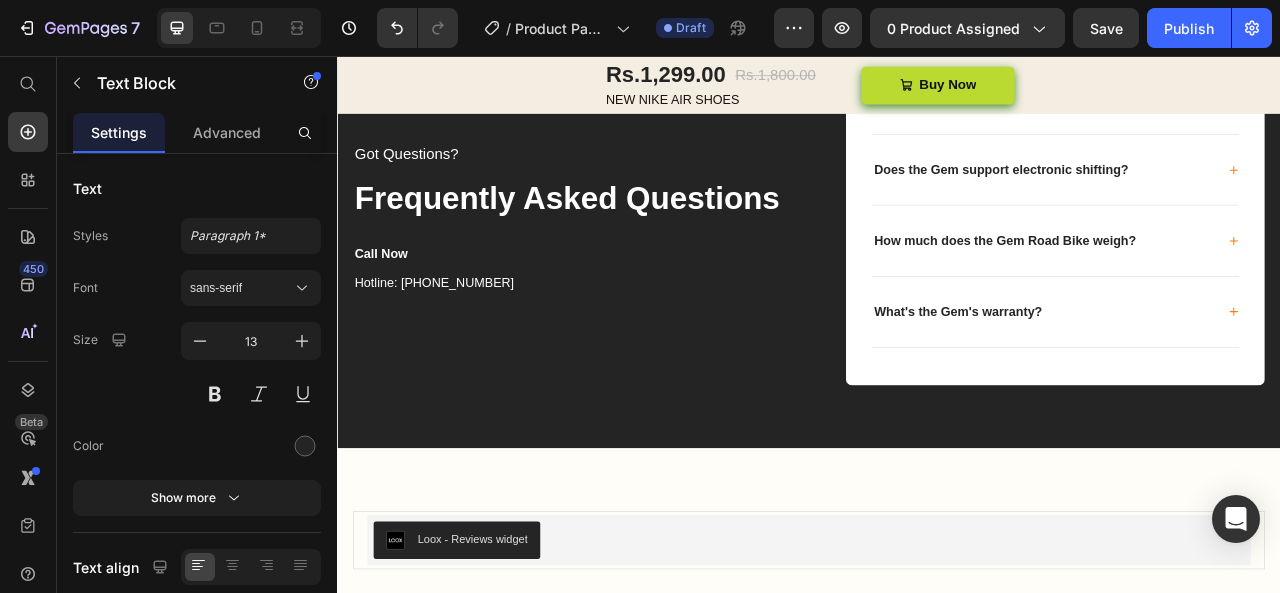 scroll, scrollTop: 7839, scrollLeft: 0, axis: vertical 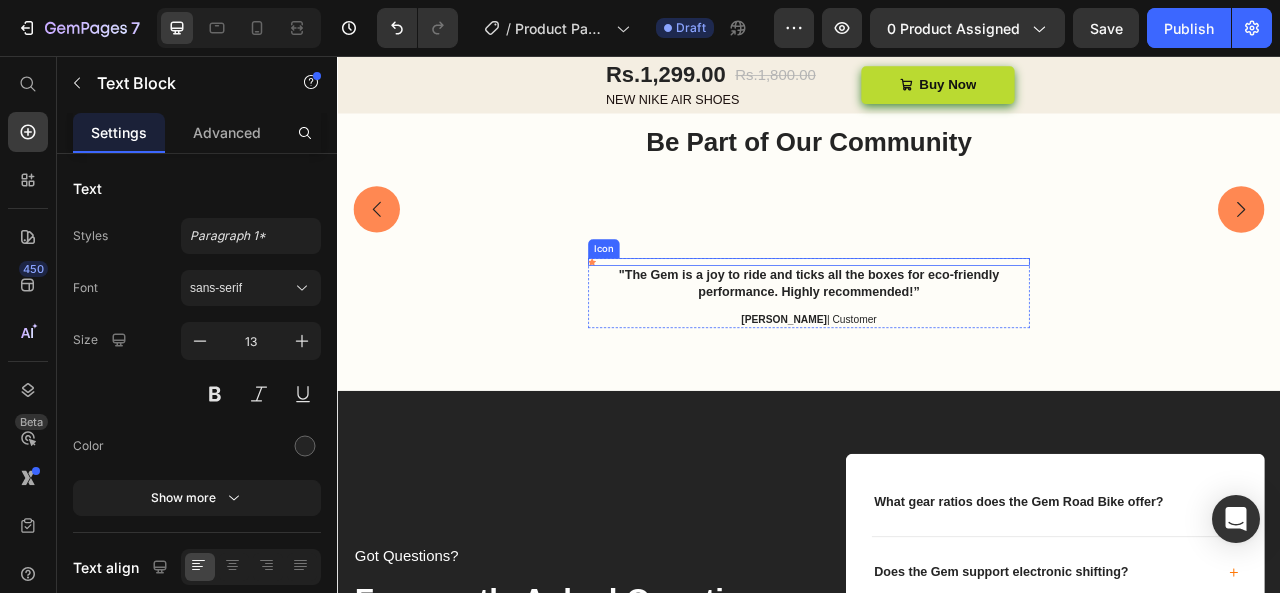 click 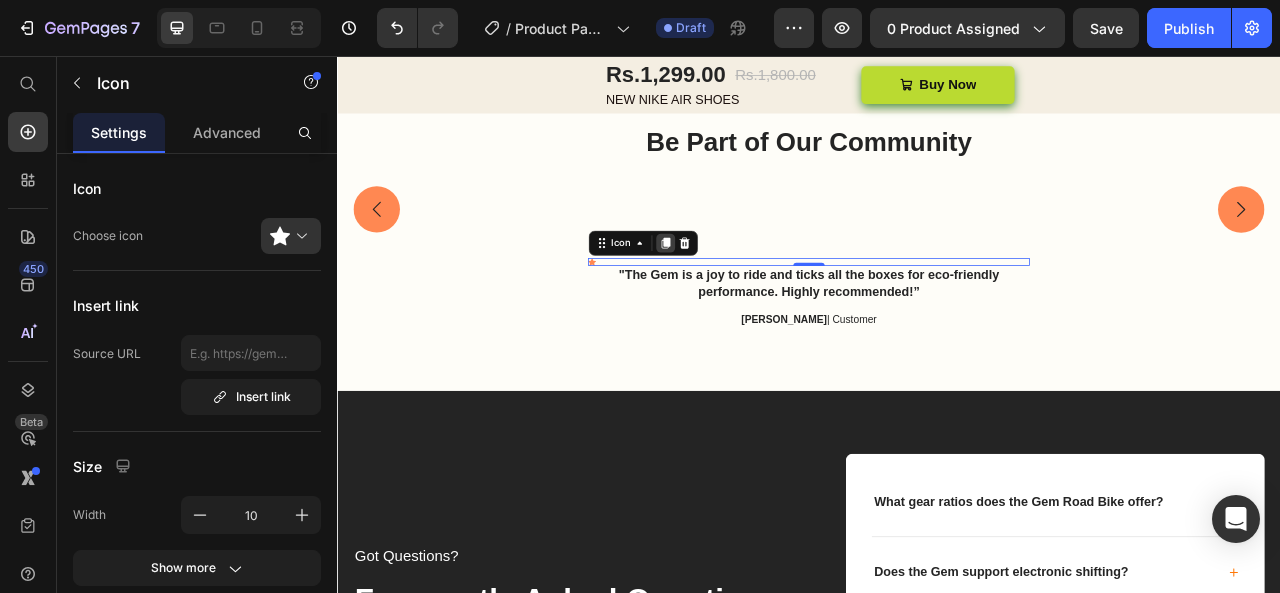 click 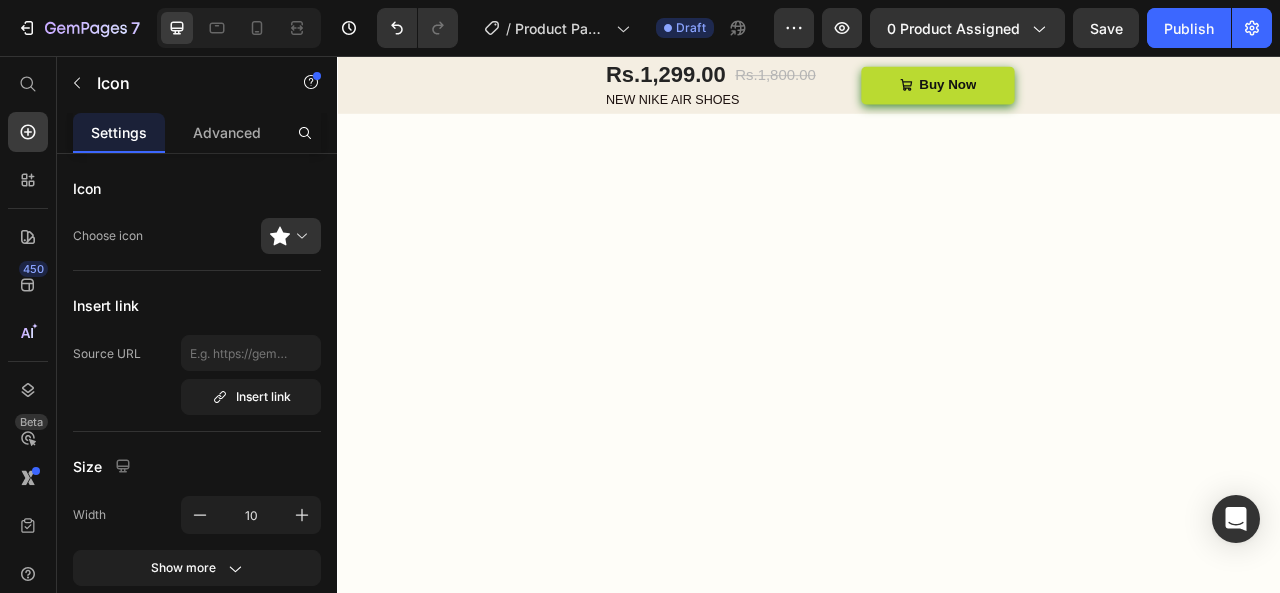 scroll, scrollTop: 0, scrollLeft: 0, axis: both 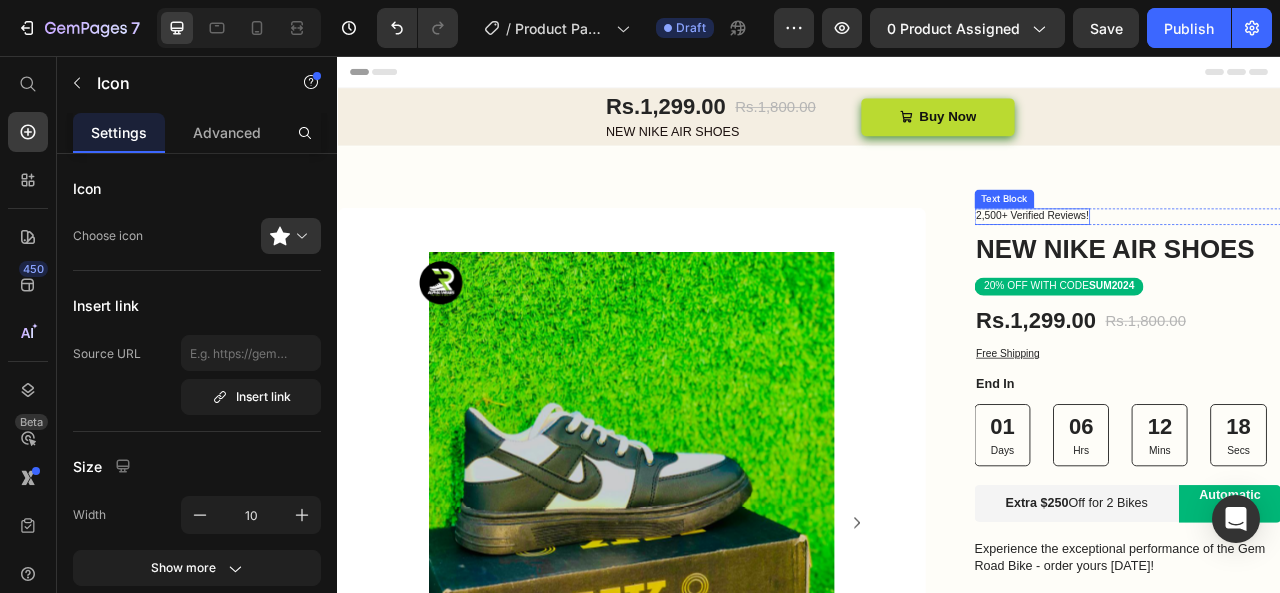 click on "2,500+ Verified Reviews!" at bounding box center [1220, 260] 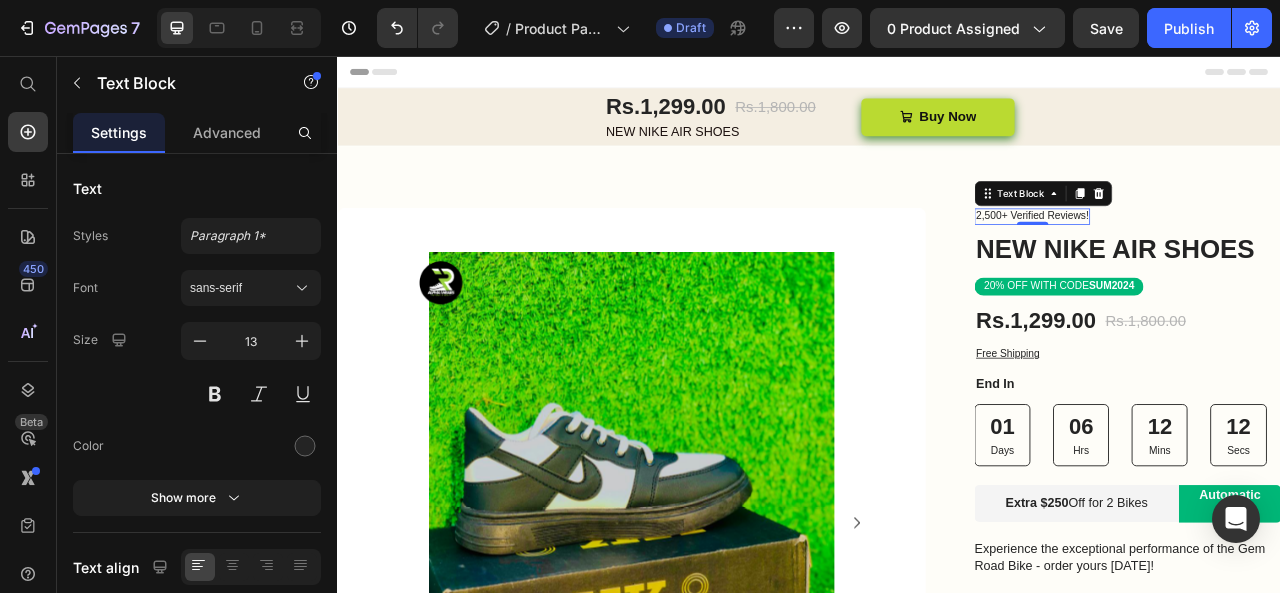 click on "2,500+ Verified Reviews!" at bounding box center [1220, 260] 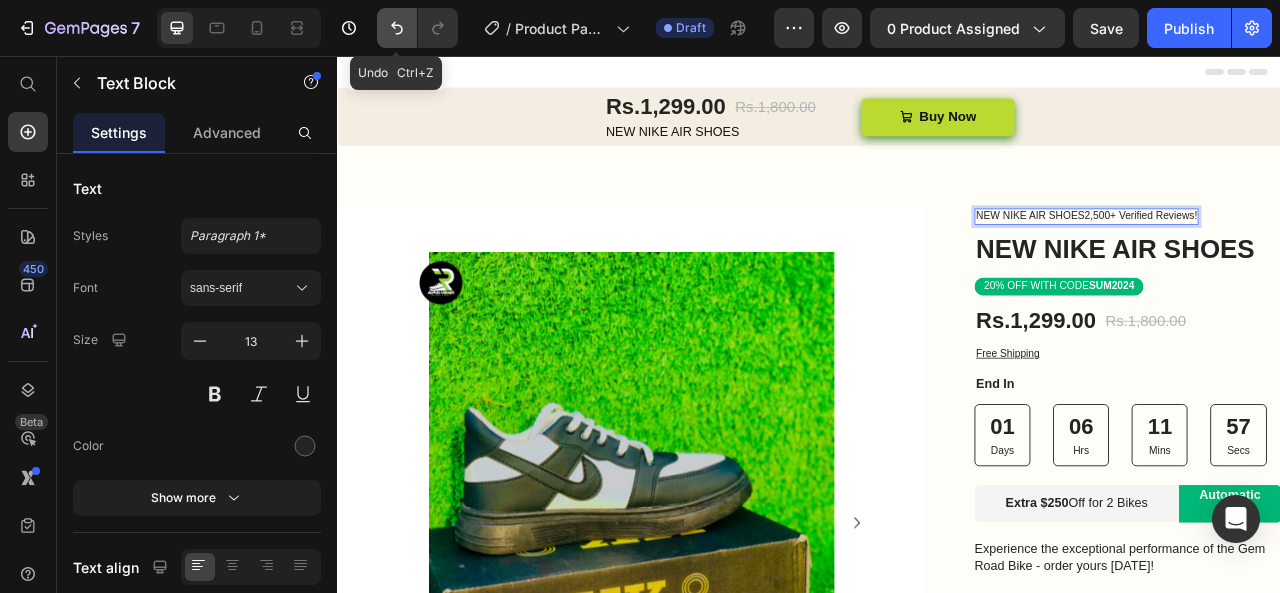 click 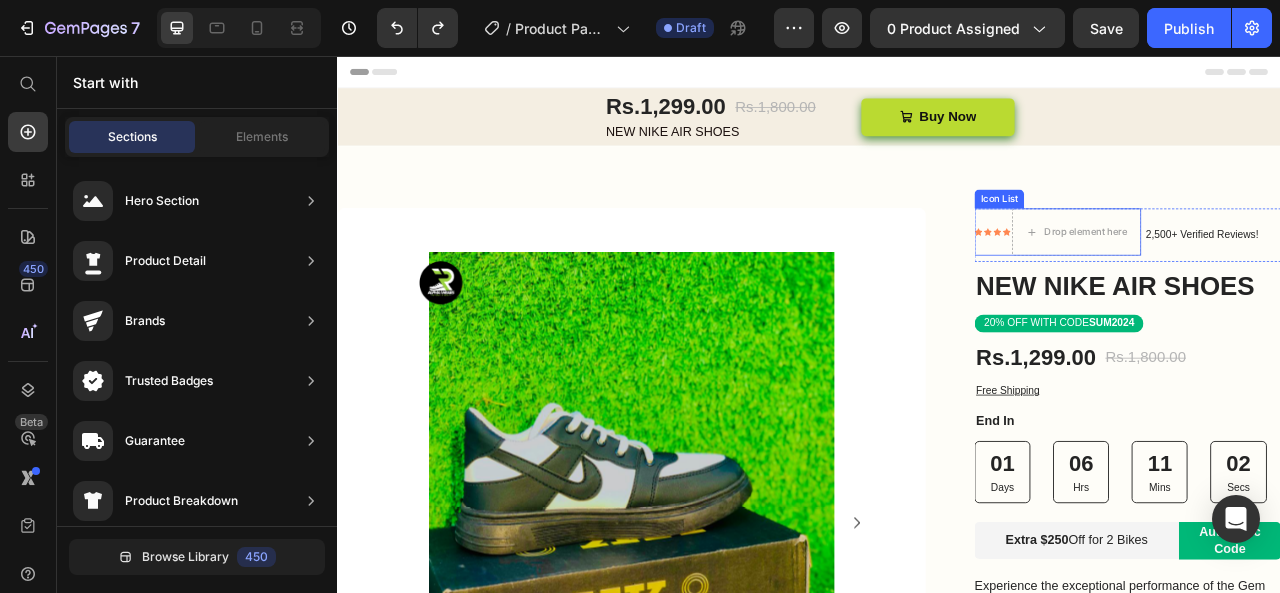 click on "Icon Icon Icon Icon
Drop element here" at bounding box center [1253, 280] 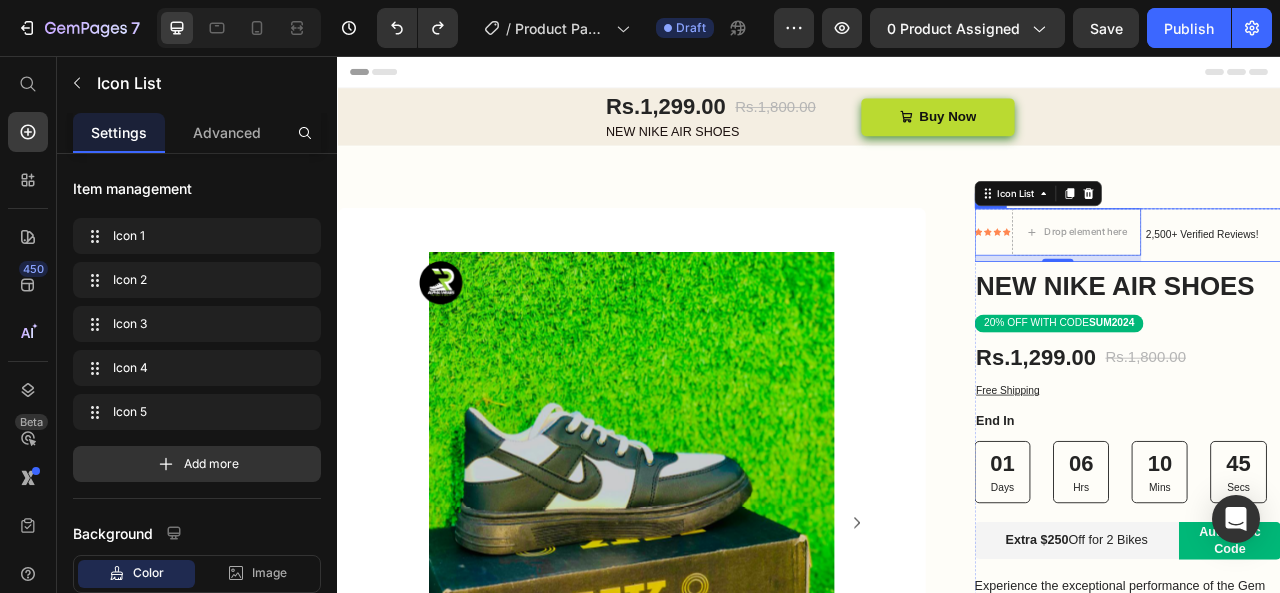 click on "2,500+ Verified Reviews! Text Block" at bounding box center (1436, 284) 